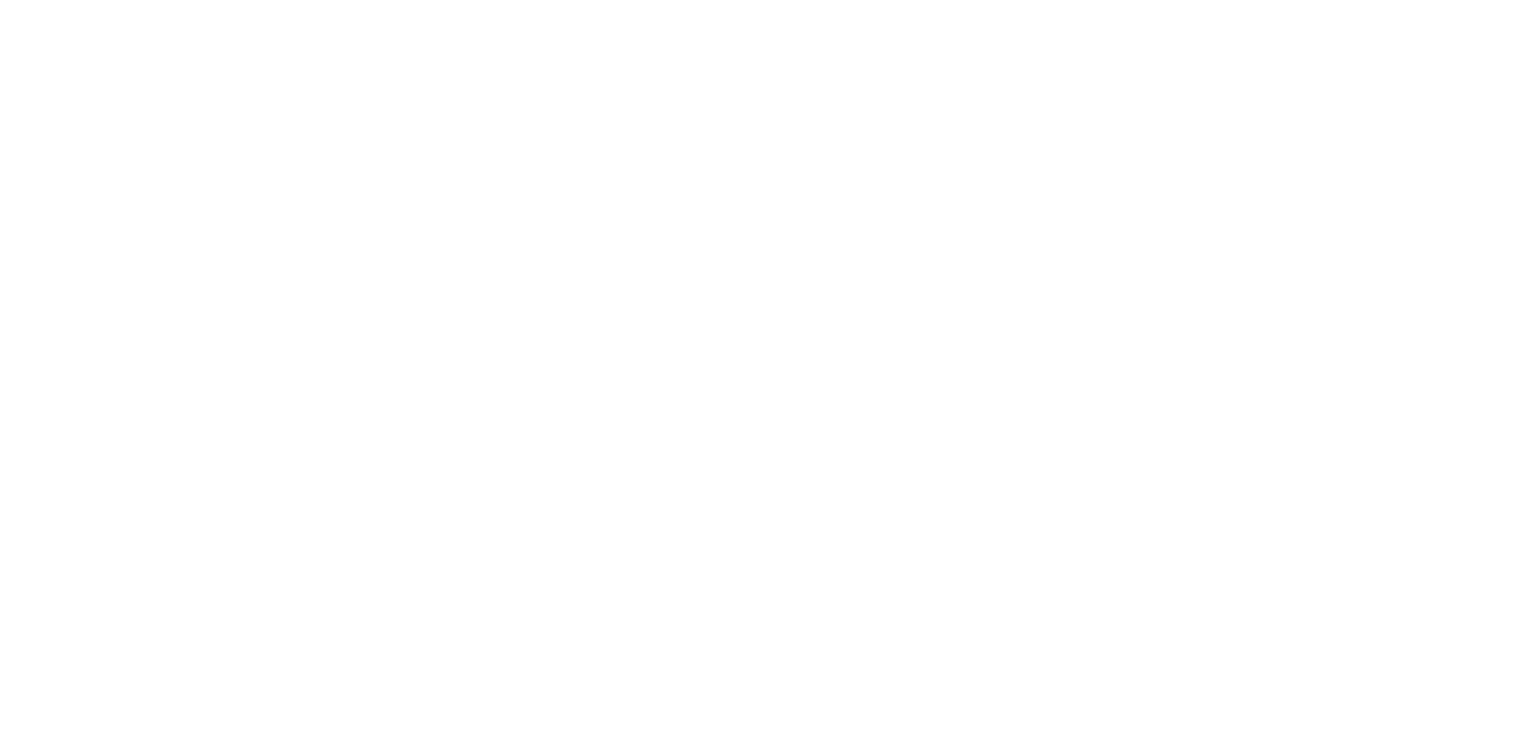 scroll, scrollTop: 0, scrollLeft: 0, axis: both 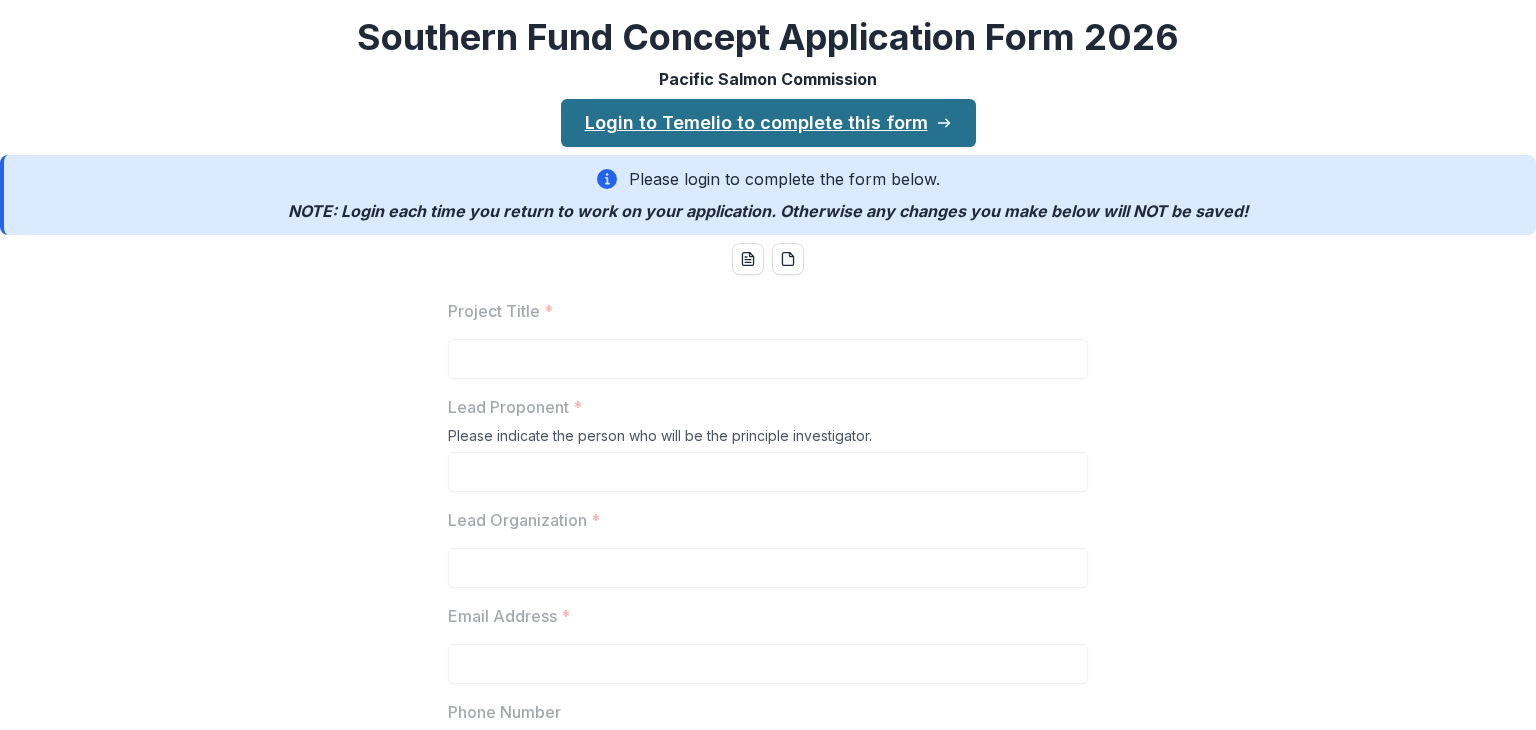click on "Login to Temelio to complete this form" at bounding box center (768, 123) 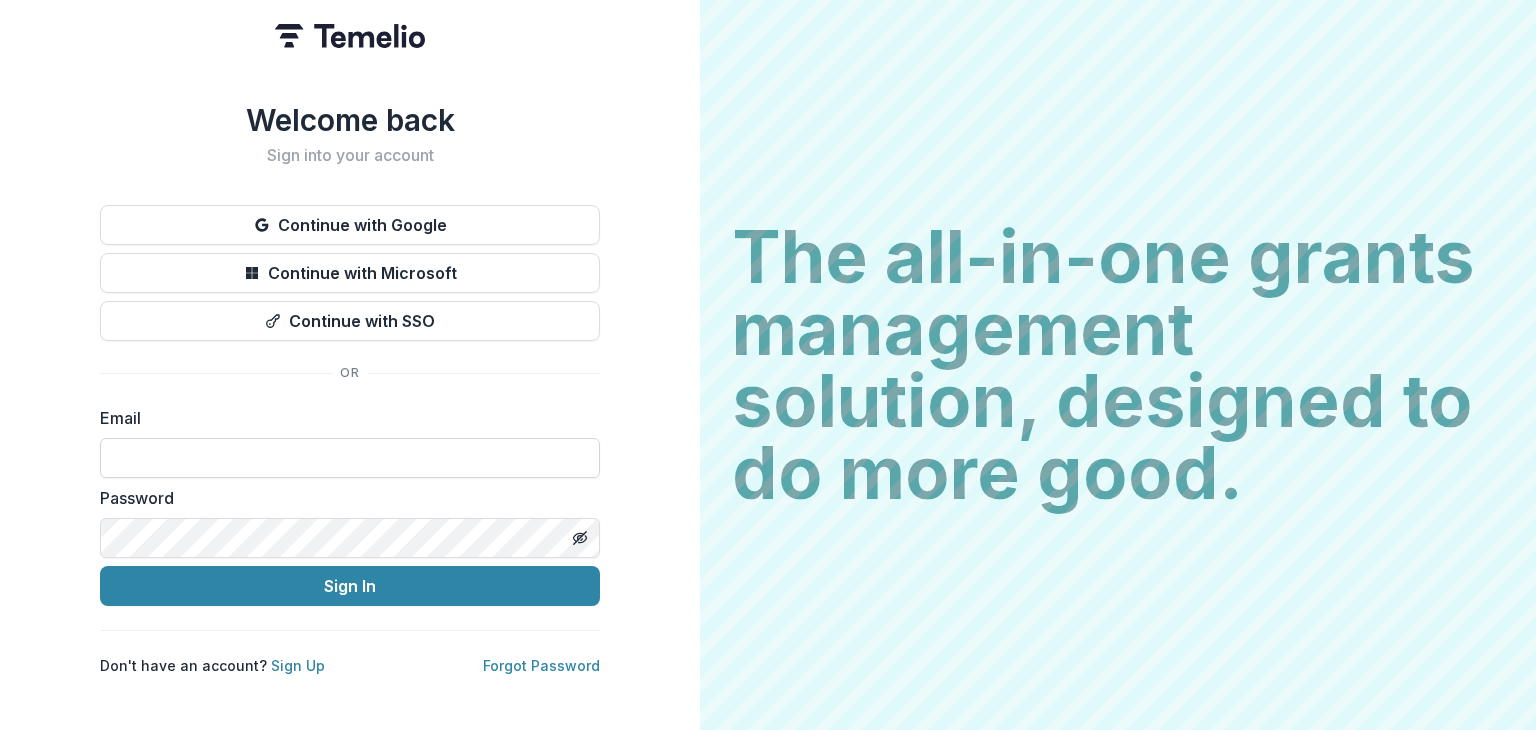 click at bounding box center [350, 458] 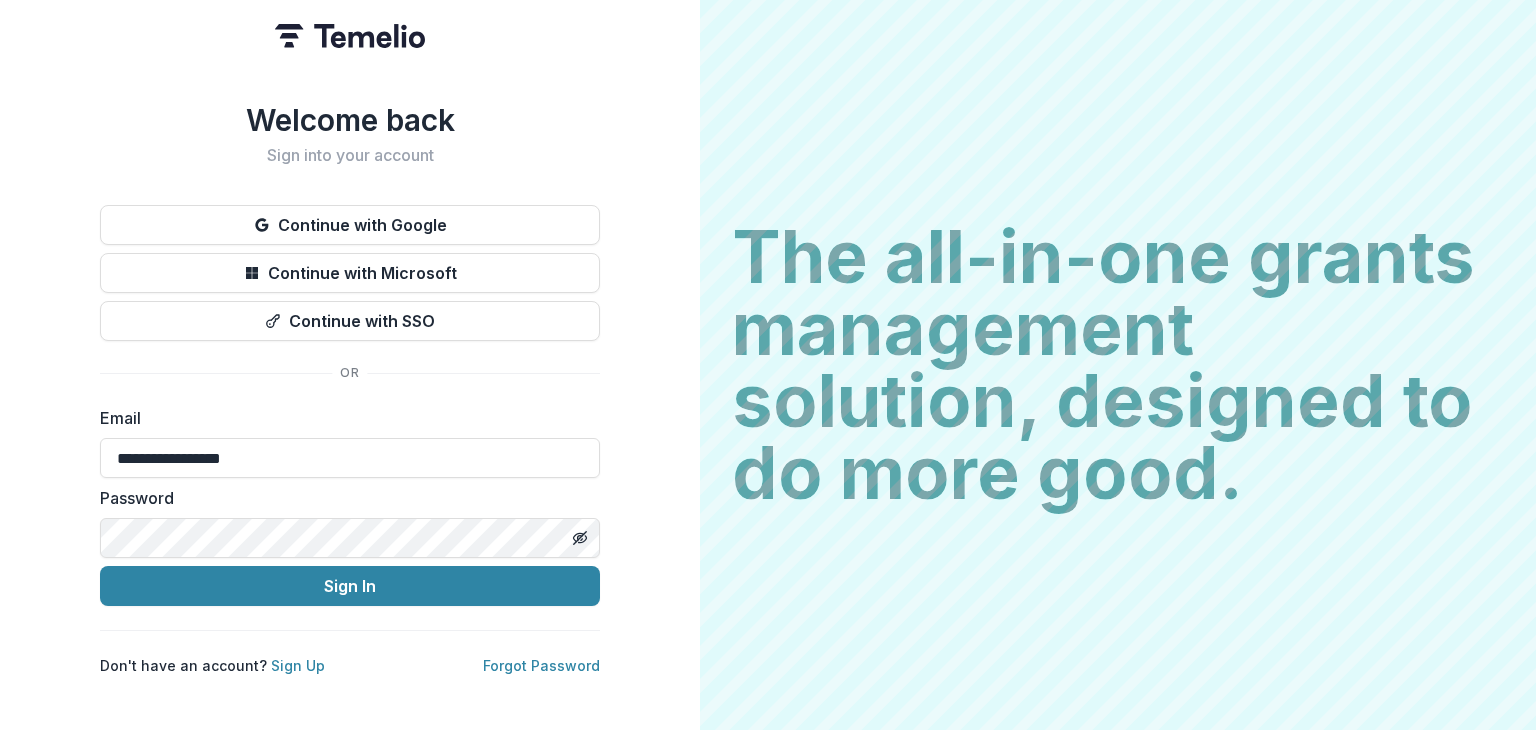 type on "**********" 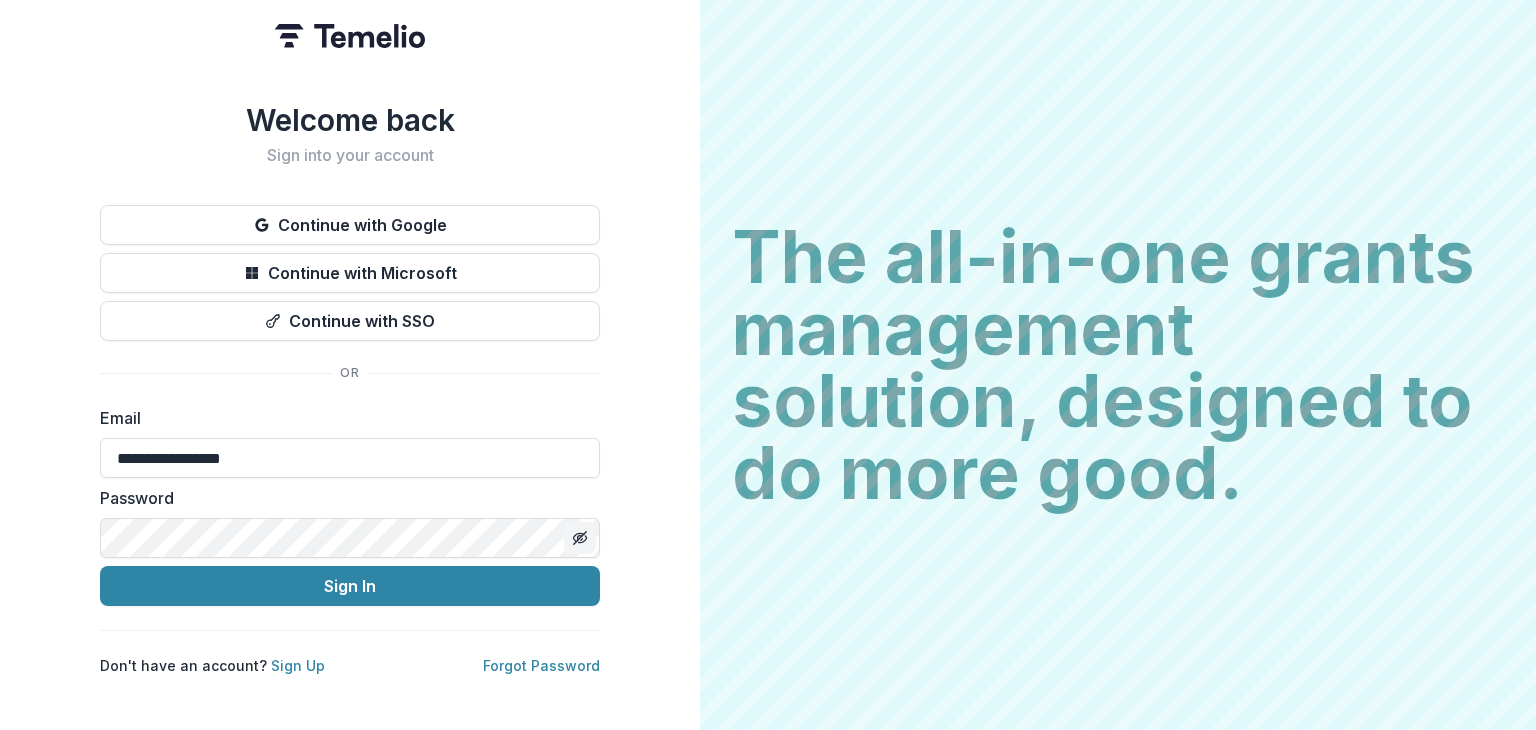 click 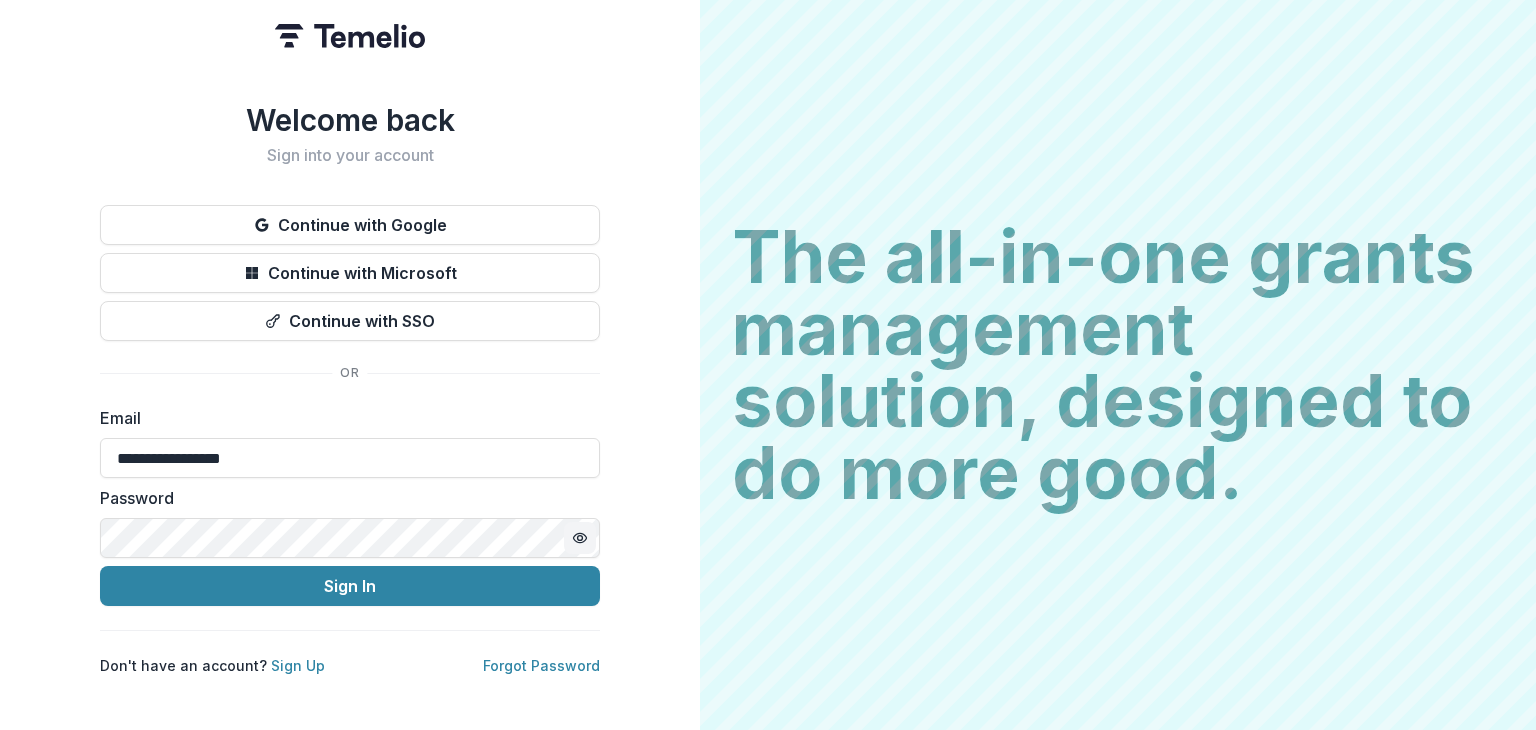 click 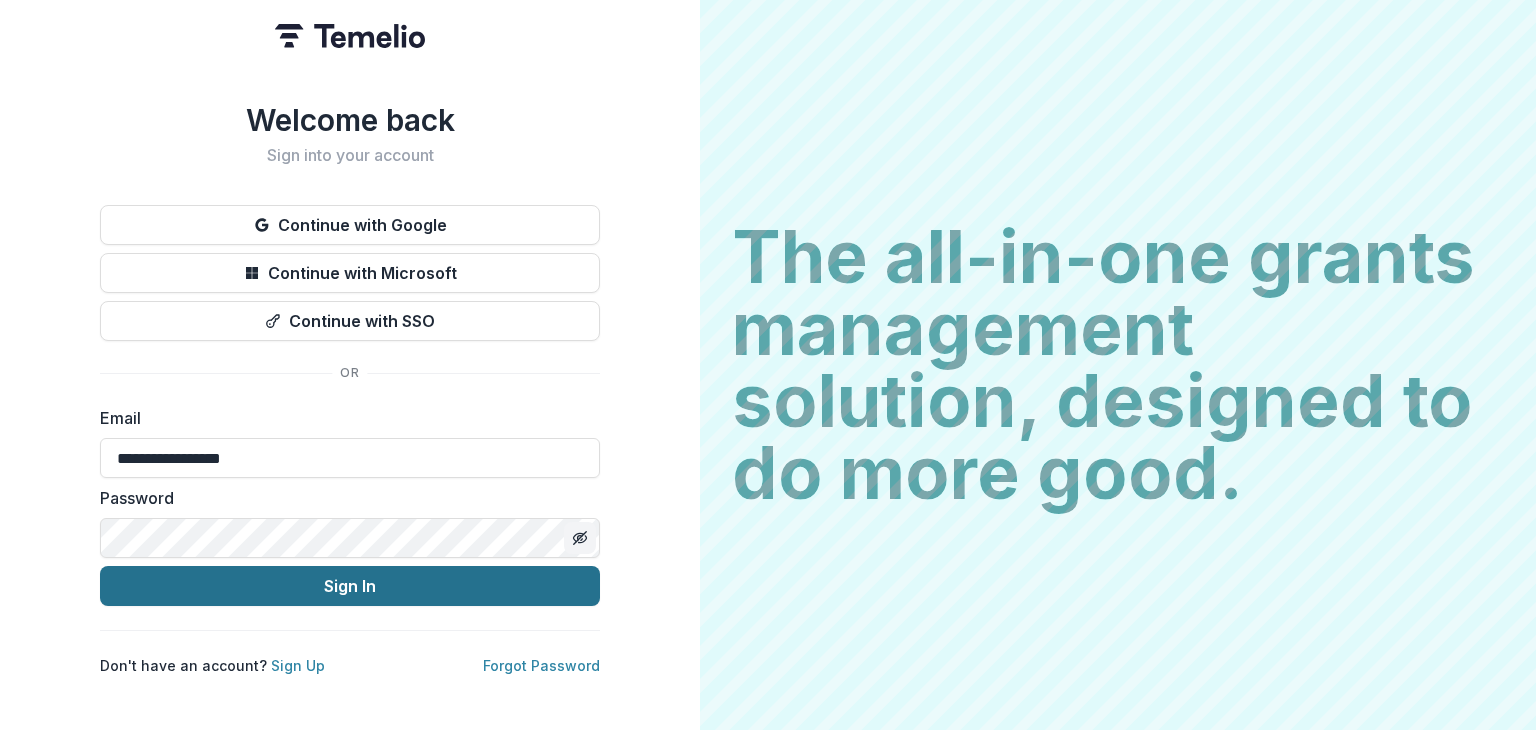 click on "Sign In" at bounding box center [350, 586] 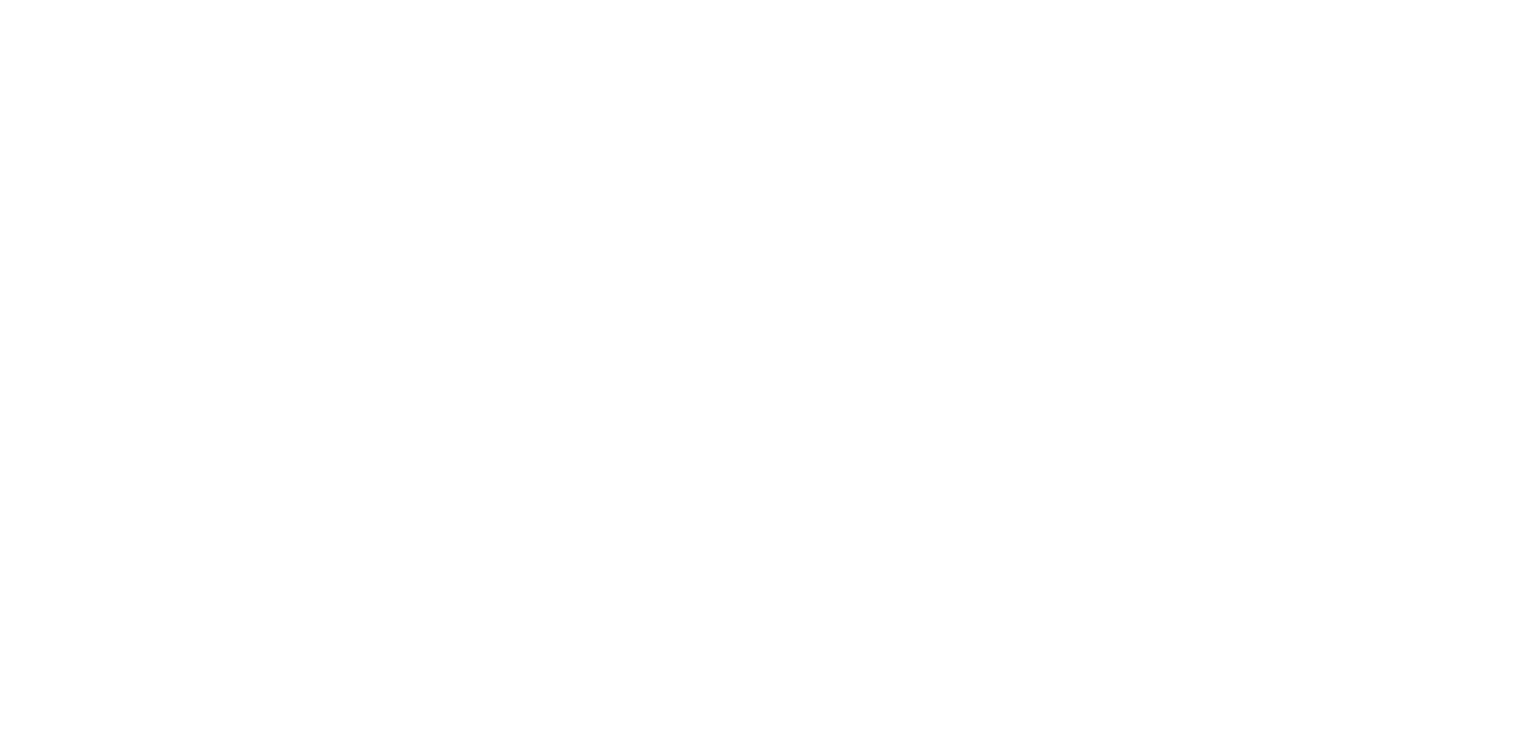 scroll, scrollTop: 0, scrollLeft: 0, axis: both 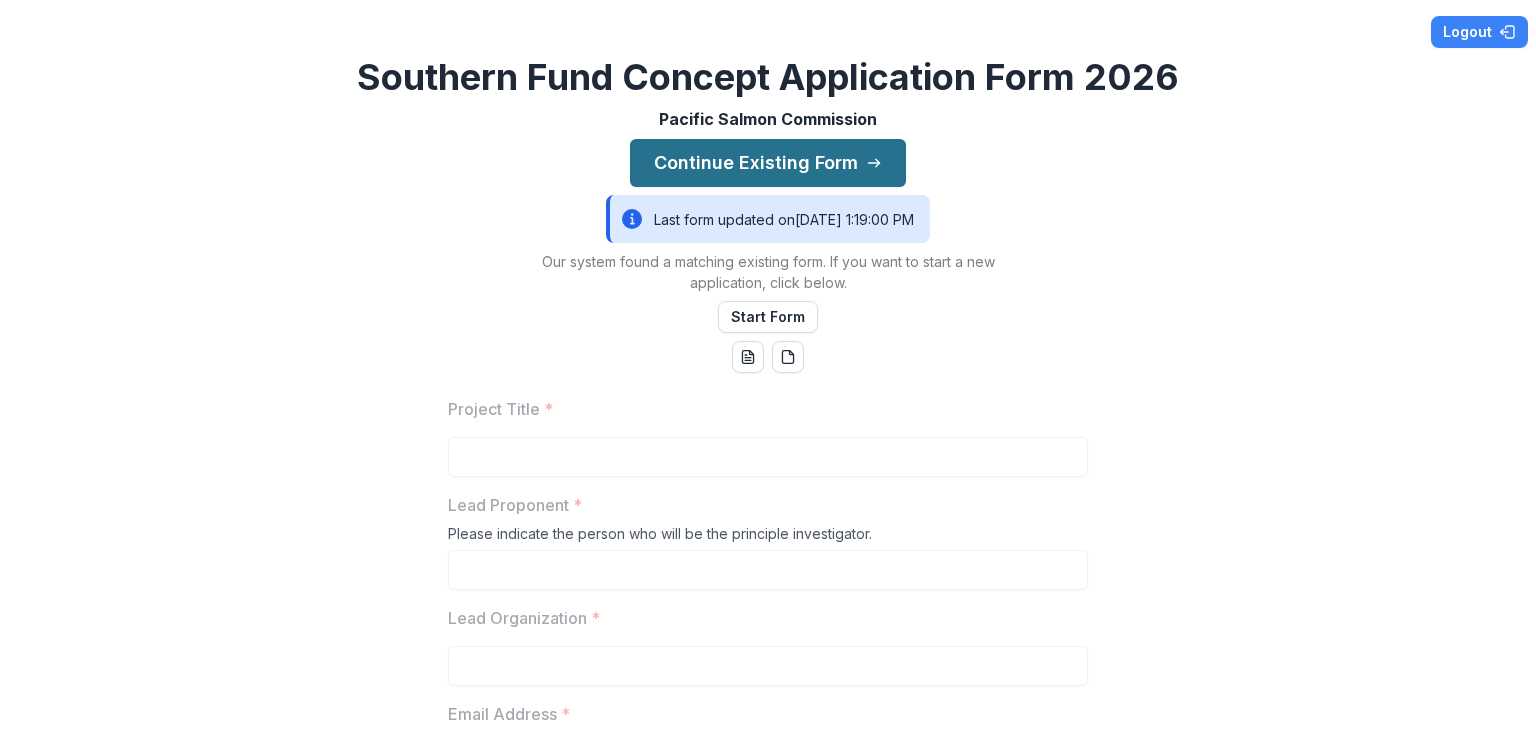 click on "Continue Existing Form" at bounding box center (768, 163) 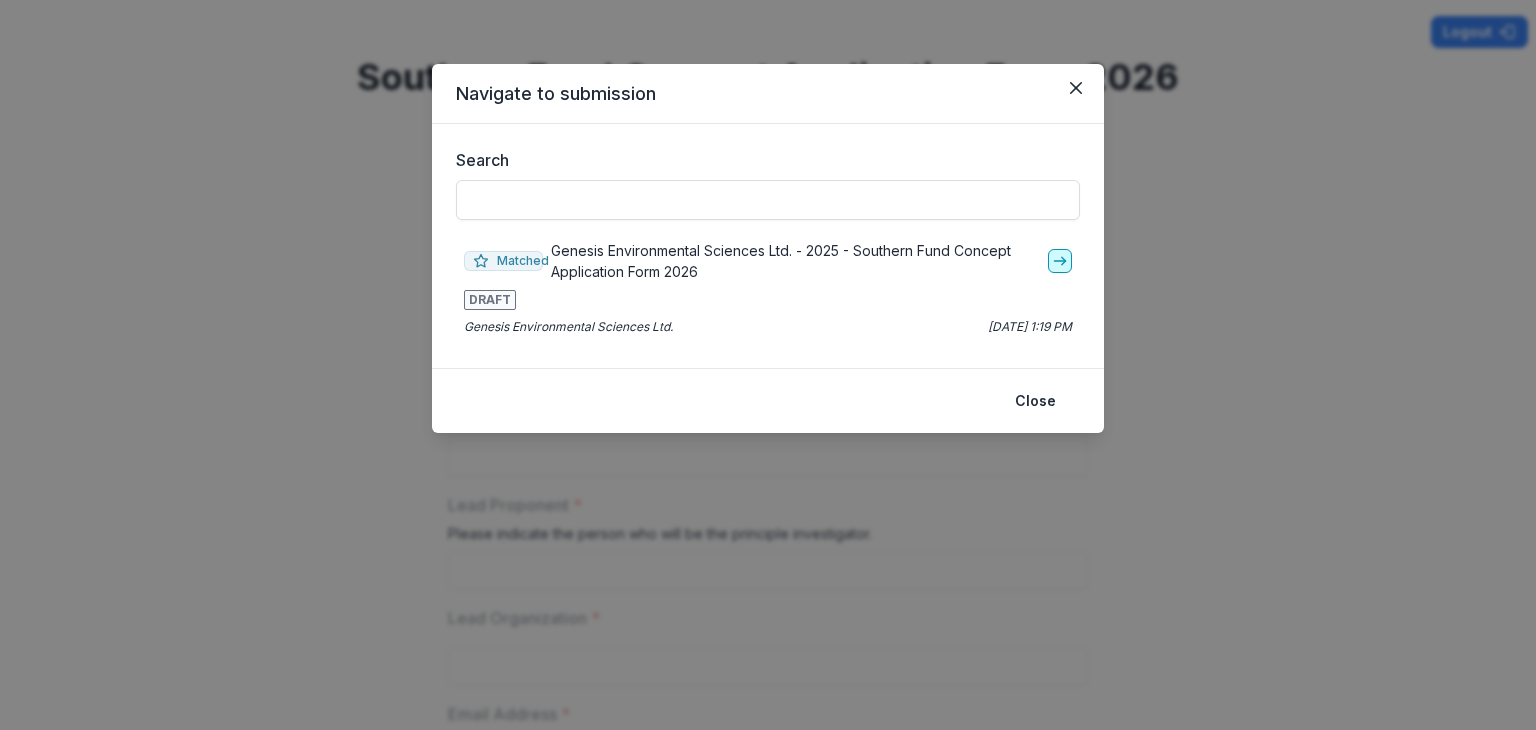 click 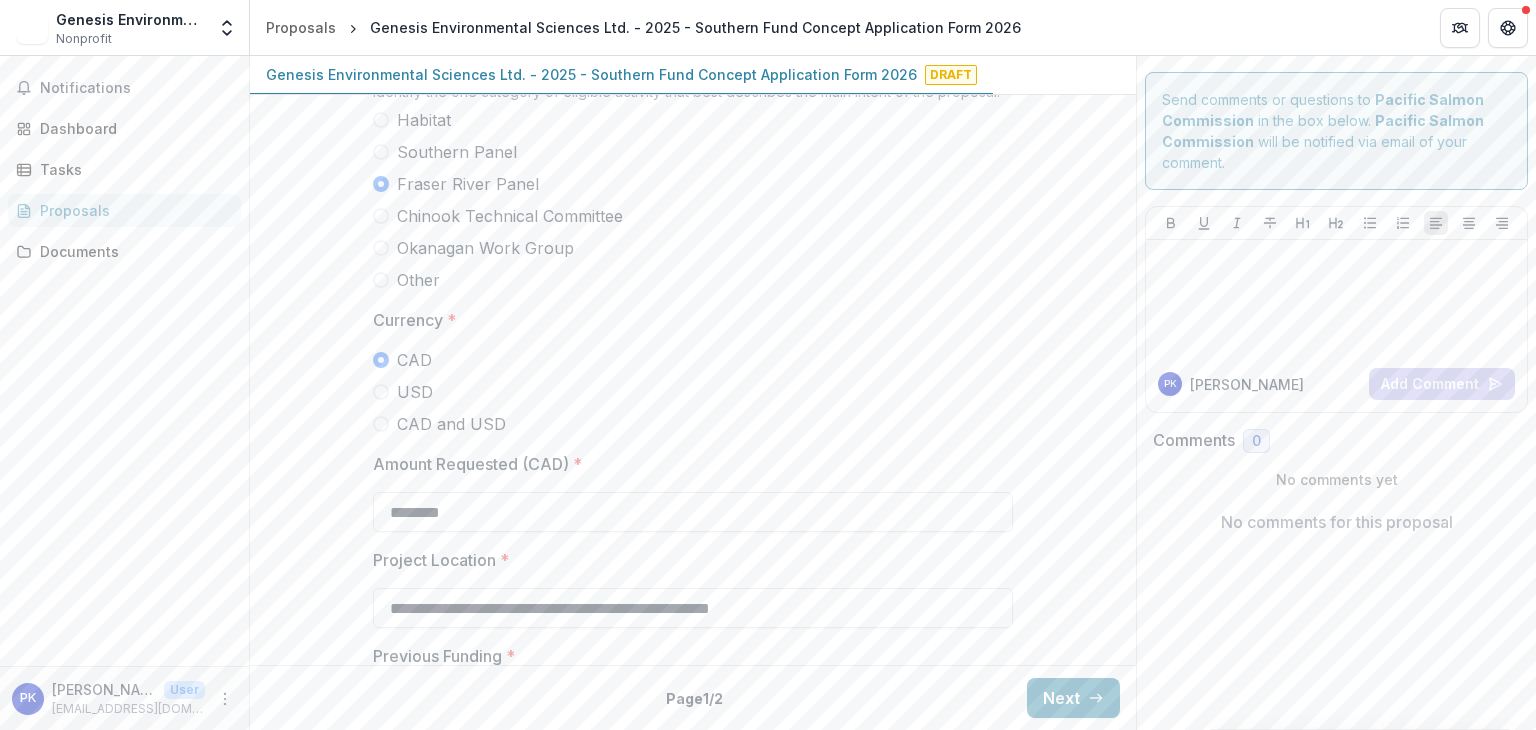scroll, scrollTop: 1500, scrollLeft: 0, axis: vertical 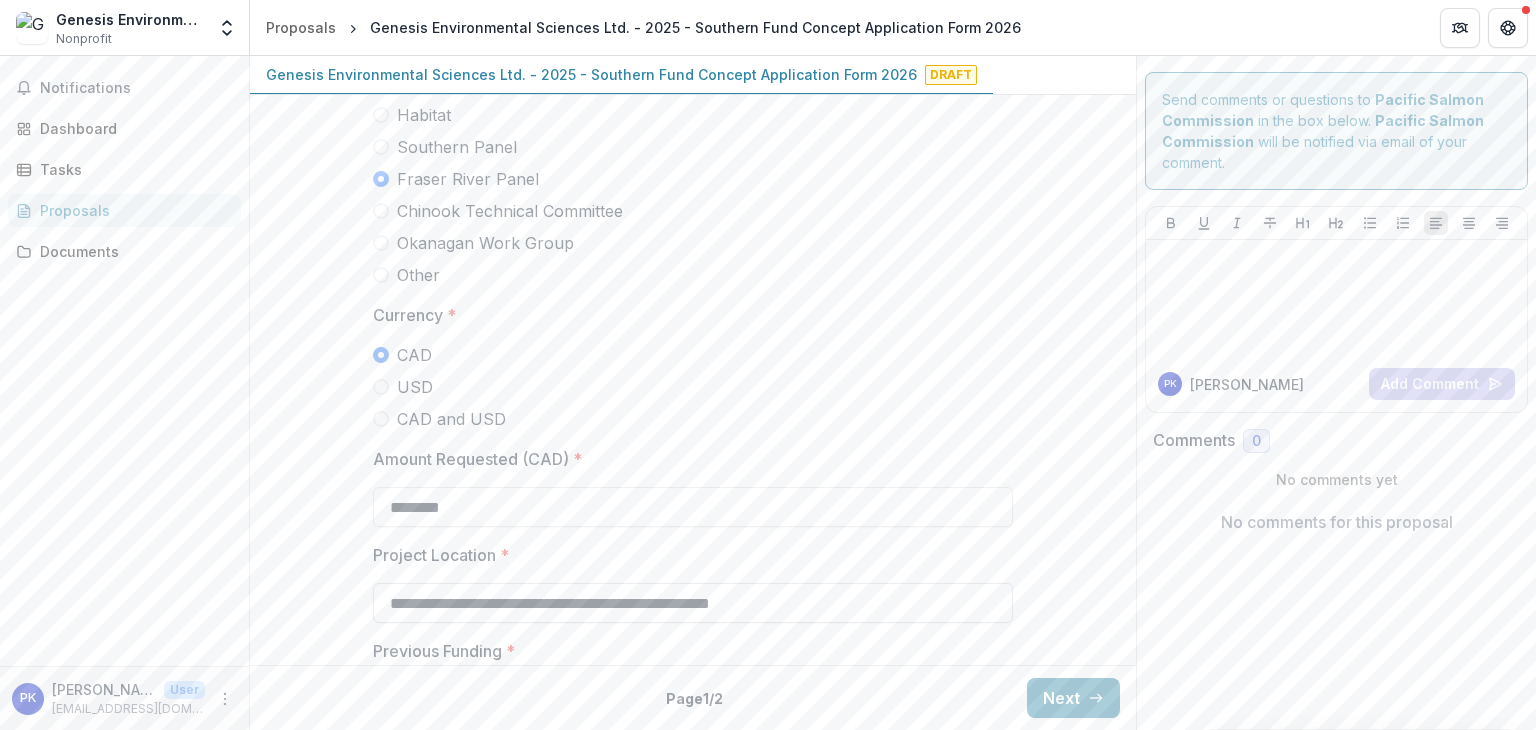 click on "**********" at bounding box center [693, 603] 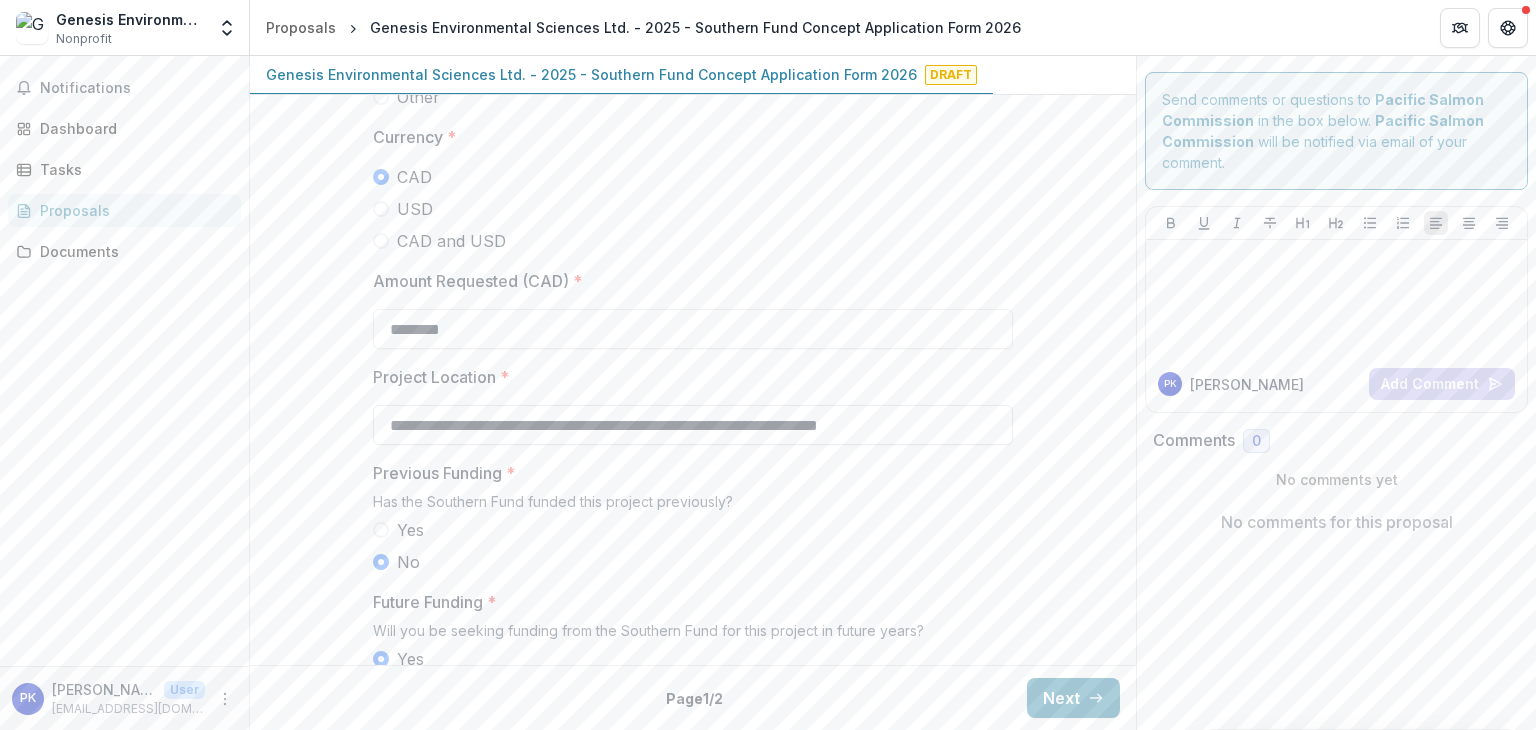 scroll, scrollTop: 1700, scrollLeft: 0, axis: vertical 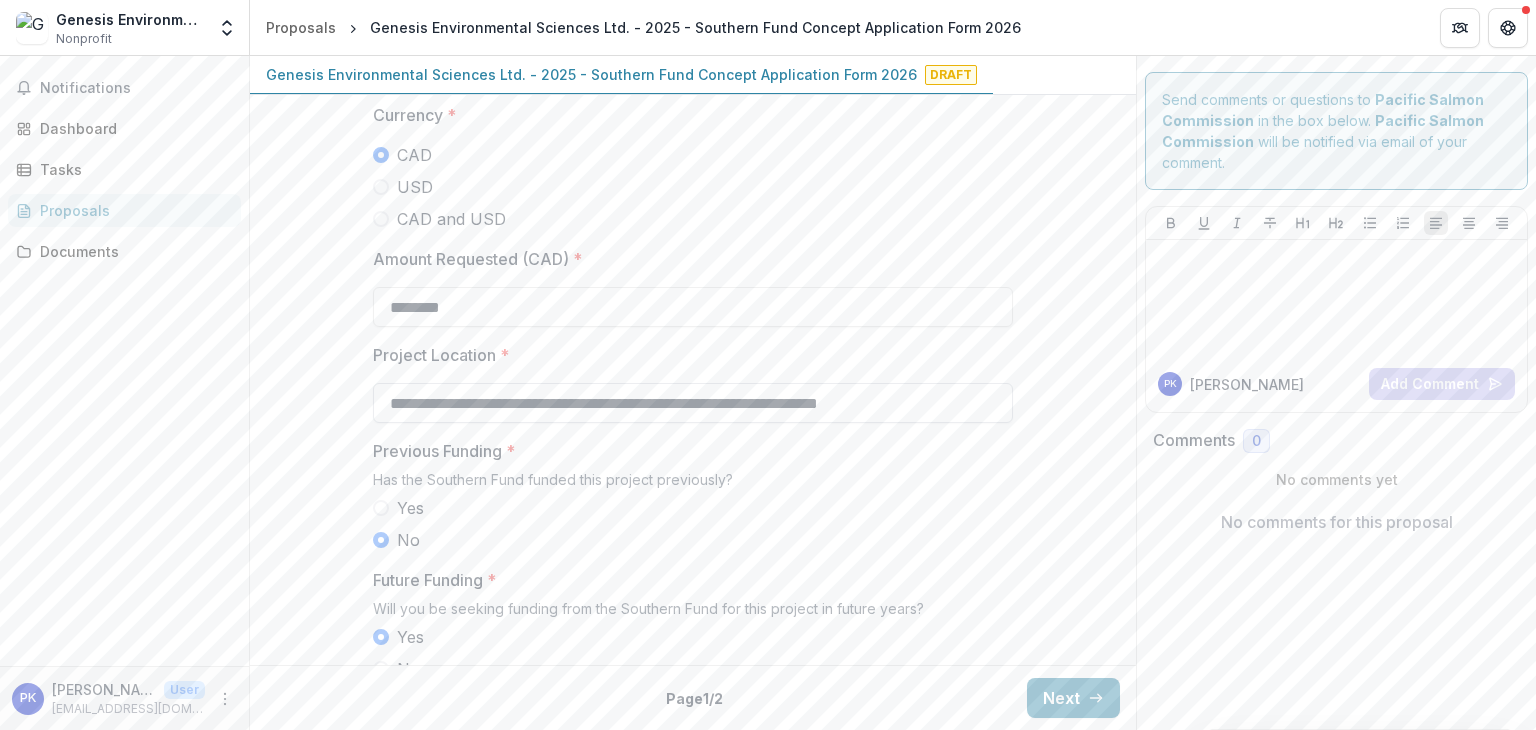 click on "**********" at bounding box center [693, 403] 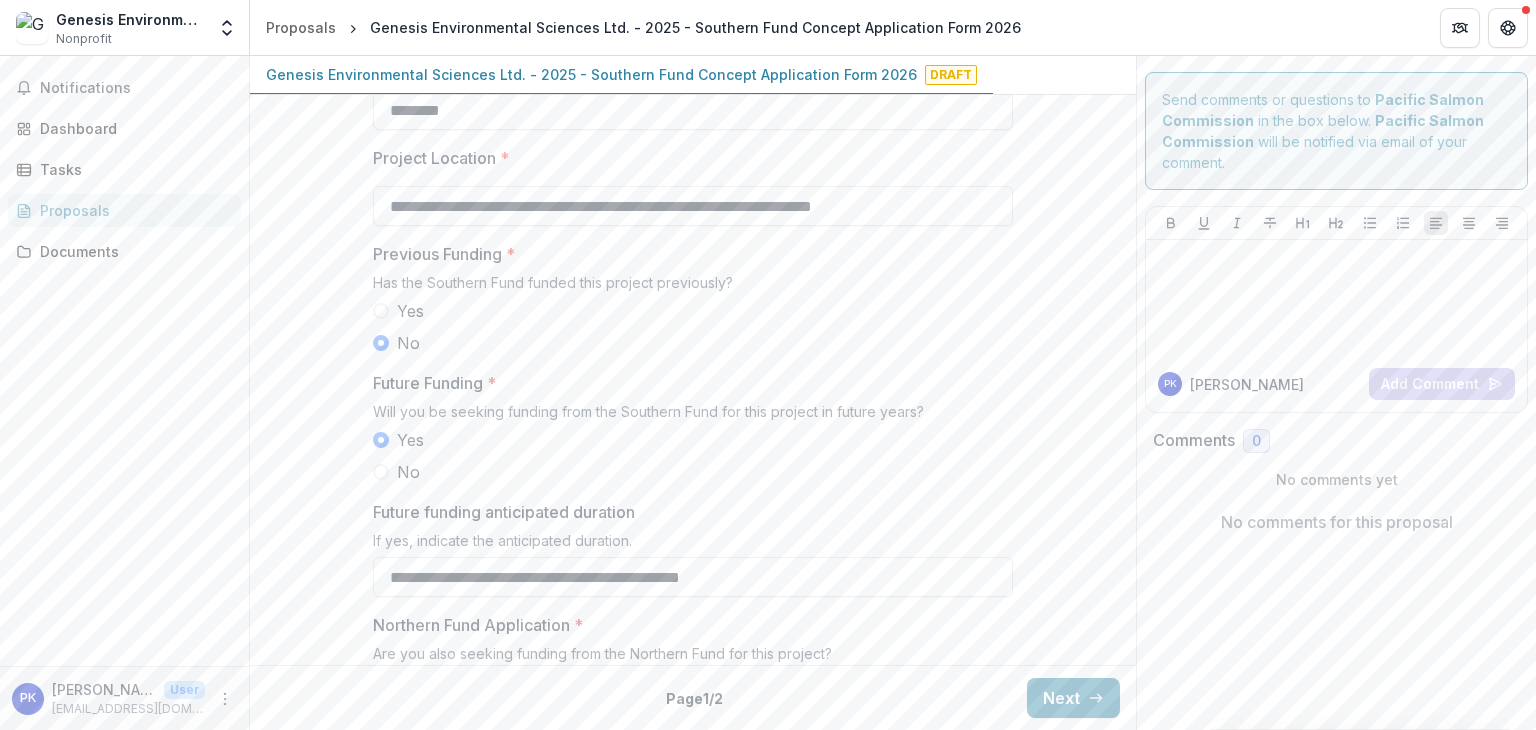 scroll, scrollTop: 1900, scrollLeft: 0, axis: vertical 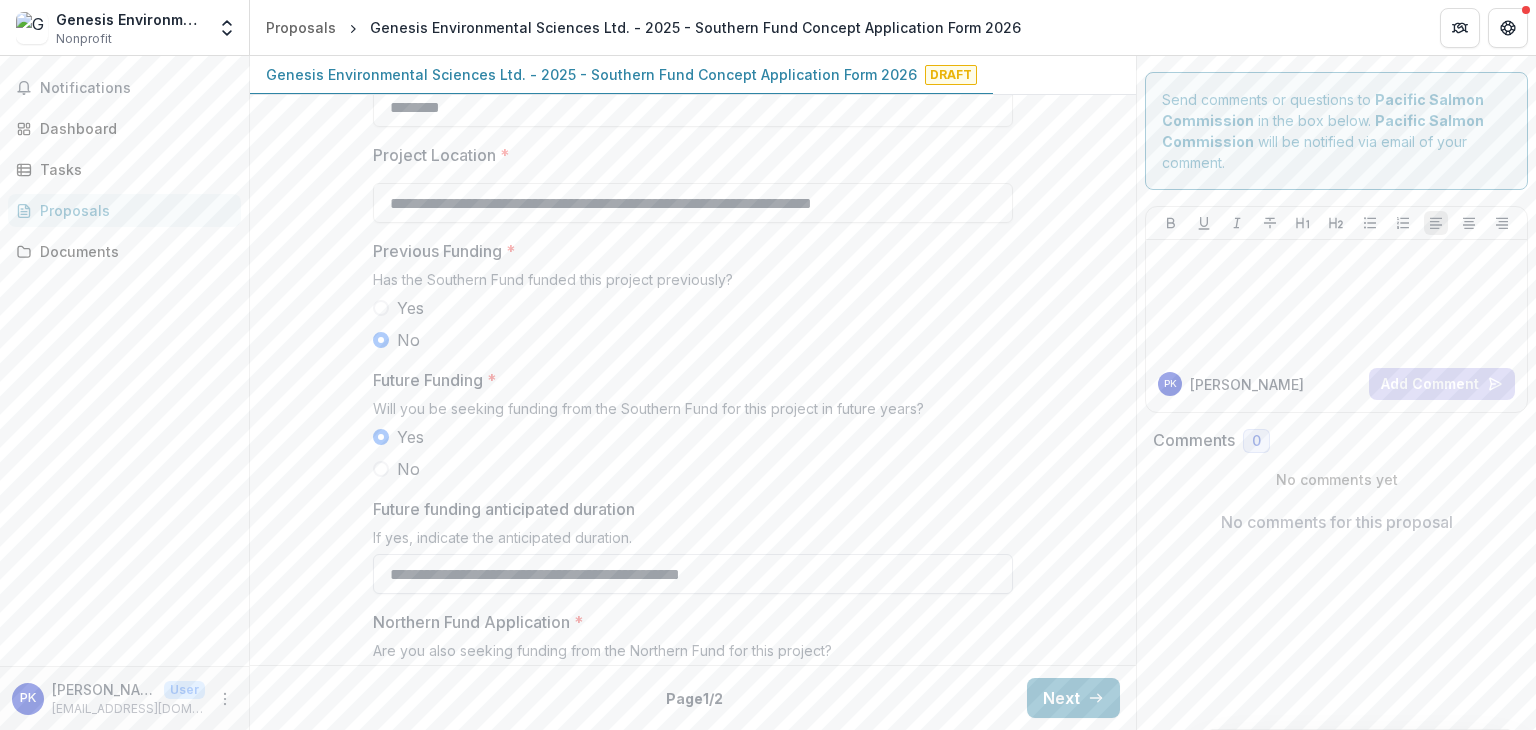 type on "**********" 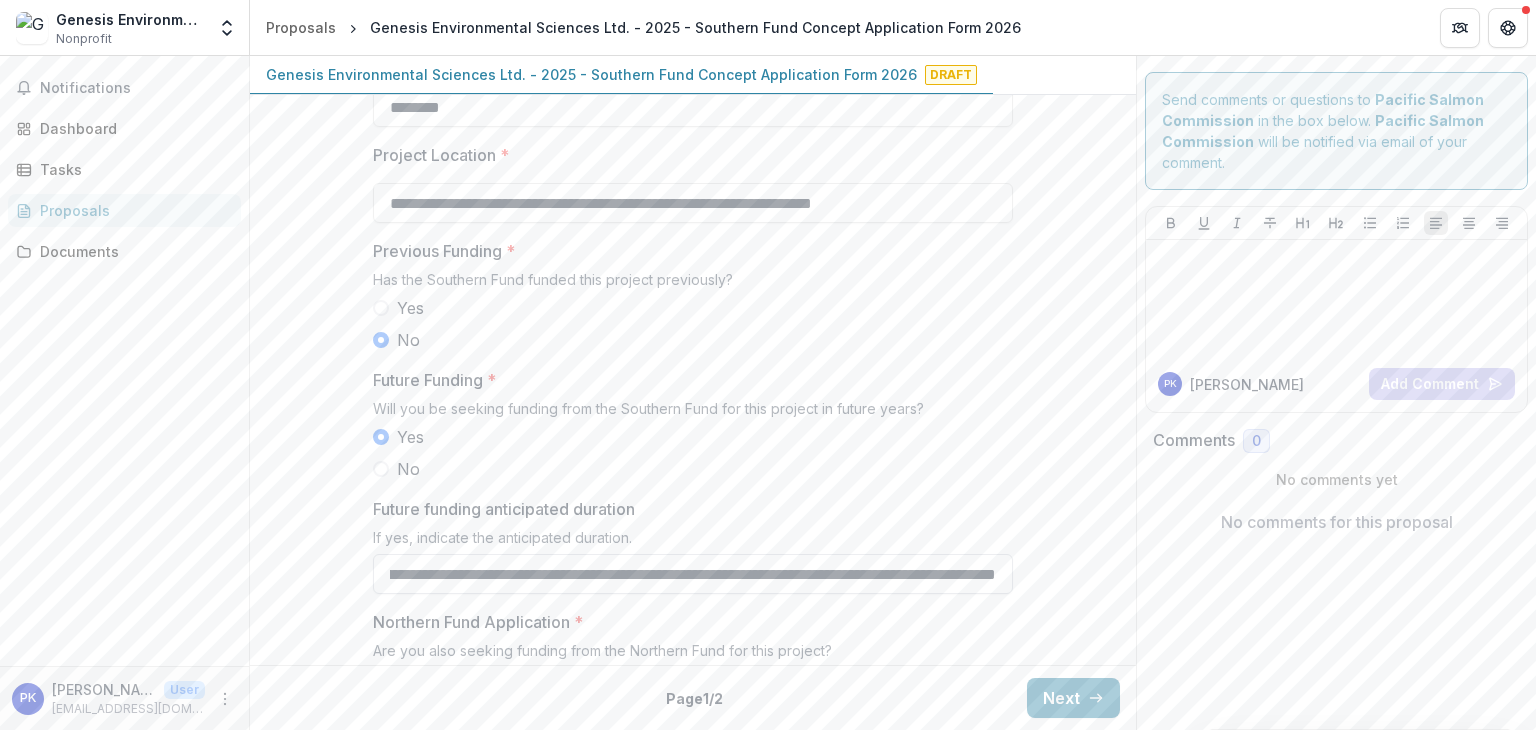 scroll, scrollTop: 0, scrollLeft: 160, axis: horizontal 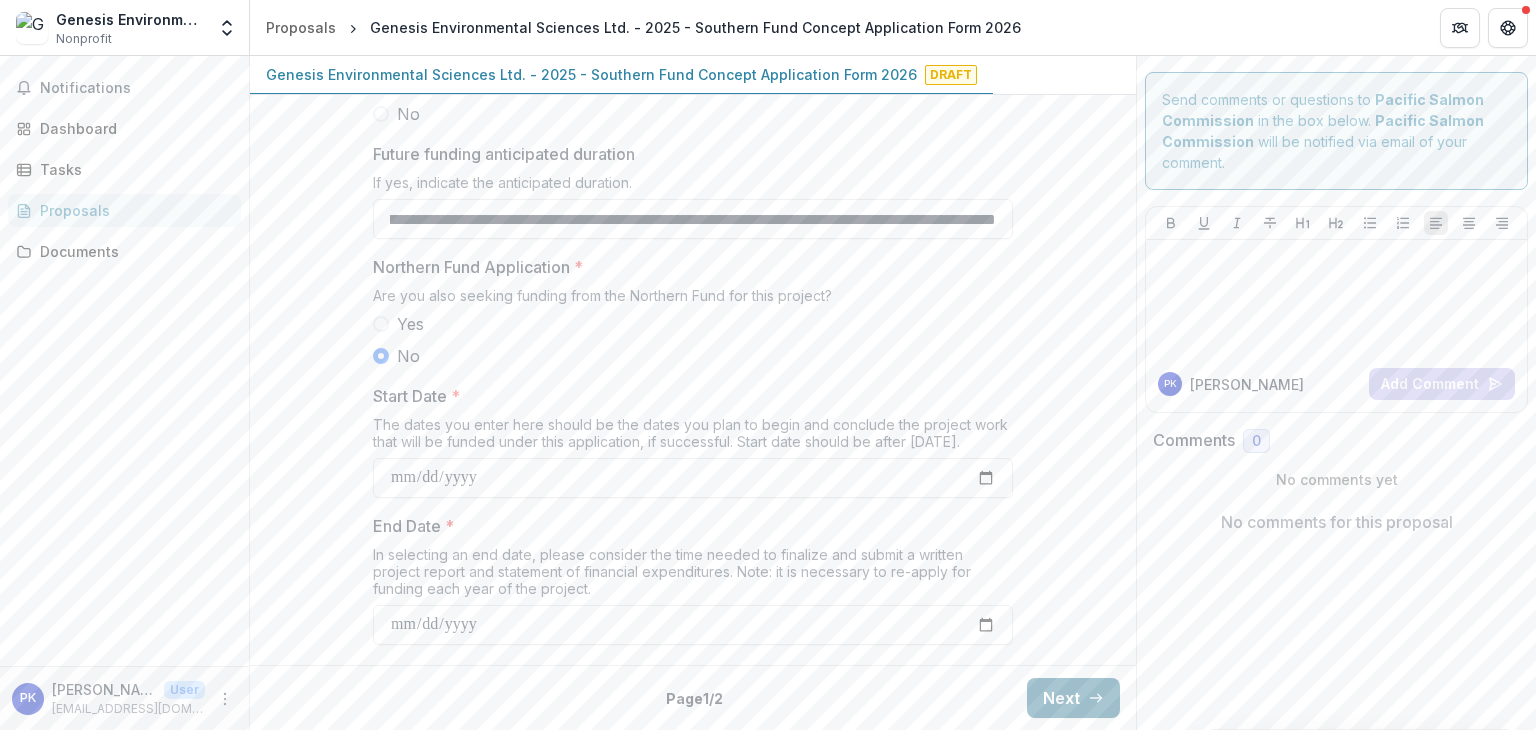 type on "**********" 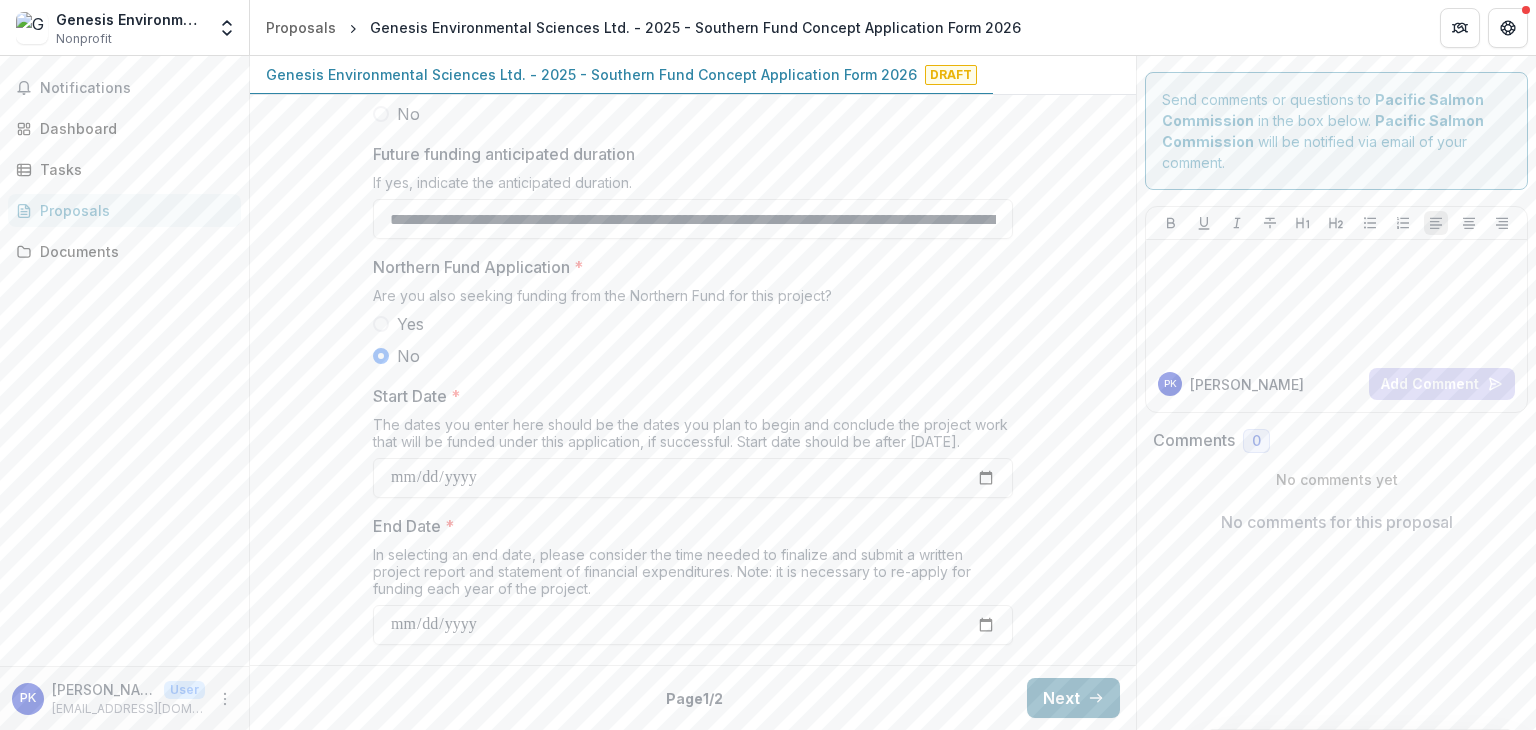 click on "Next" at bounding box center [1073, 698] 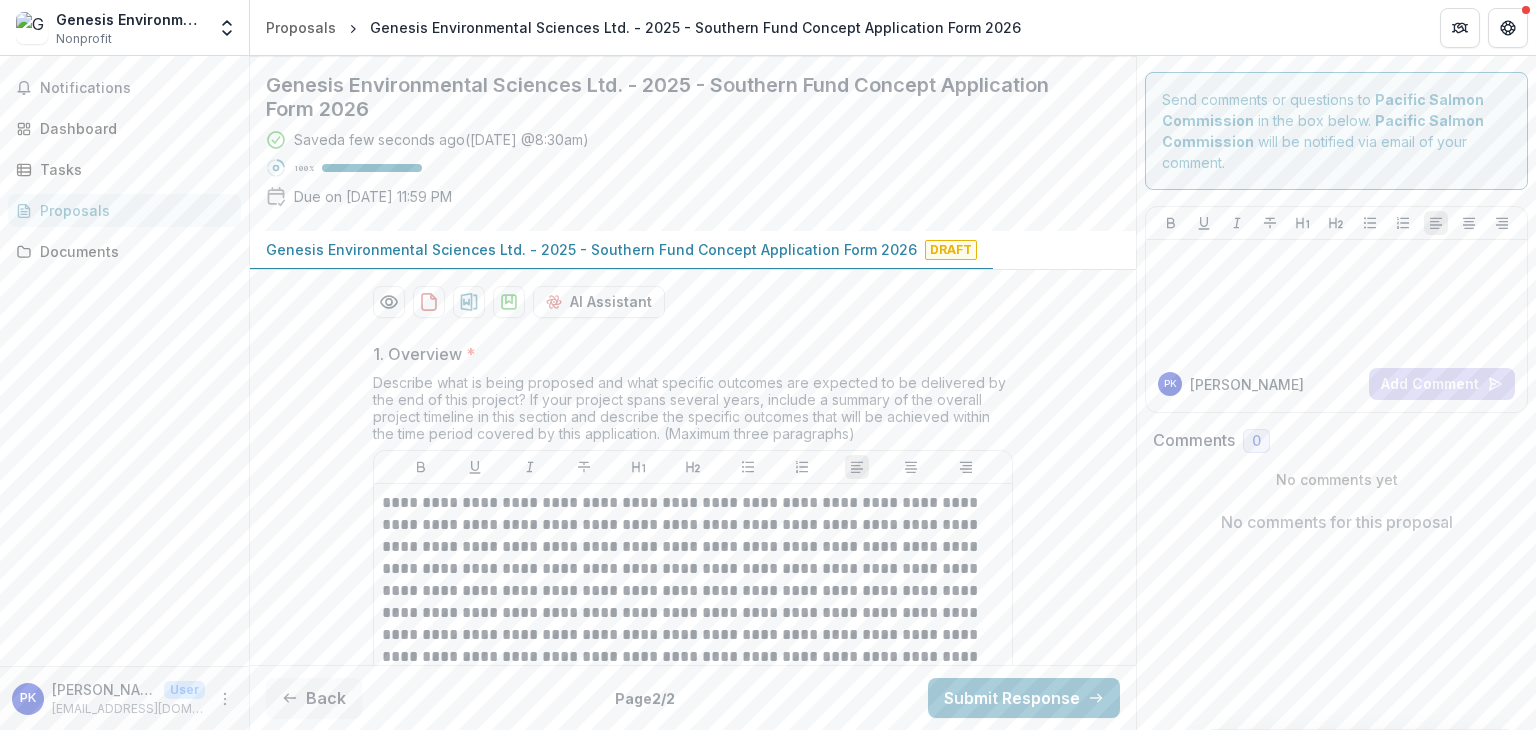 scroll, scrollTop: 300, scrollLeft: 0, axis: vertical 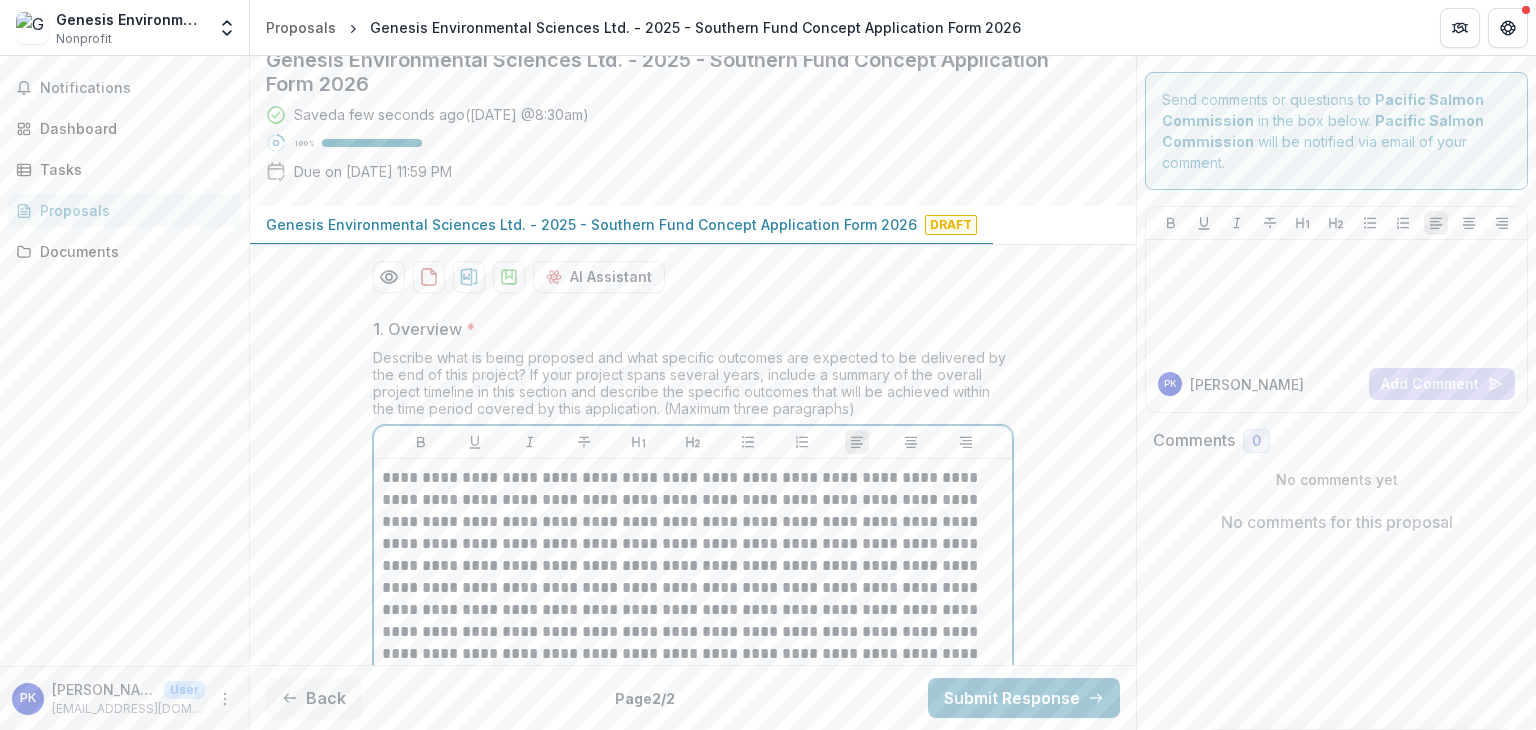 click at bounding box center [693, 632] 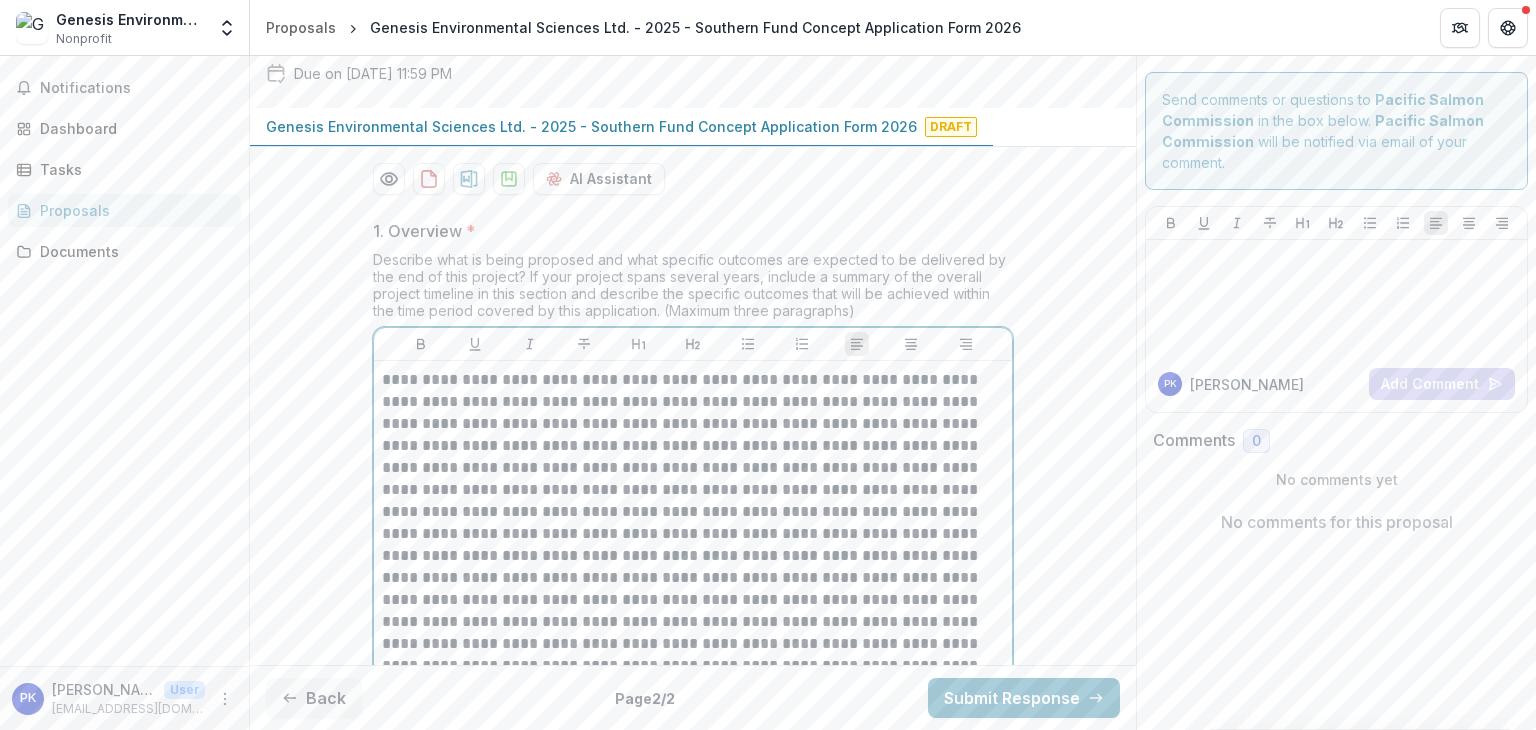 scroll, scrollTop: 400, scrollLeft: 0, axis: vertical 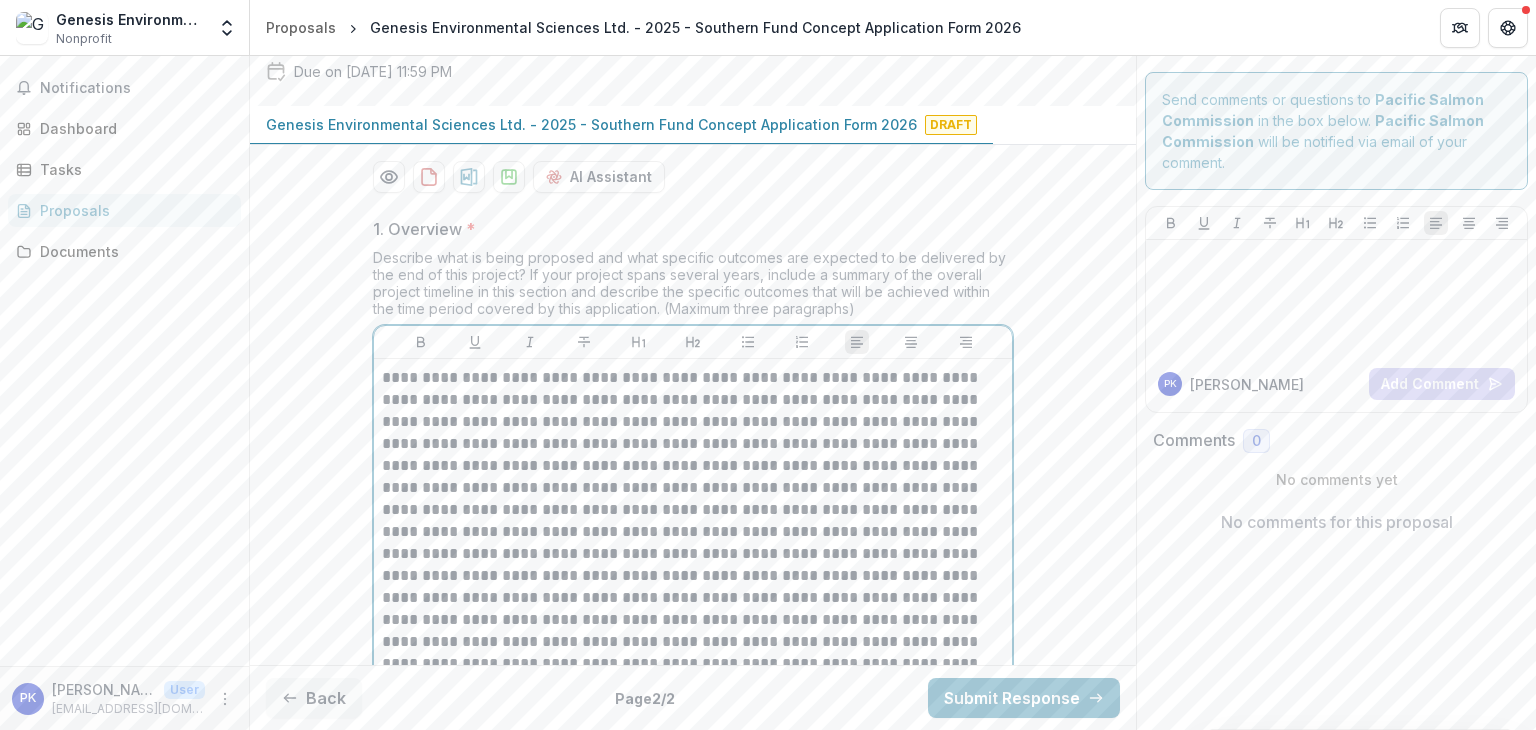 click at bounding box center (693, 532) 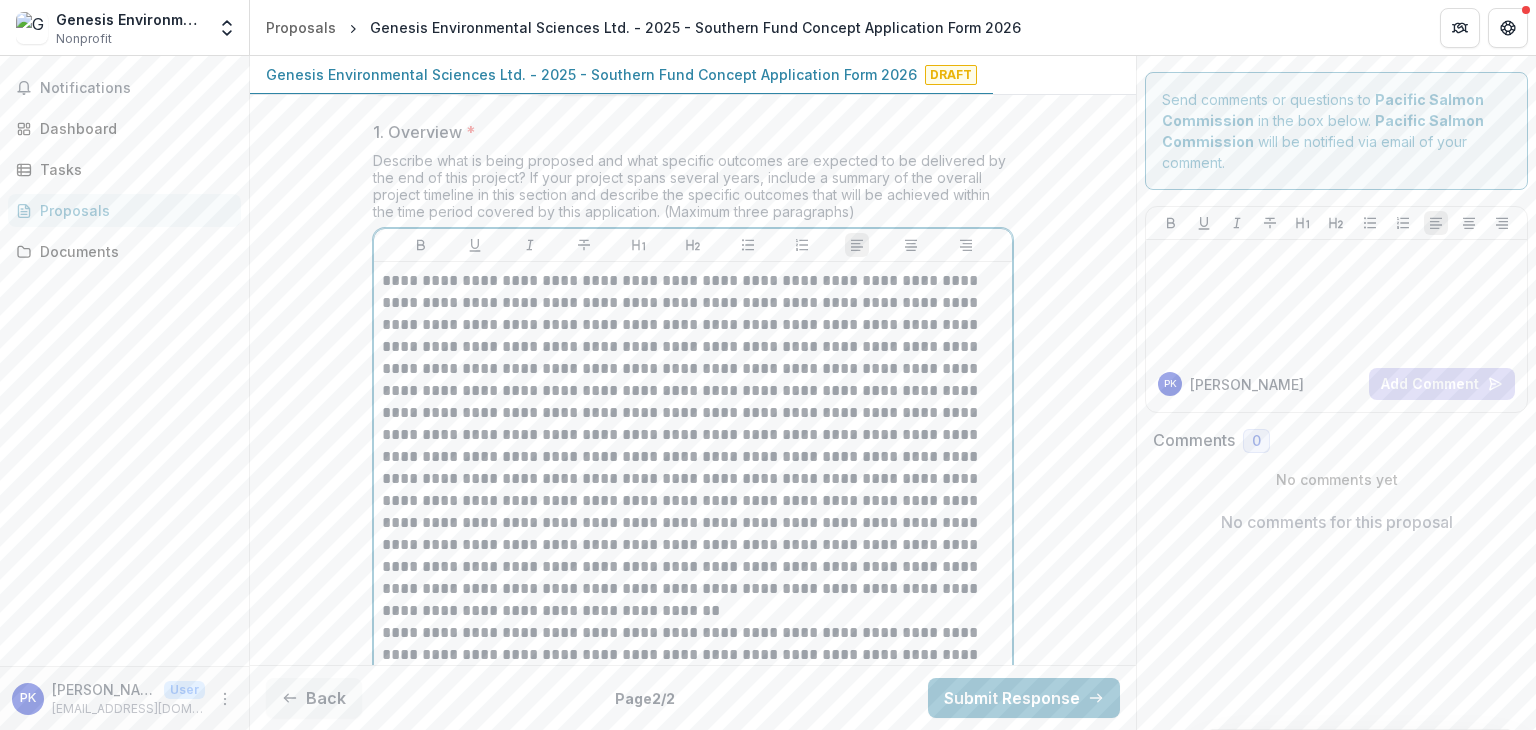 scroll, scrollTop: 500, scrollLeft: 0, axis: vertical 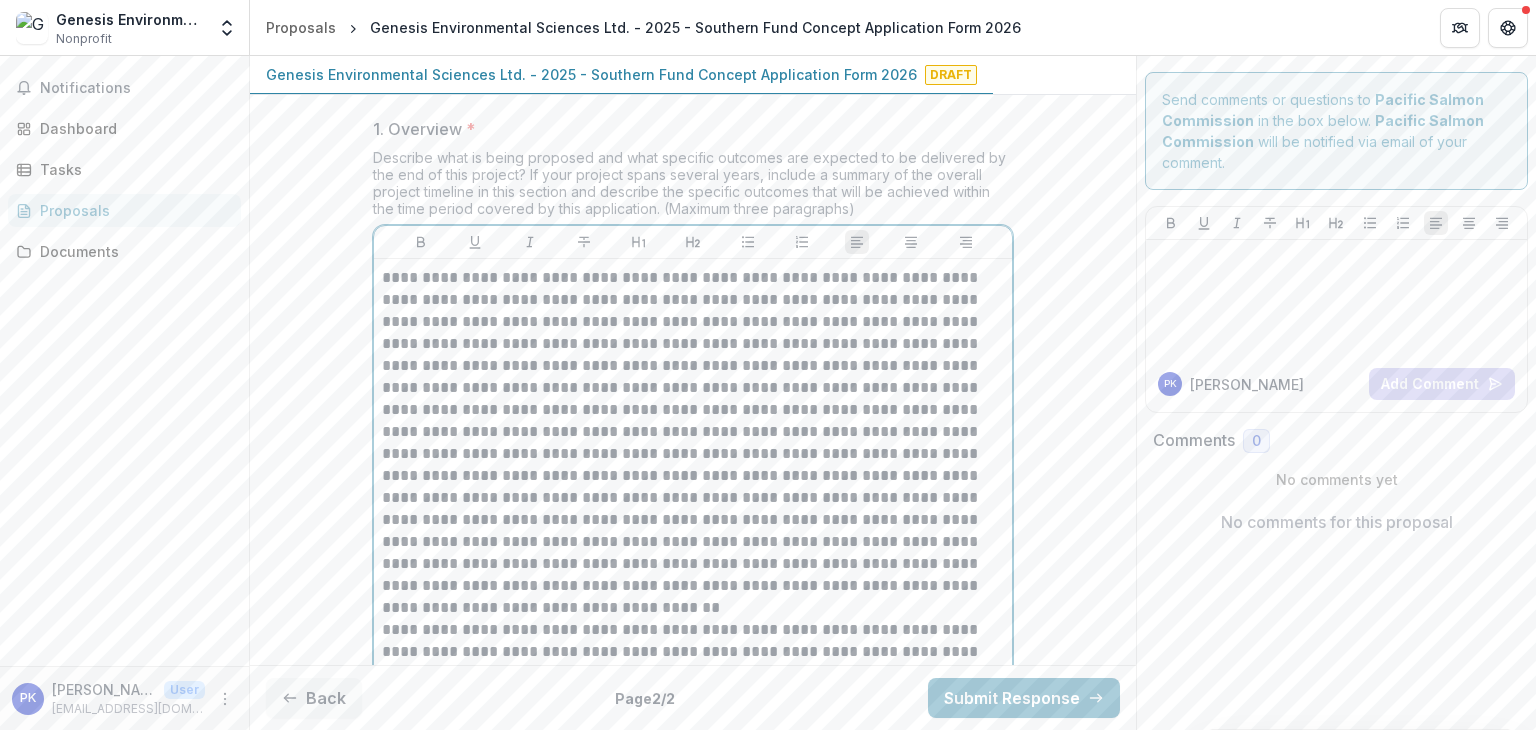 click at bounding box center (693, 432) 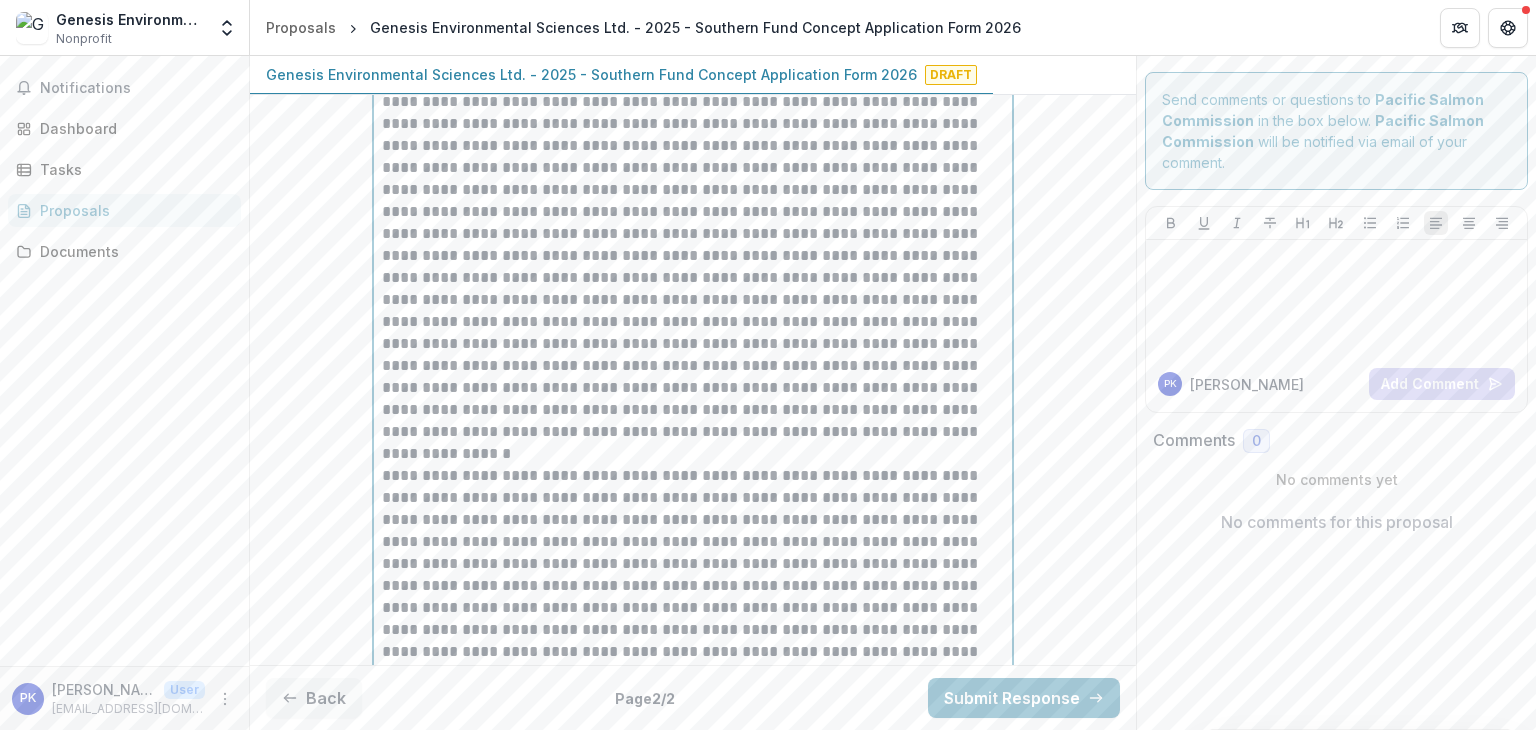 scroll, scrollTop: 700, scrollLeft: 0, axis: vertical 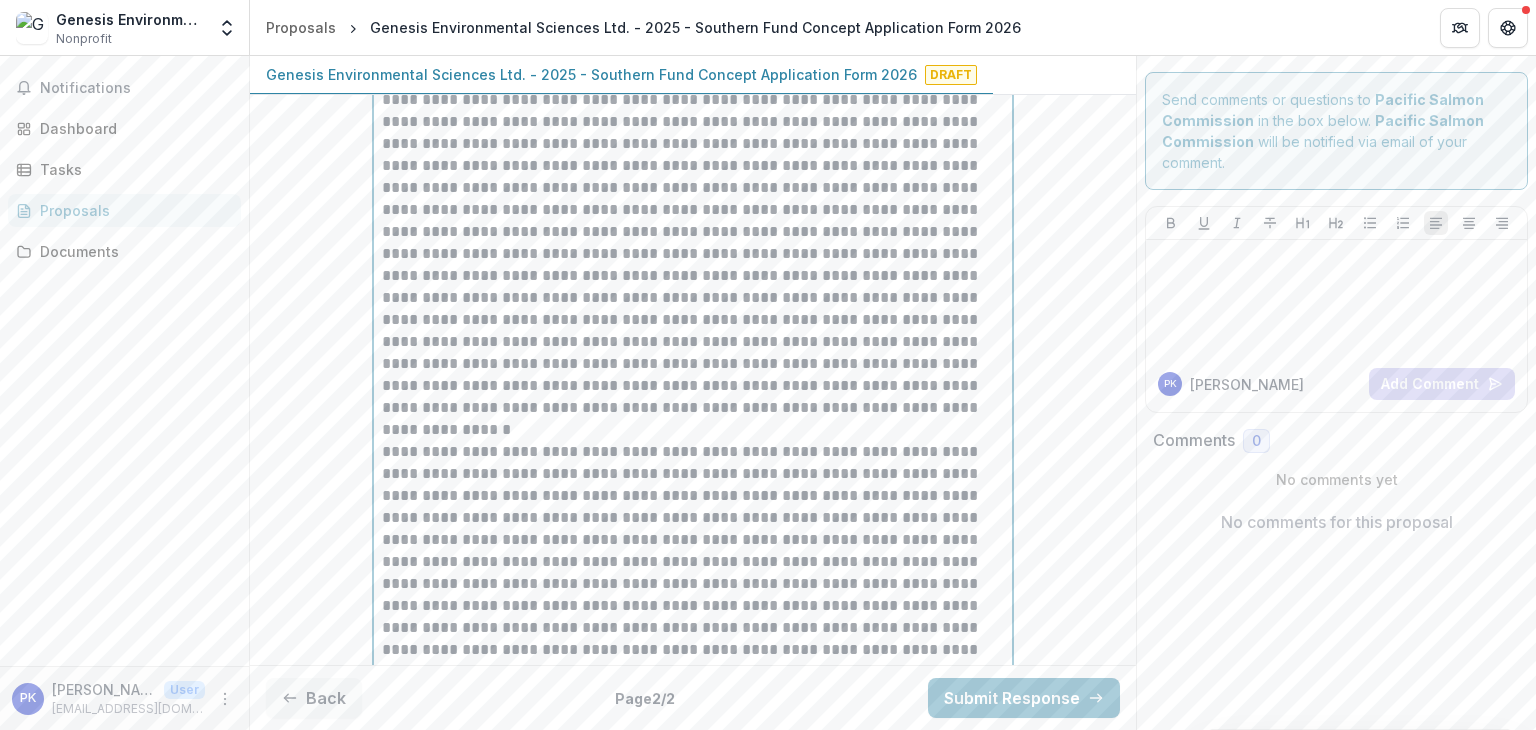 click at bounding box center (693, 628) 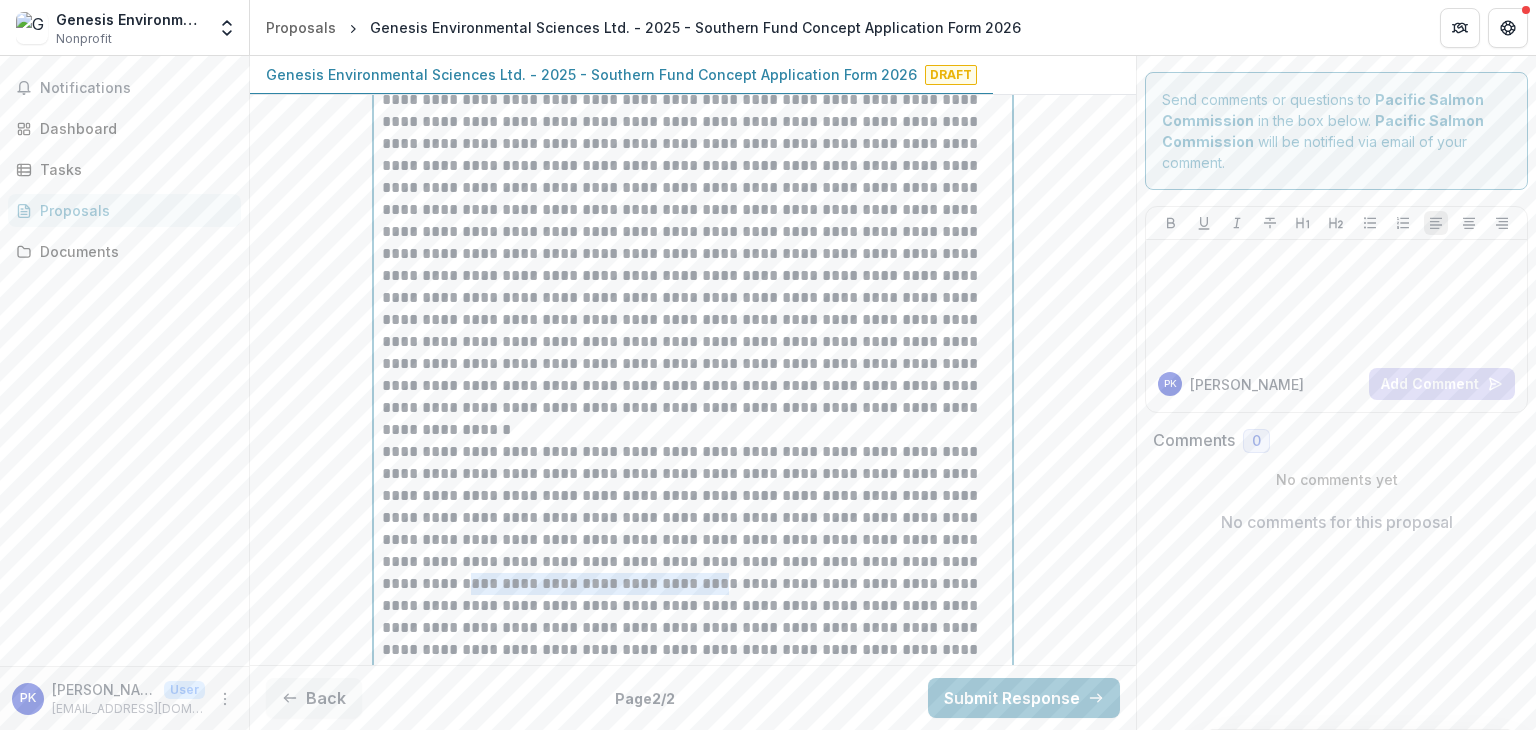 drag, startPoint x: 924, startPoint y: 560, endPoint x: 570, endPoint y: 587, distance: 355.02817 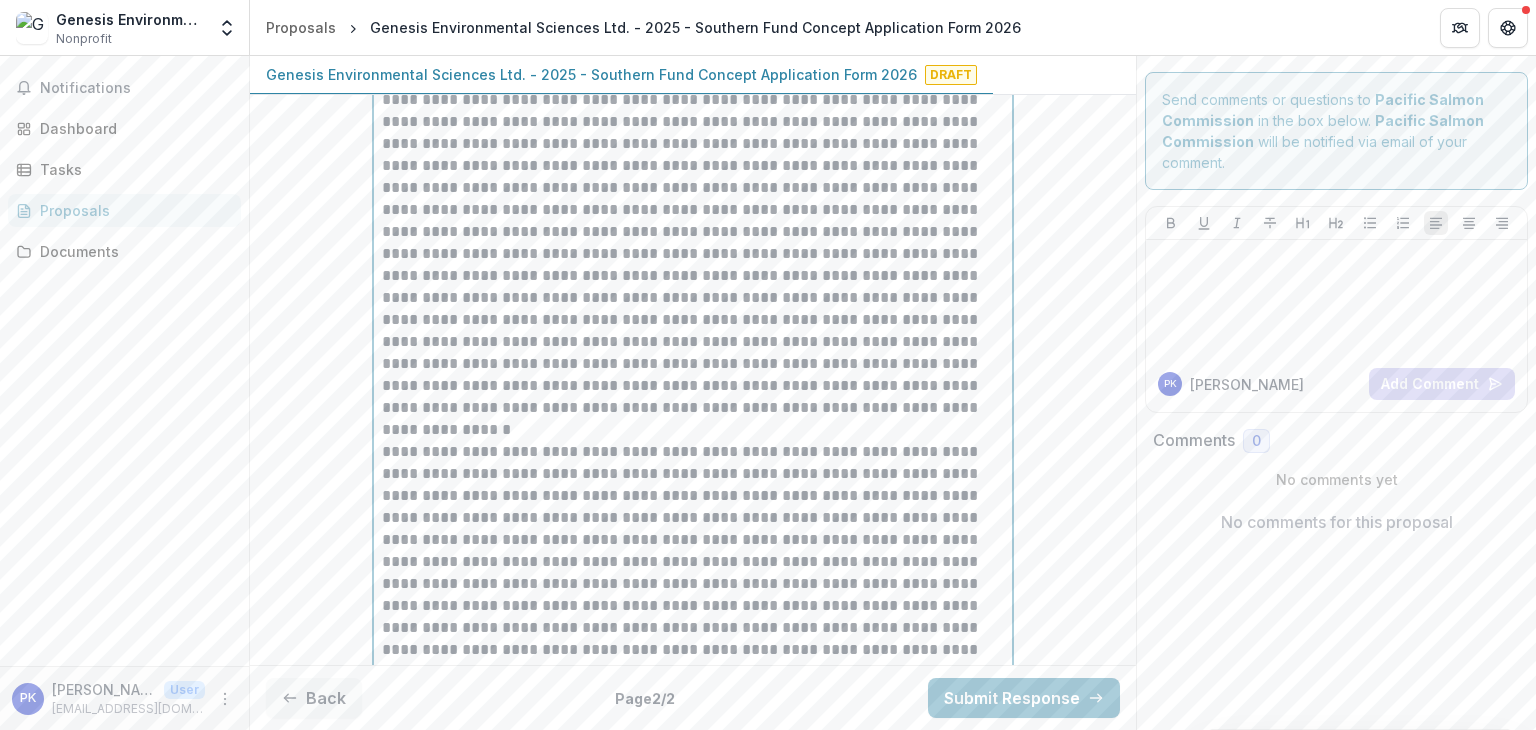click at bounding box center (693, 628) 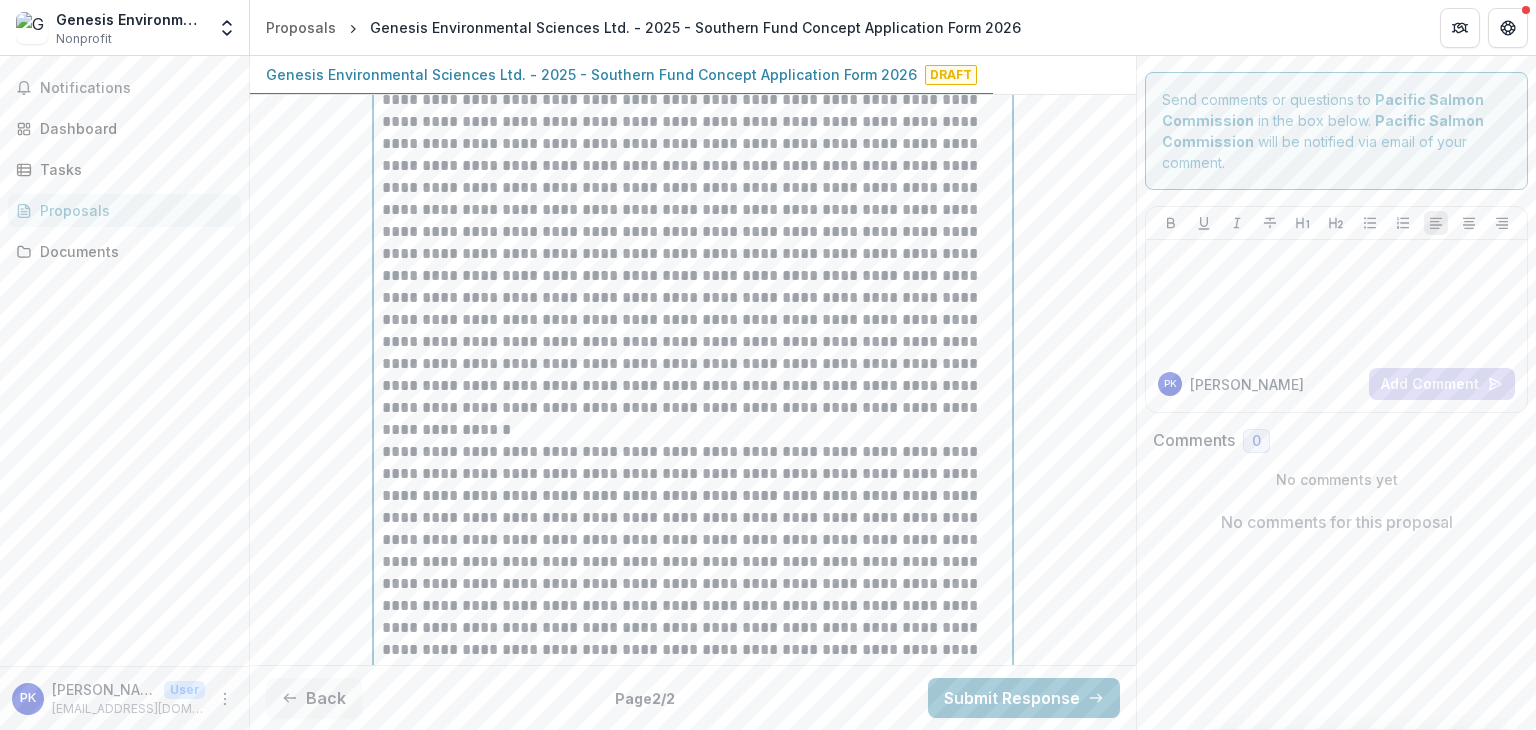 click at bounding box center [693, 639] 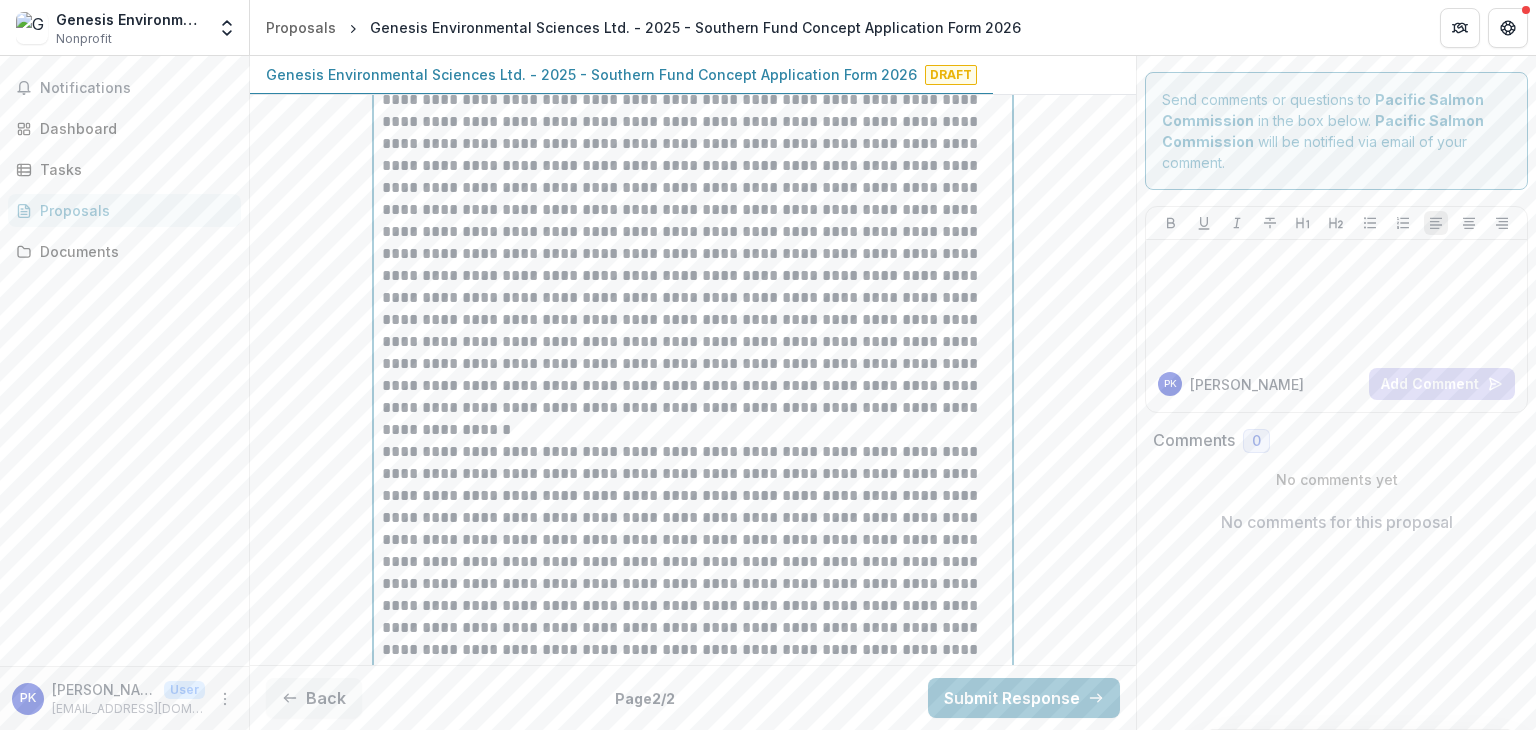 click at bounding box center [693, 639] 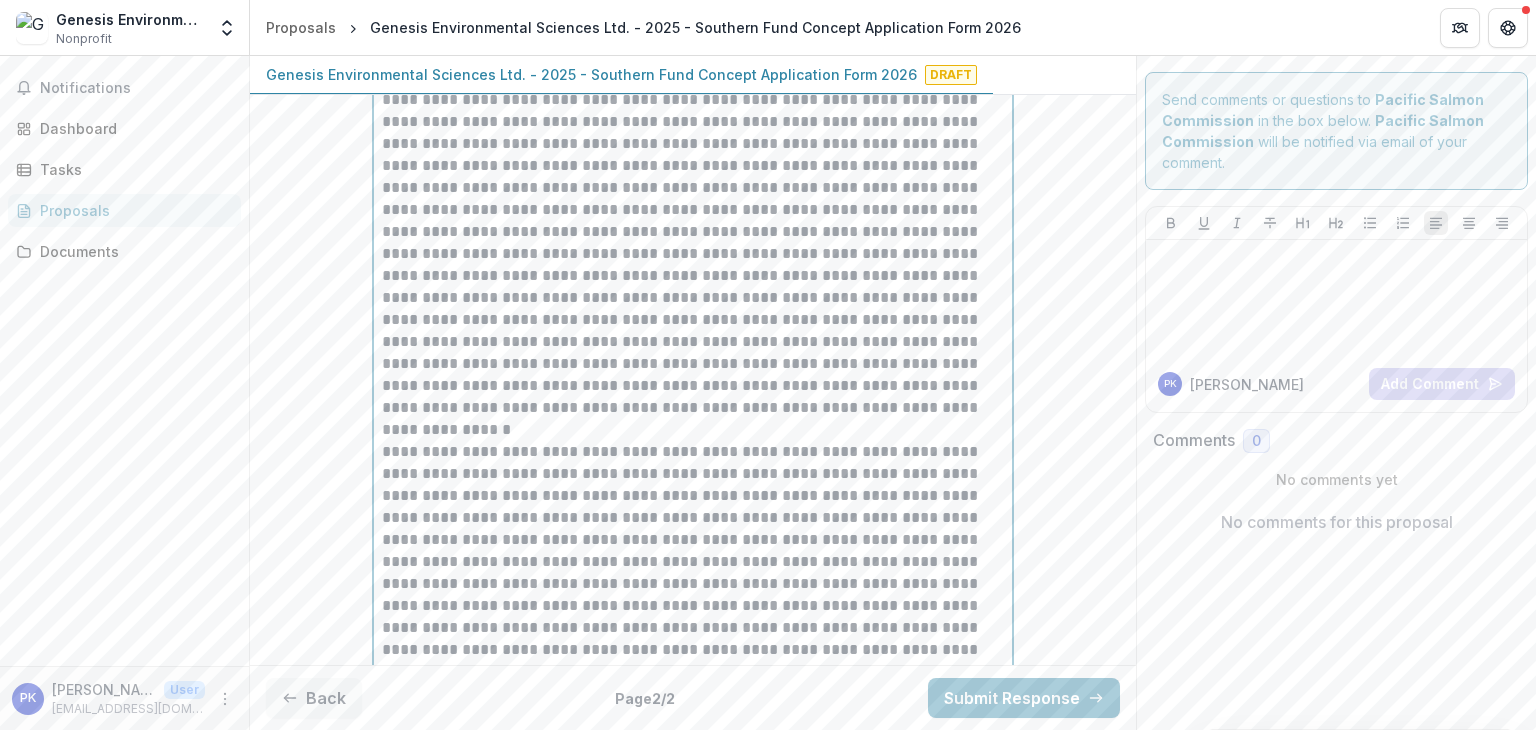 click at bounding box center (693, 639) 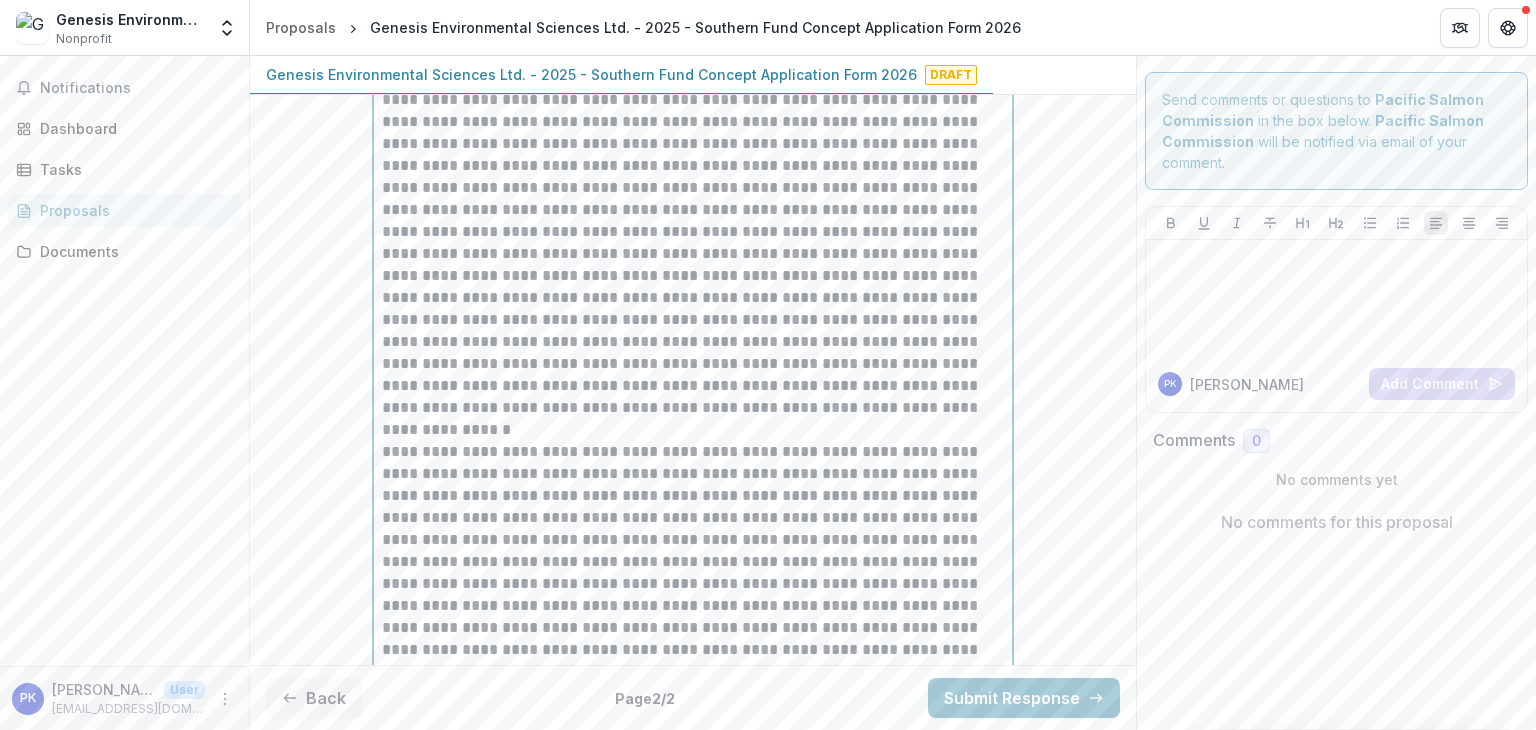 click at bounding box center [693, 639] 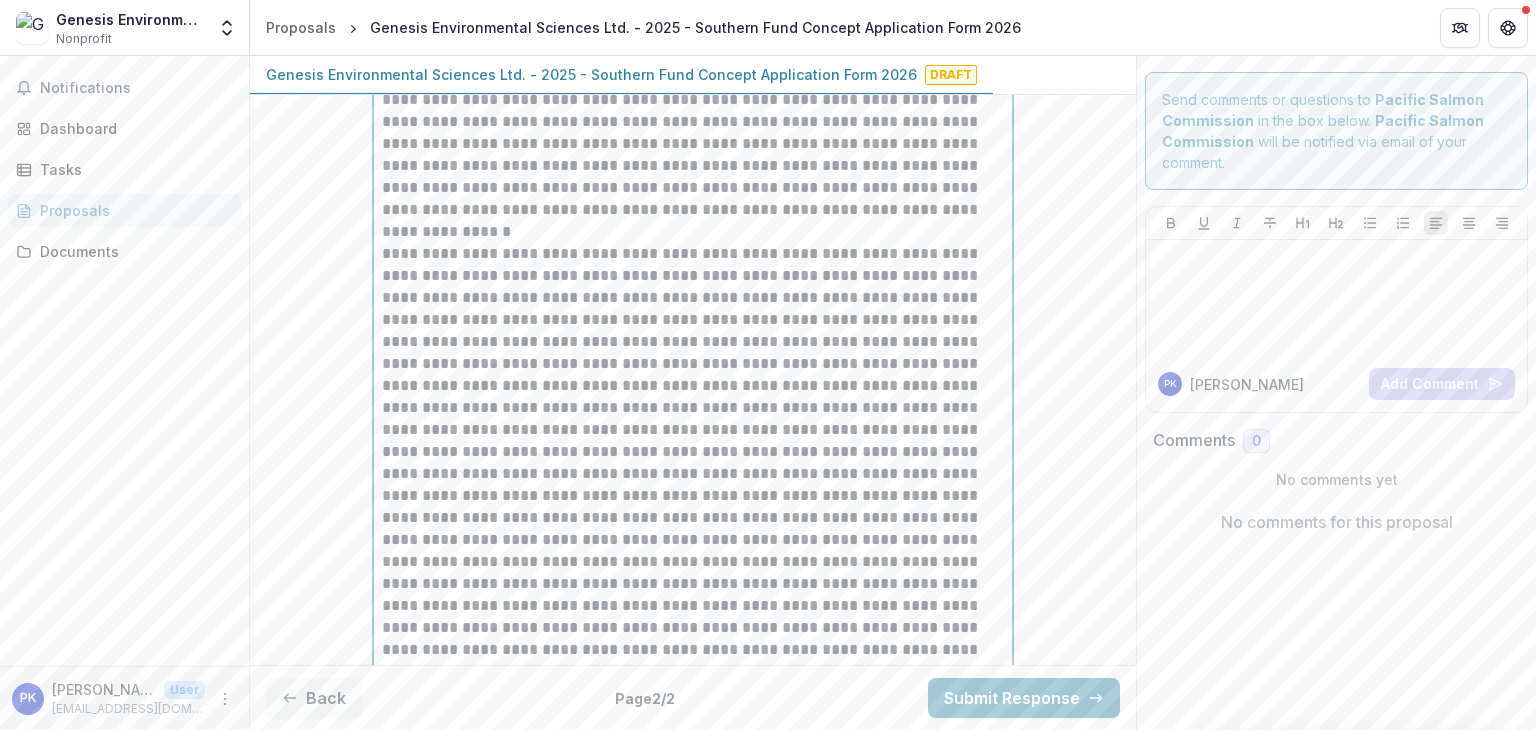 scroll, scrollTop: 900, scrollLeft: 0, axis: vertical 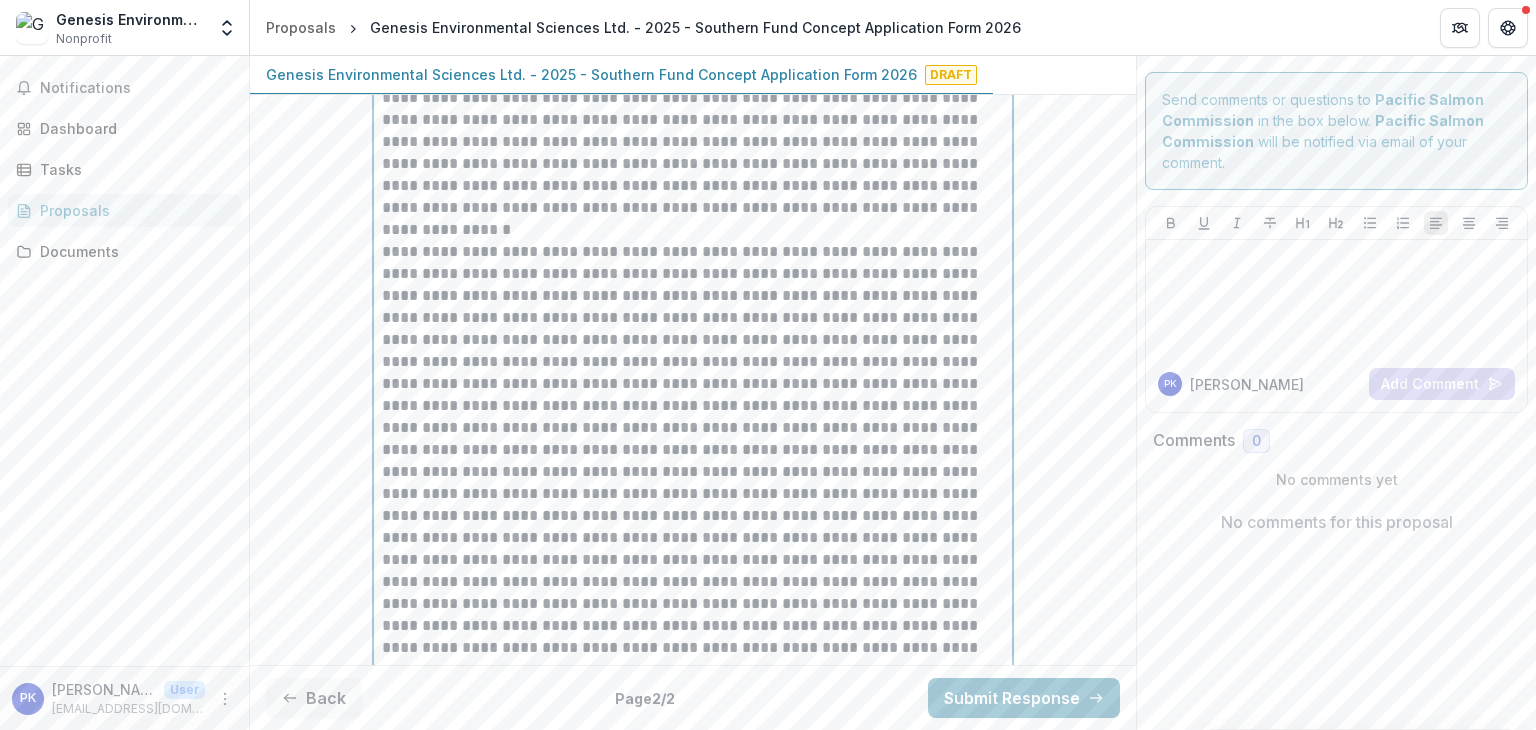 click at bounding box center (693, 450) 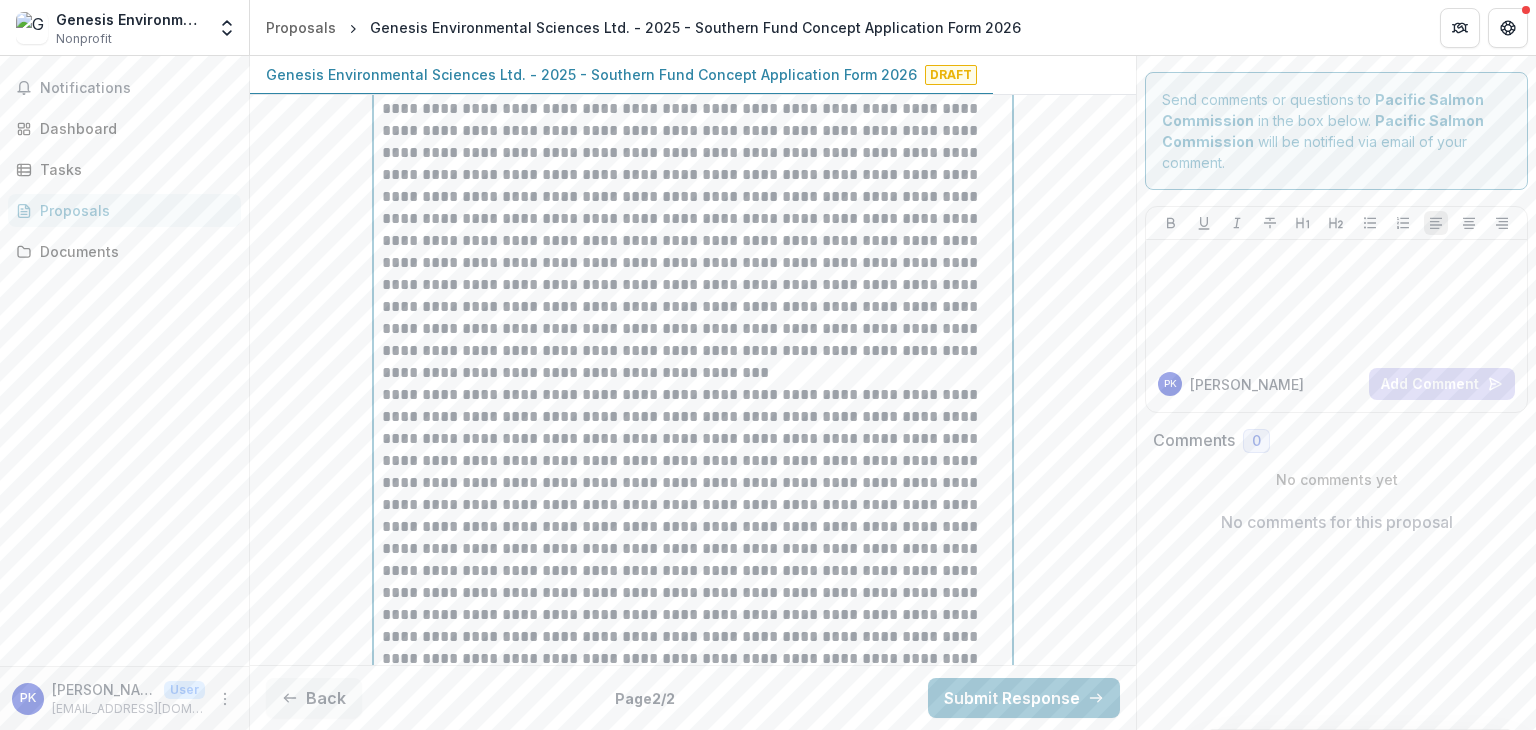 scroll, scrollTop: 1200, scrollLeft: 0, axis: vertical 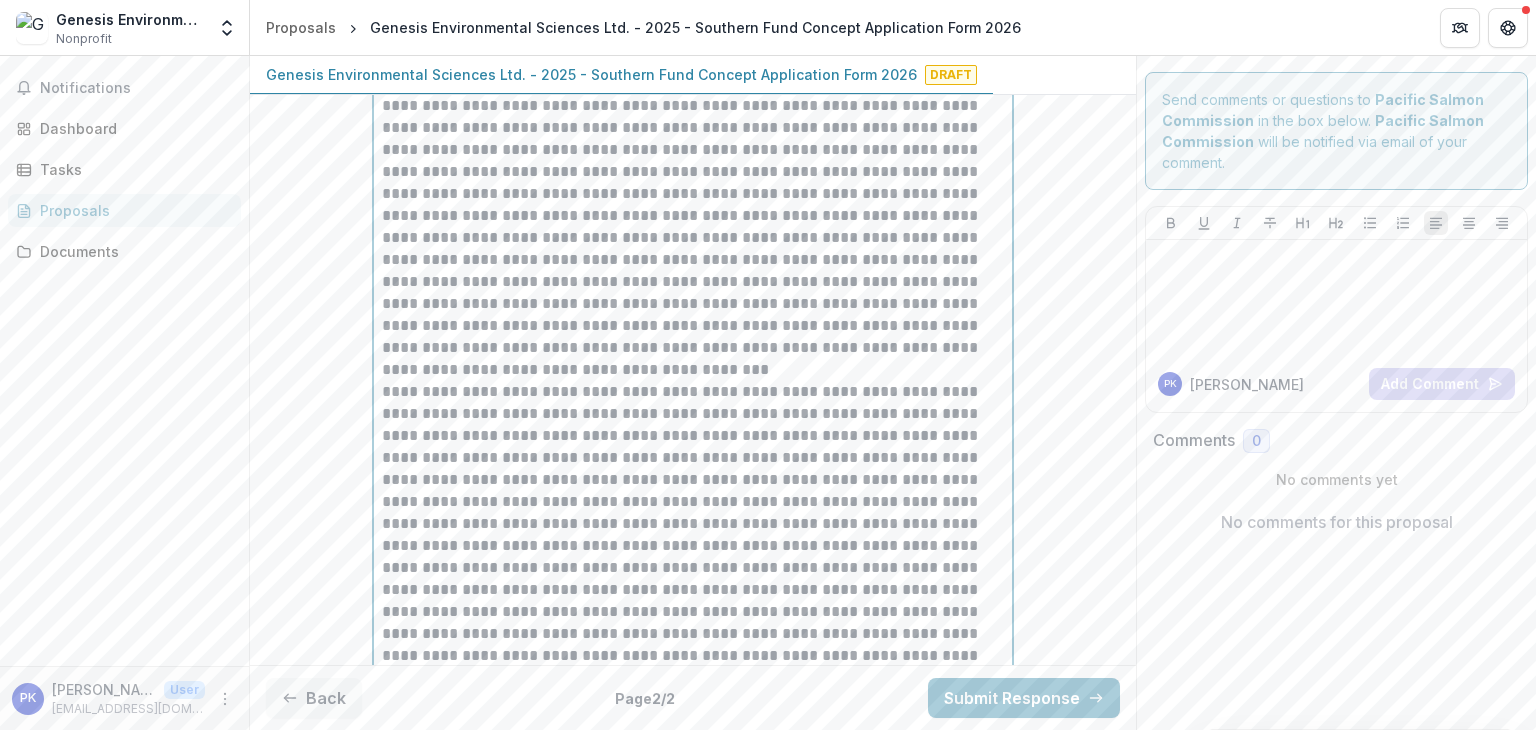 click at bounding box center [693, 568] 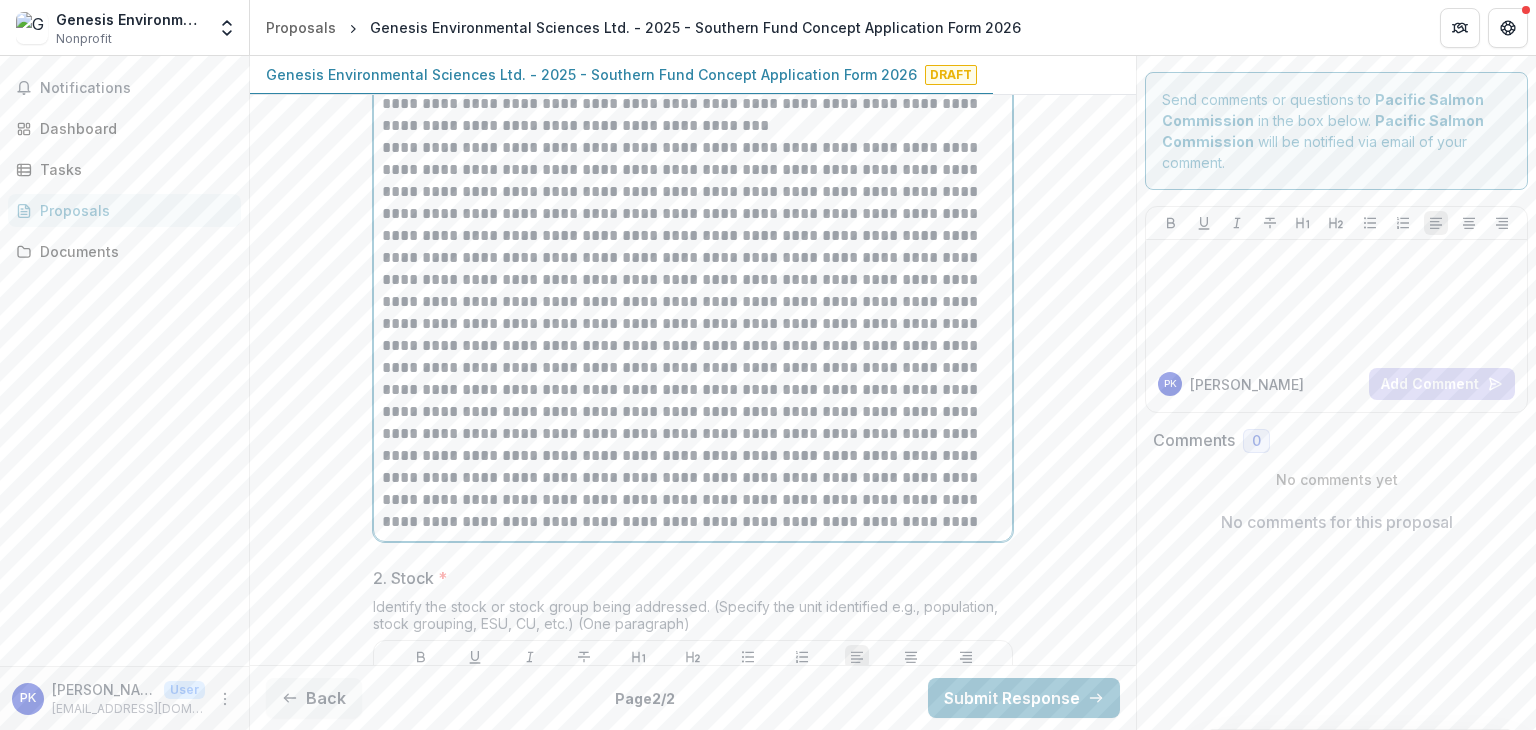 scroll, scrollTop: 1500, scrollLeft: 0, axis: vertical 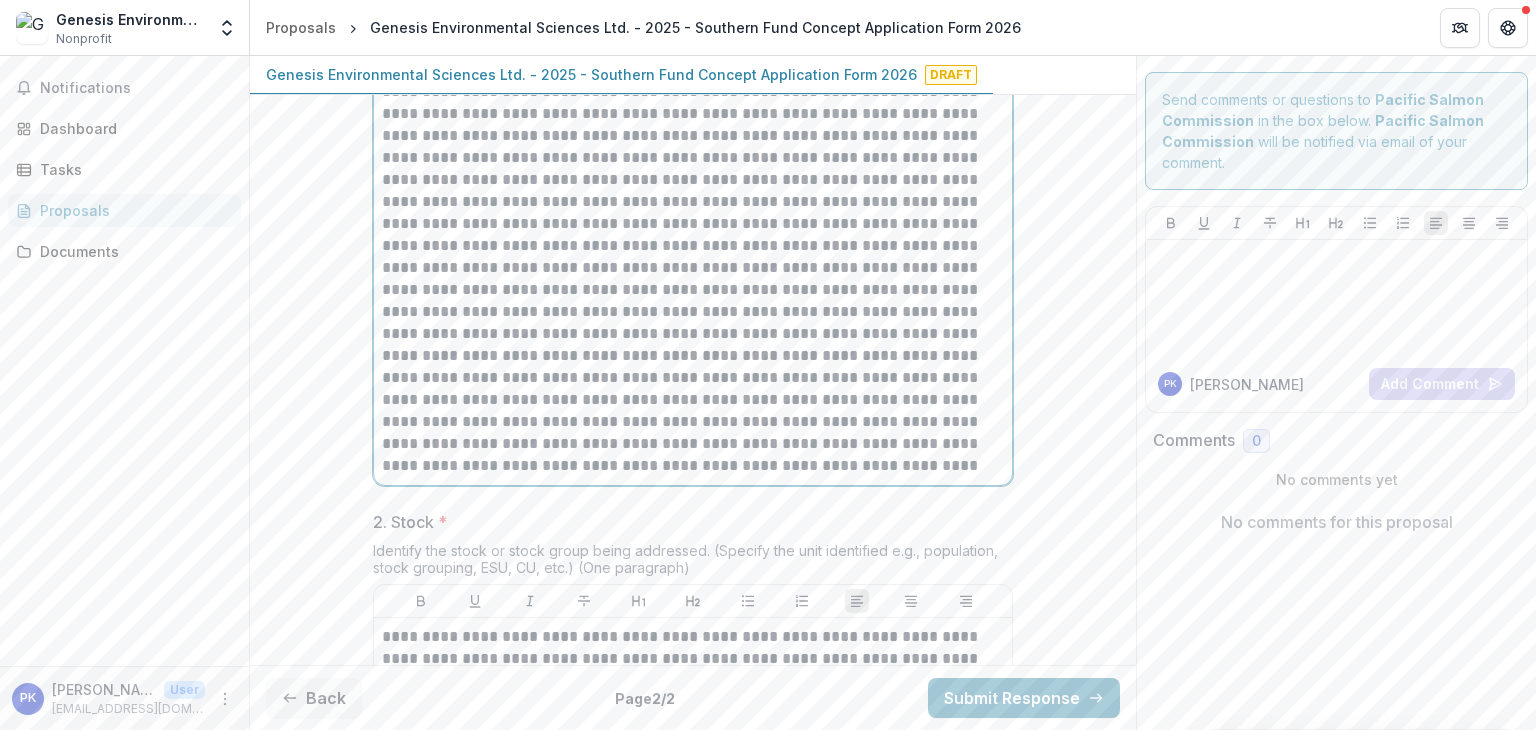 click at bounding box center [693, 279] 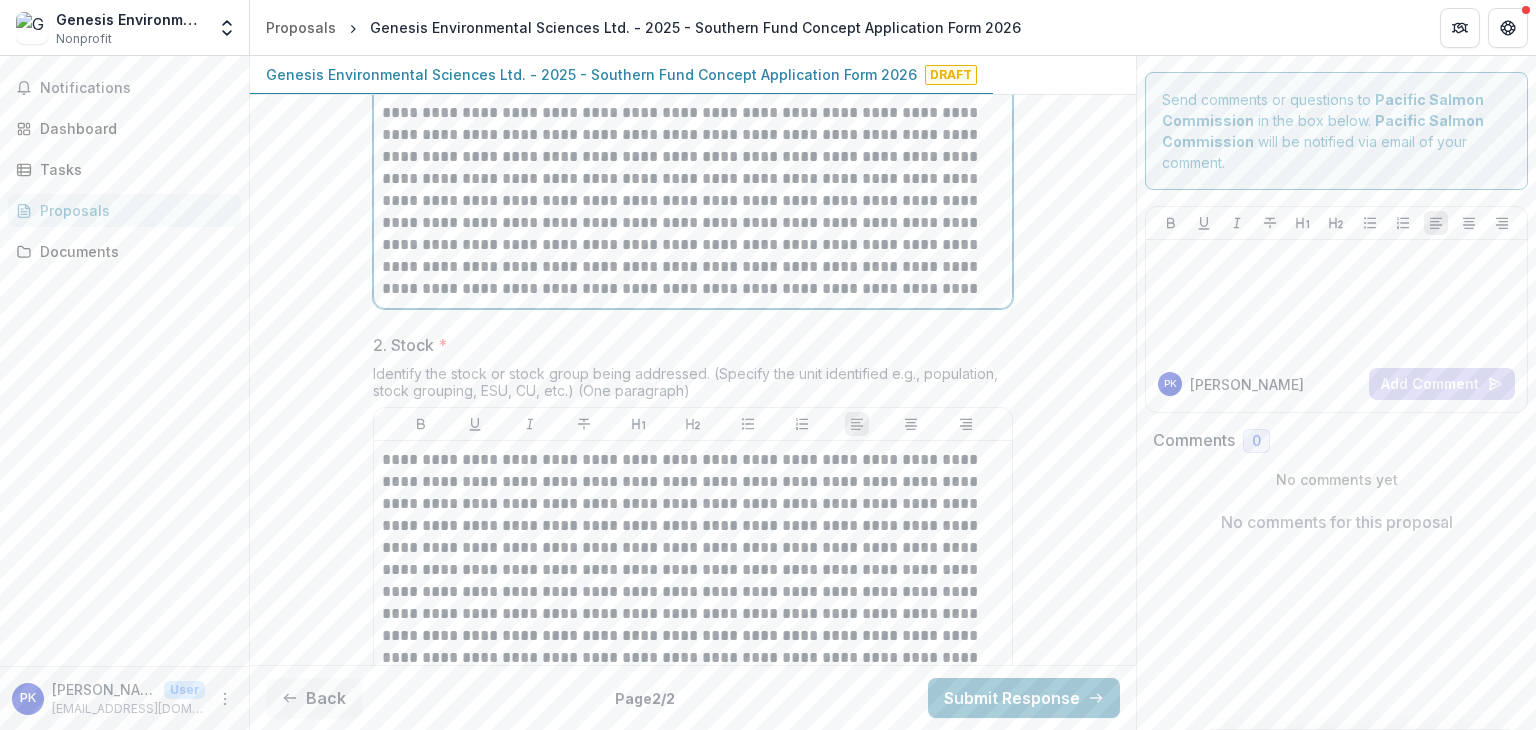 scroll, scrollTop: 1700, scrollLeft: 0, axis: vertical 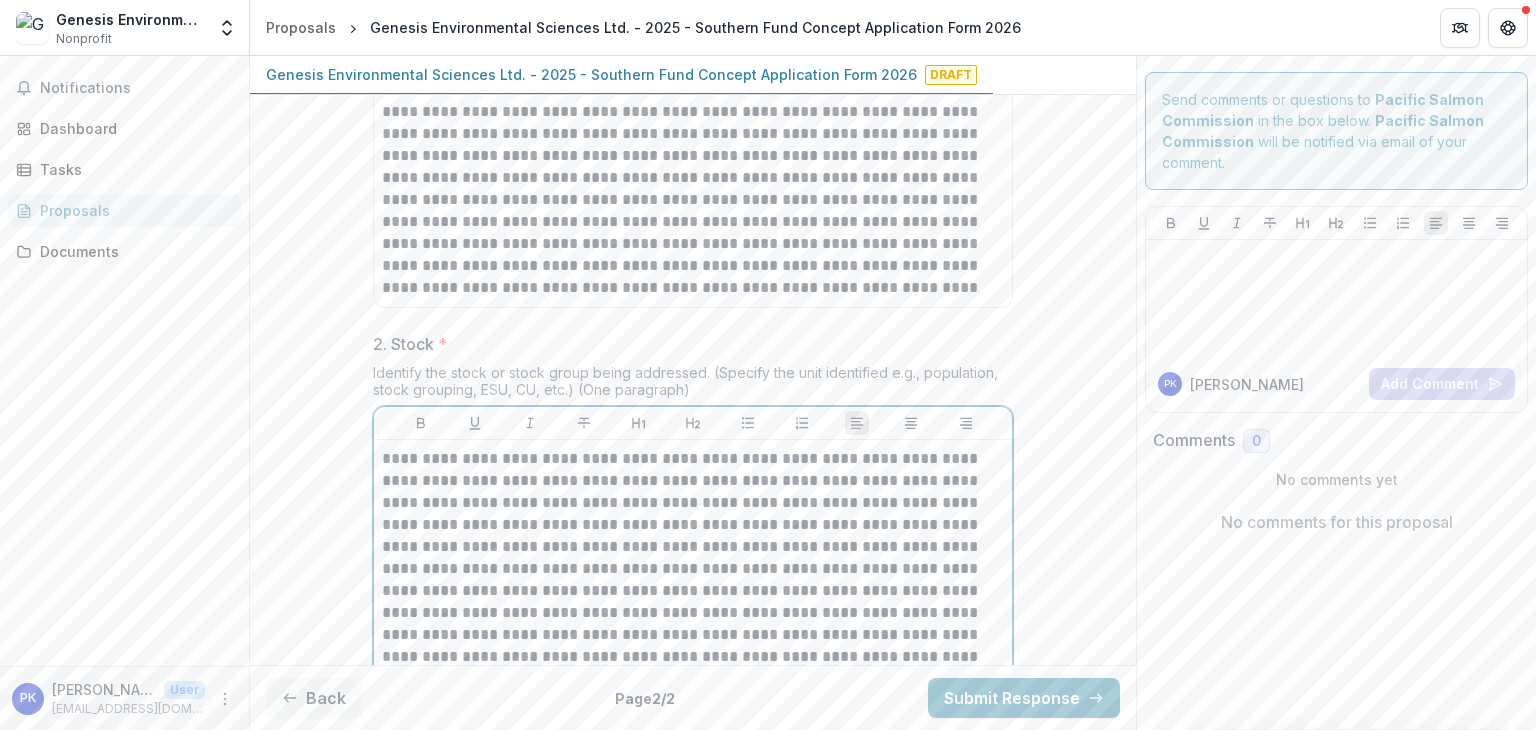 click at bounding box center [693, 657] 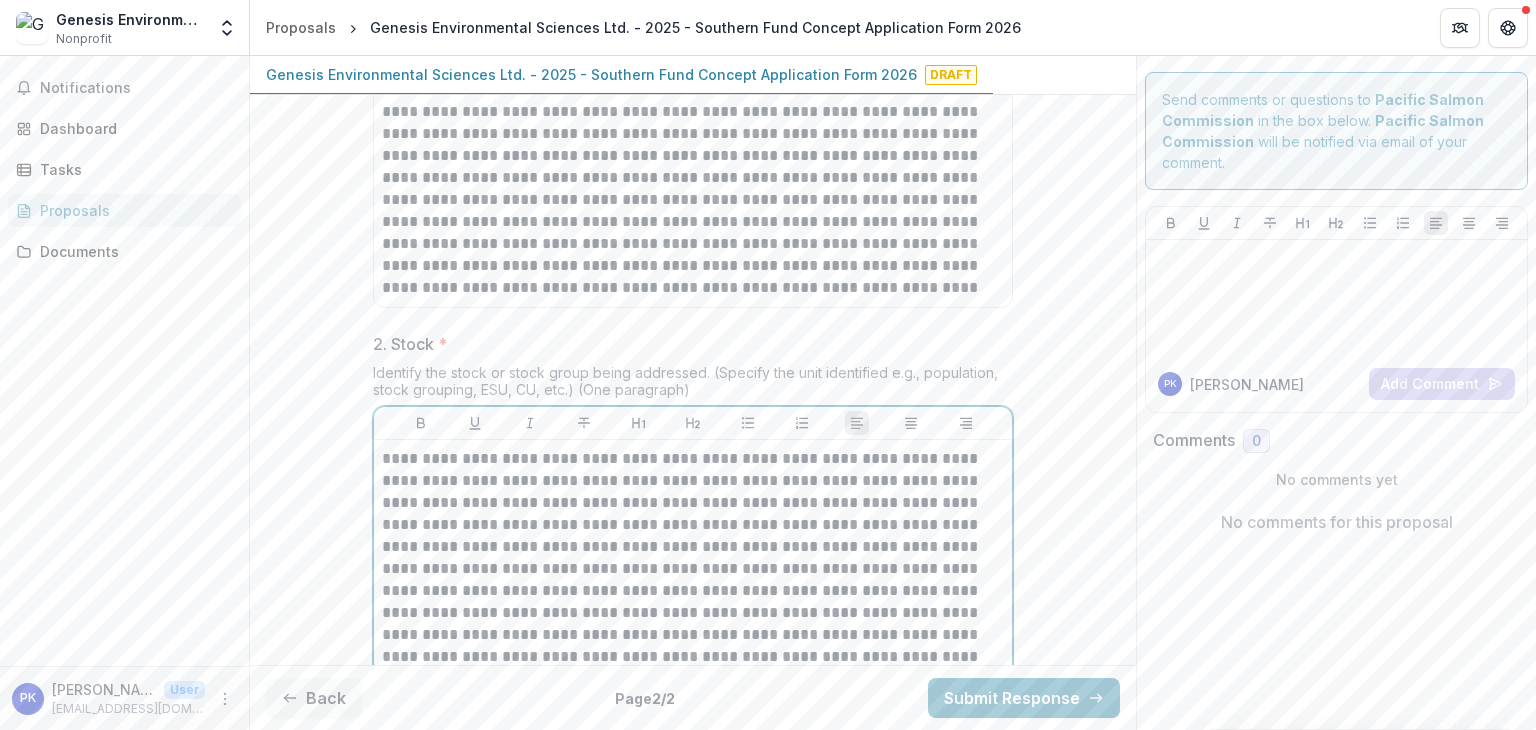 type 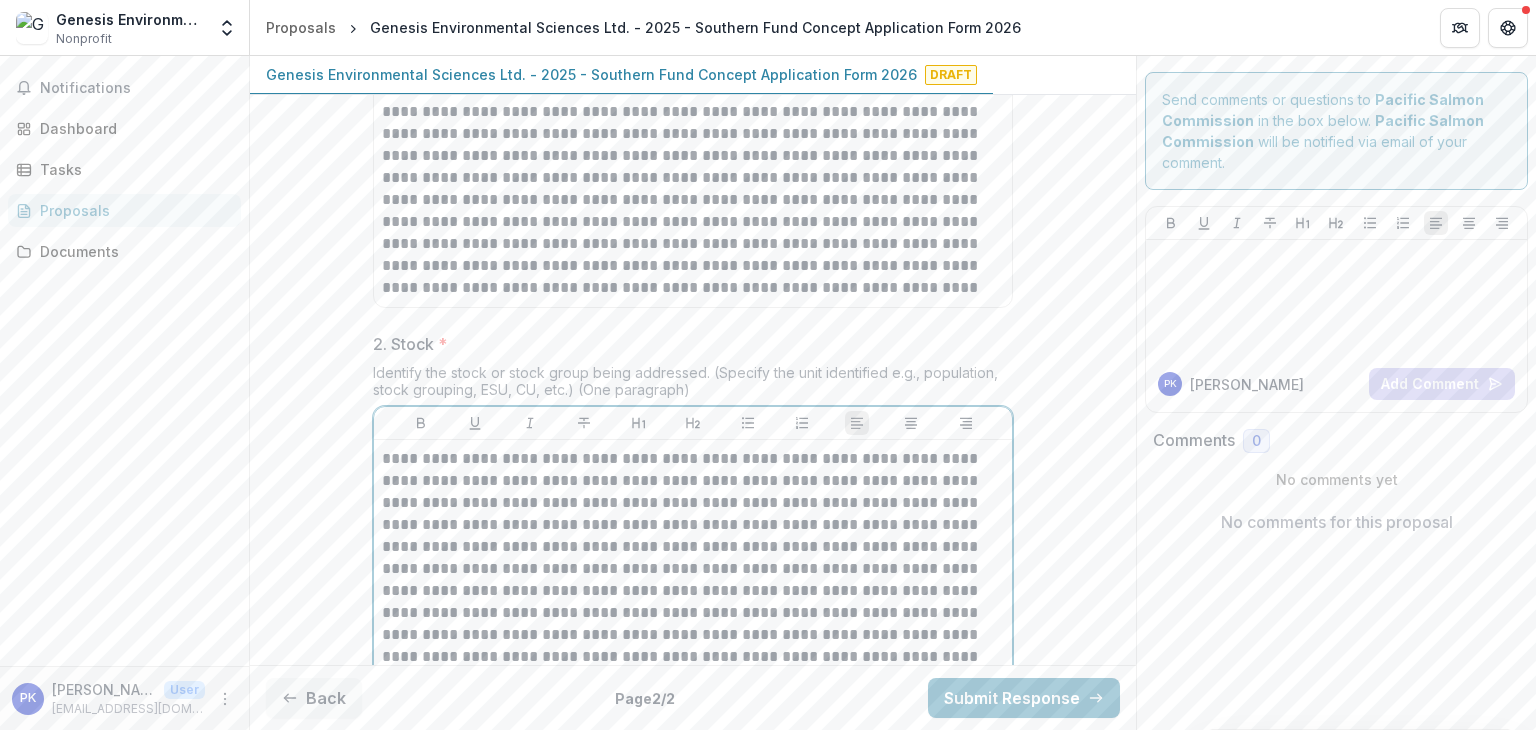 click at bounding box center [693, 657] 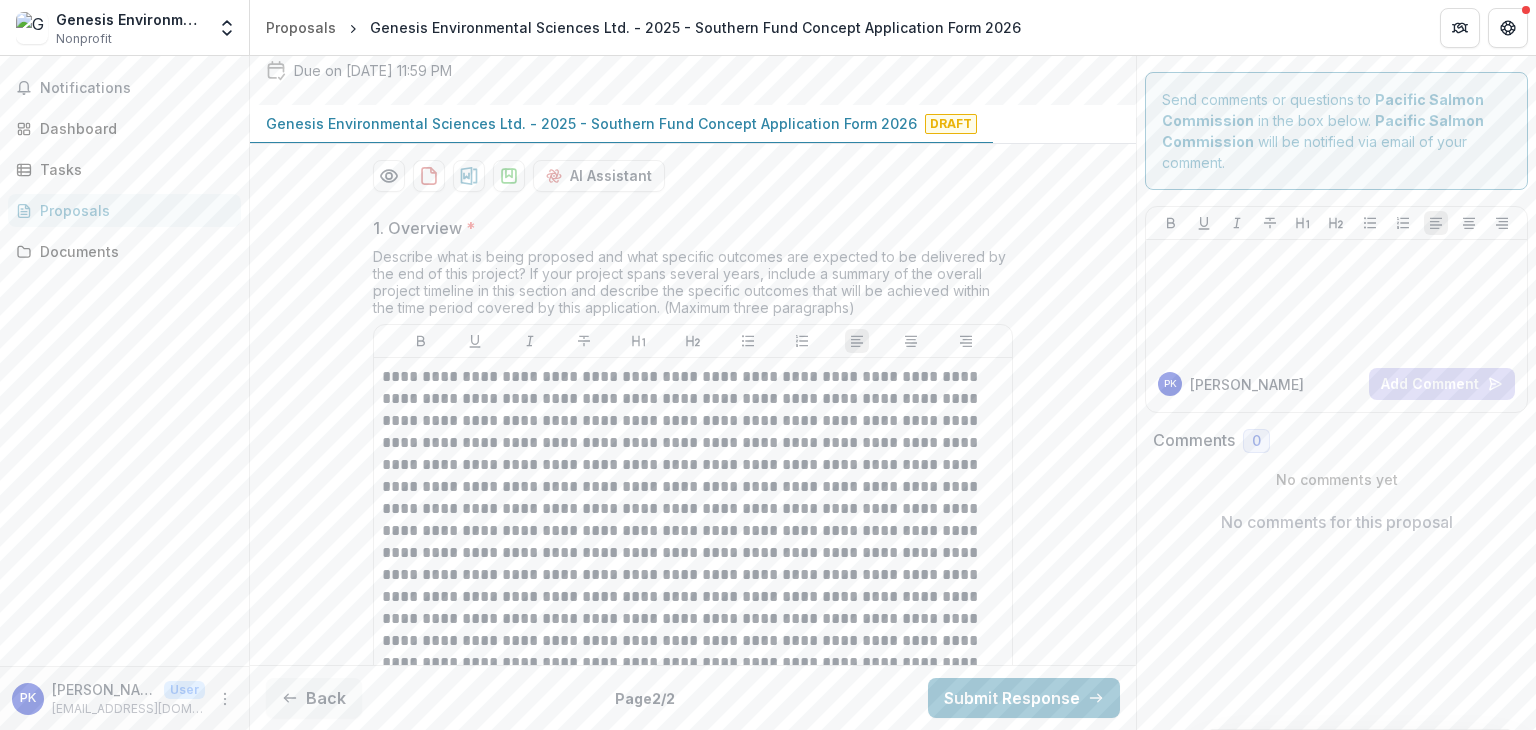 scroll, scrollTop: 400, scrollLeft: 0, axis: vertical 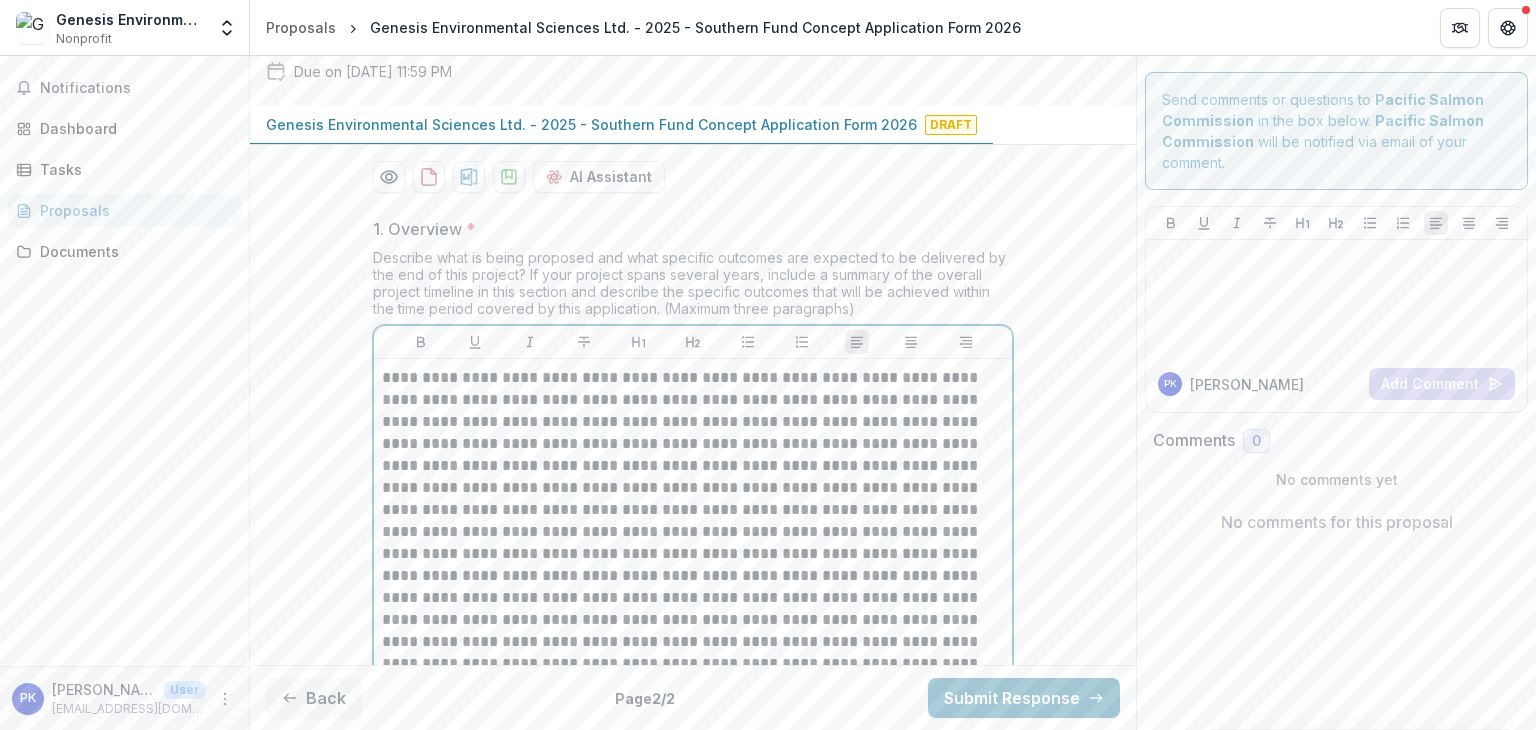click at bounding box center [693, 983] 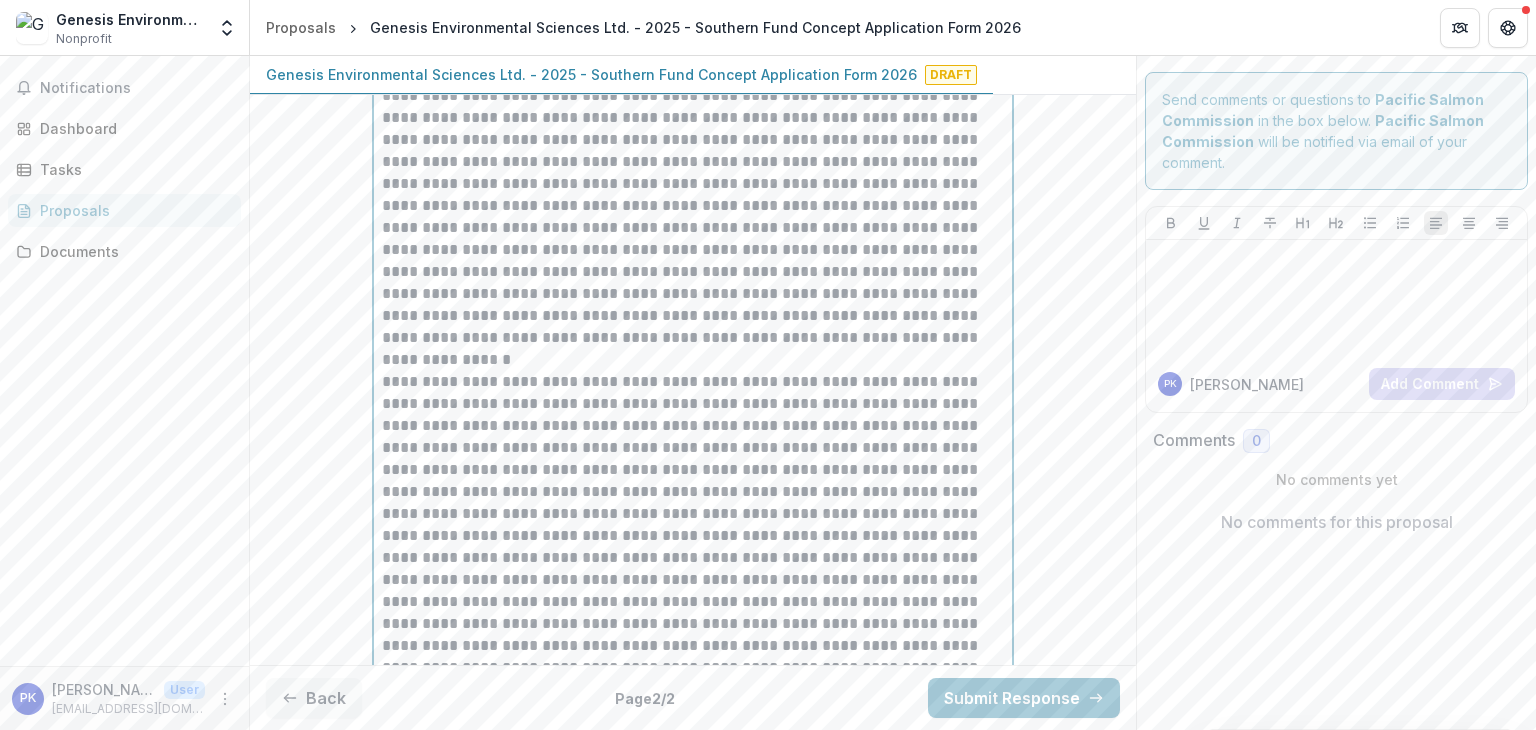 scroll, scrollTop: 270, scrollLeft: 0, axis: vertical 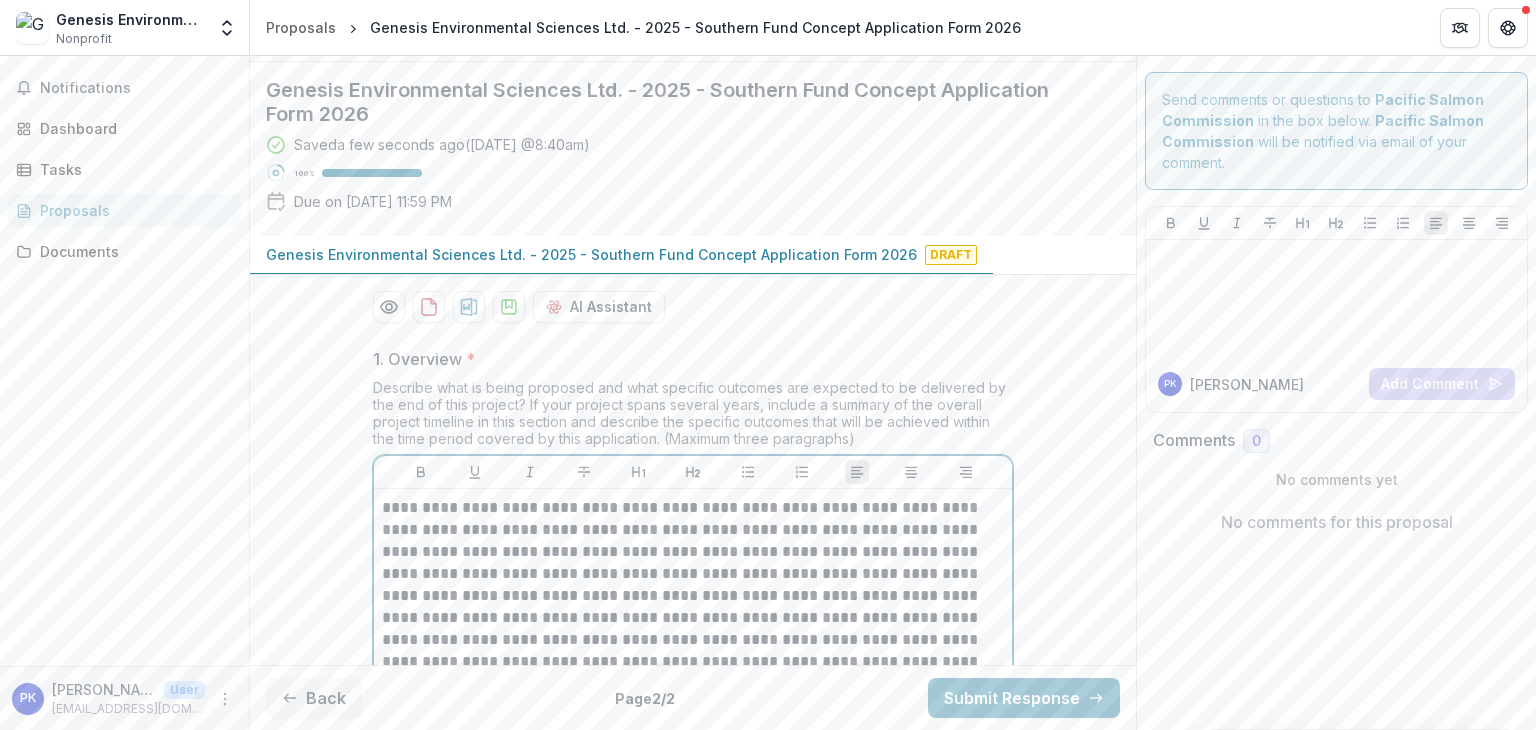 click at bounding box center [693, 673] 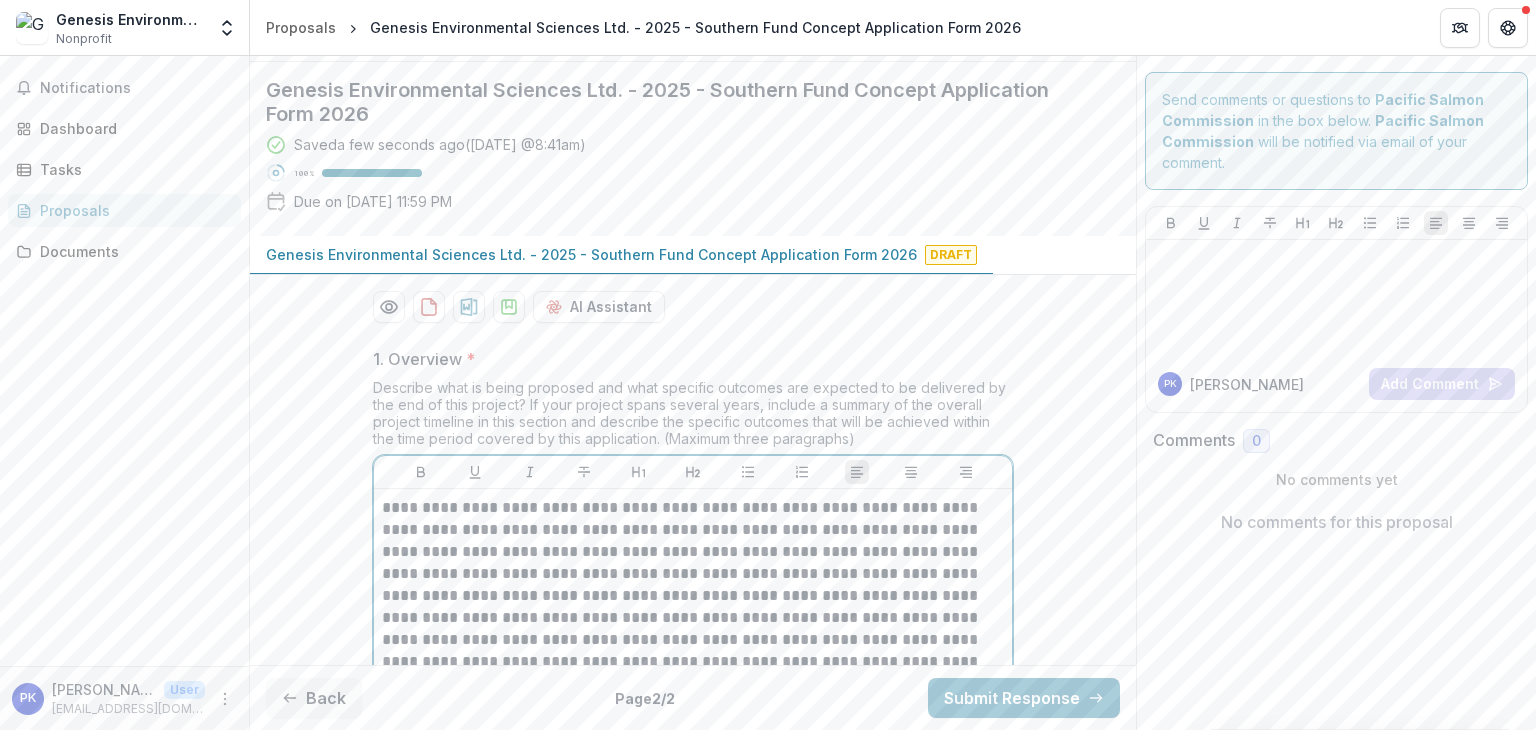 click at bounding box center (693, 684) 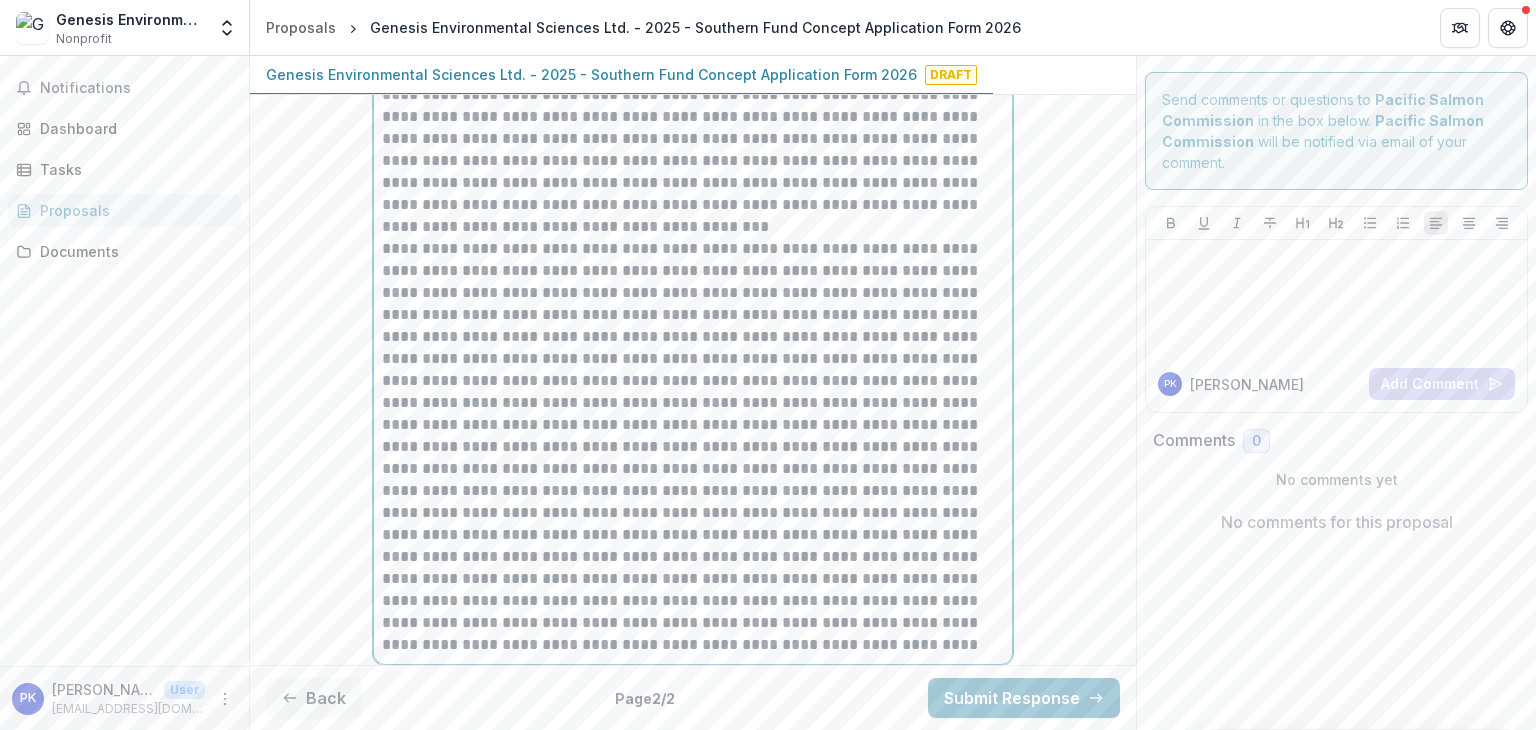 scroll, scrollTop: 1370, scrollLeft: 0, axis: vertical 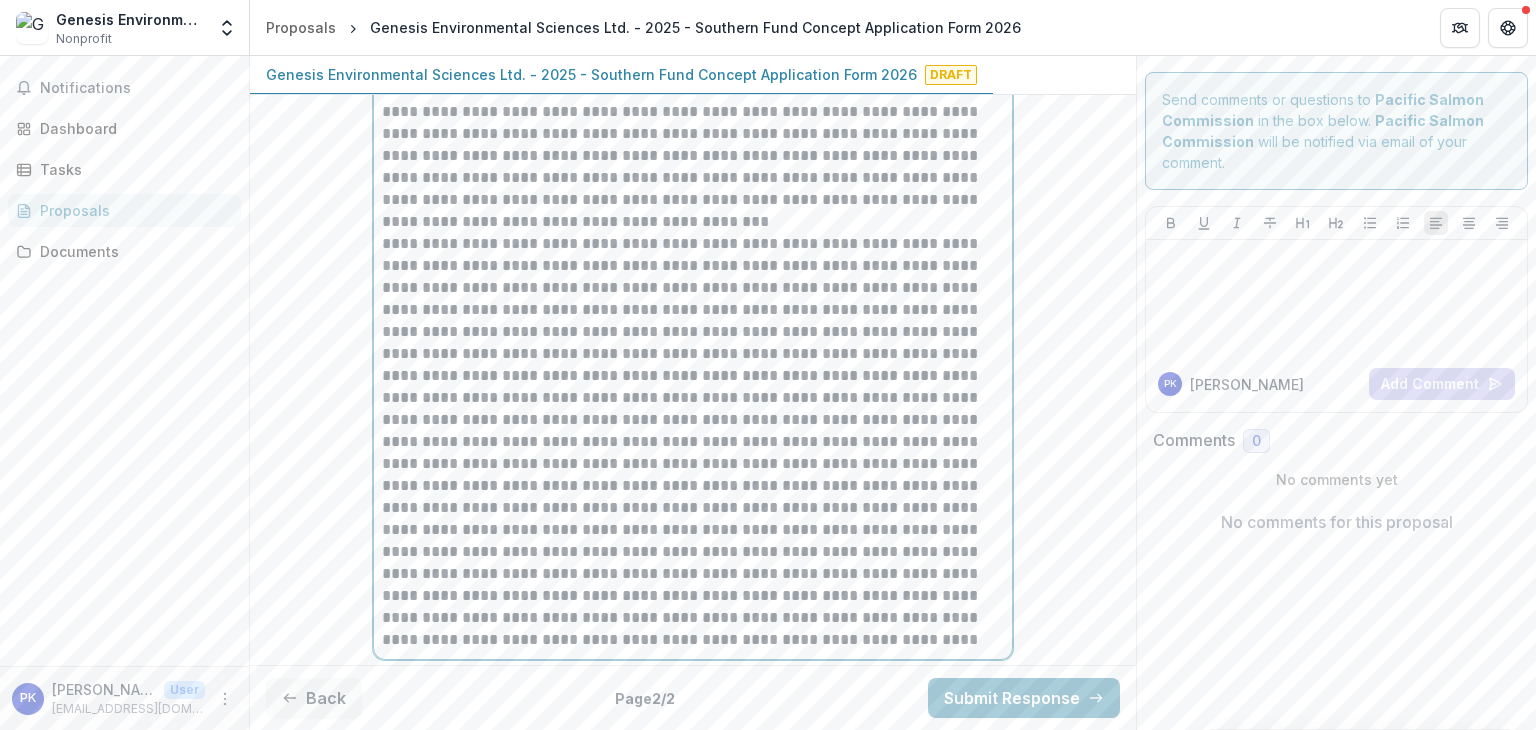 click at bounding box center (693, 442) 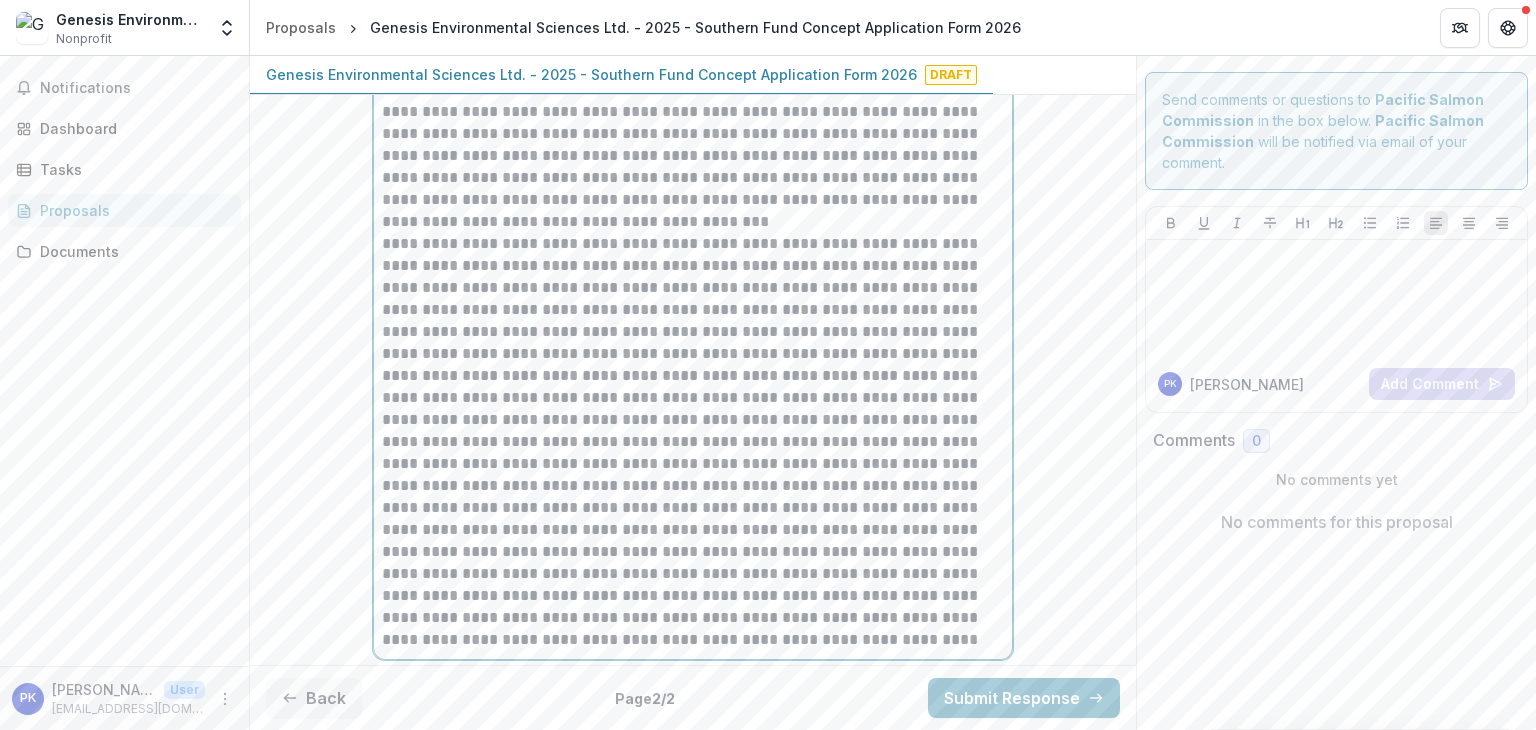 click at bounding box center (693, 442) 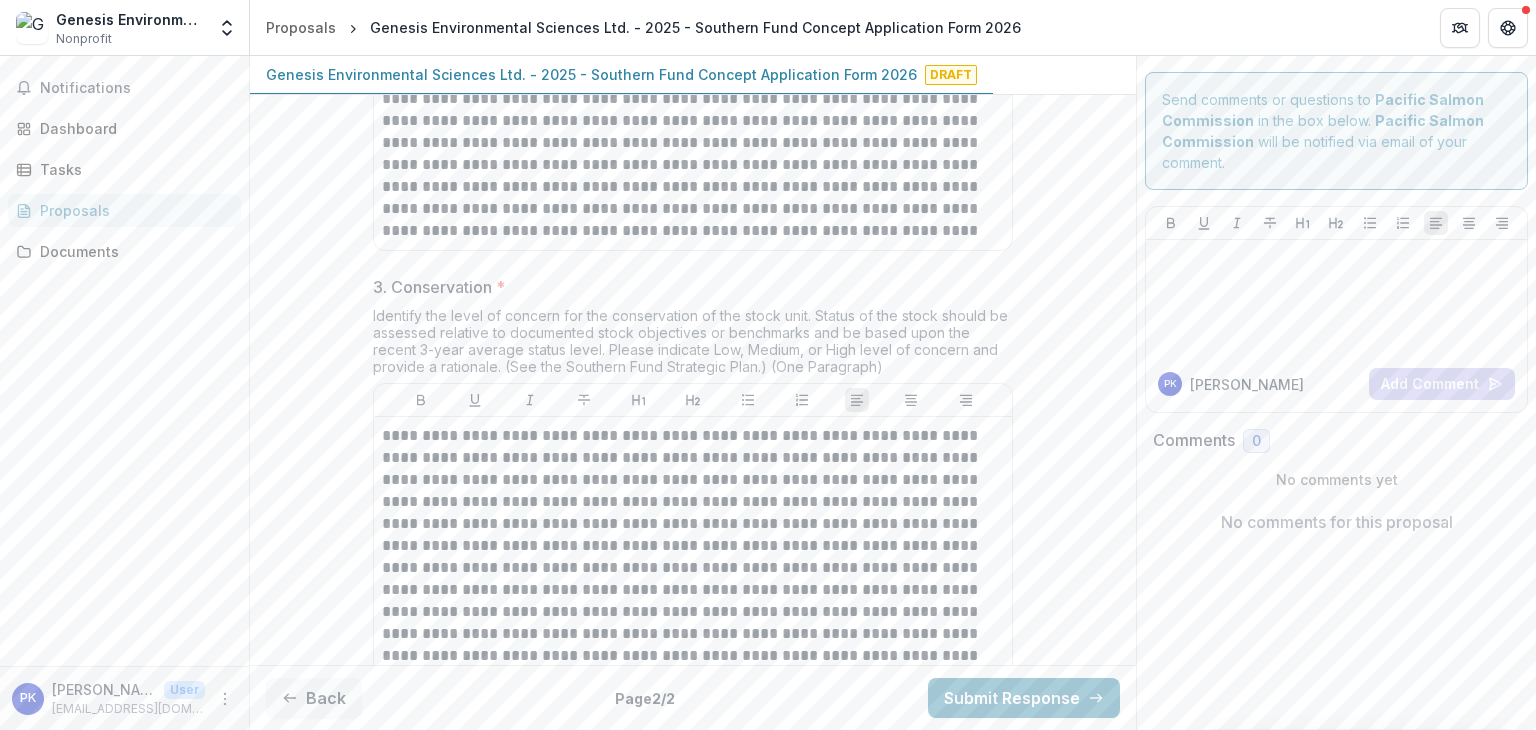 scroll, scrollTop: 2370, scrollLeft: 0, axis: vertical 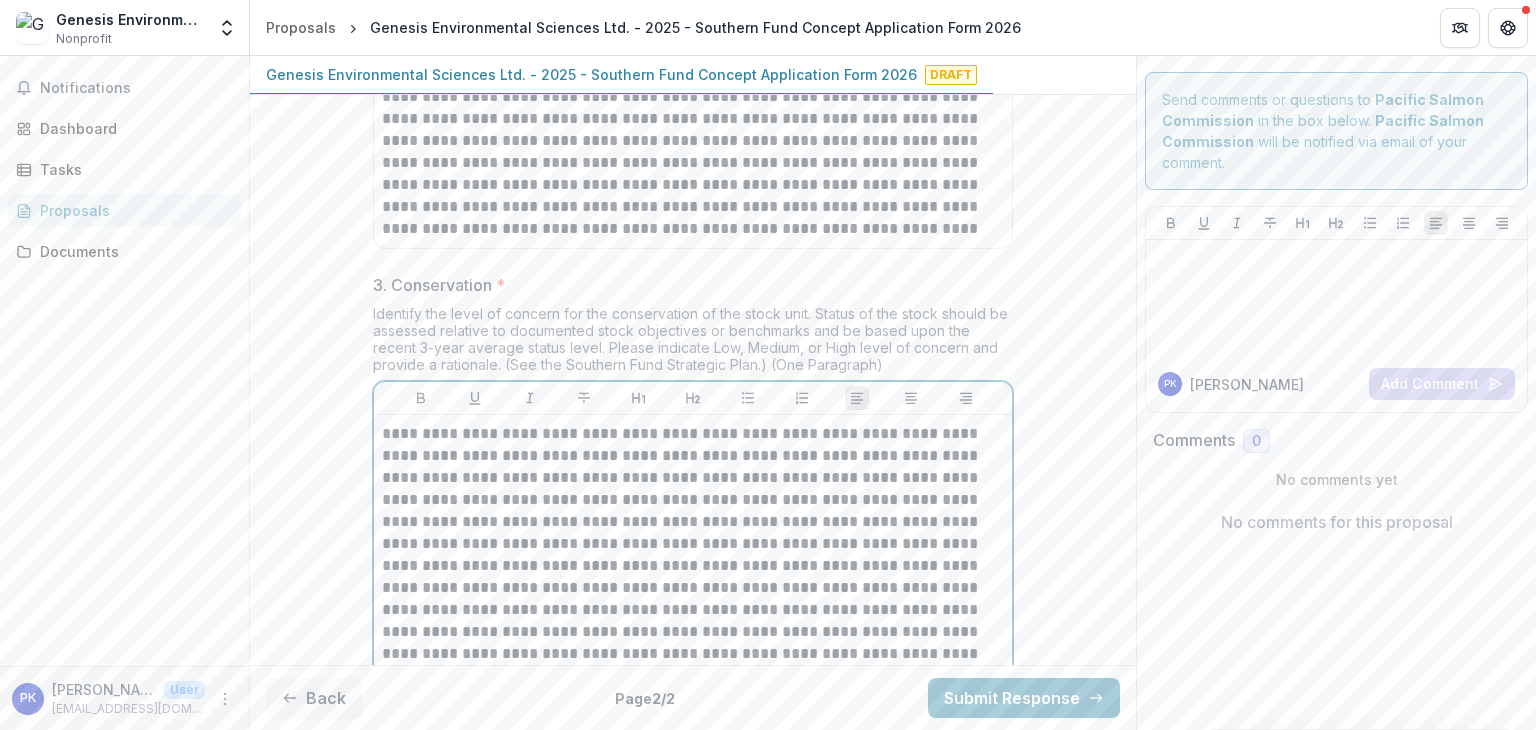 click on "**********" at bounding box center [693, 555] 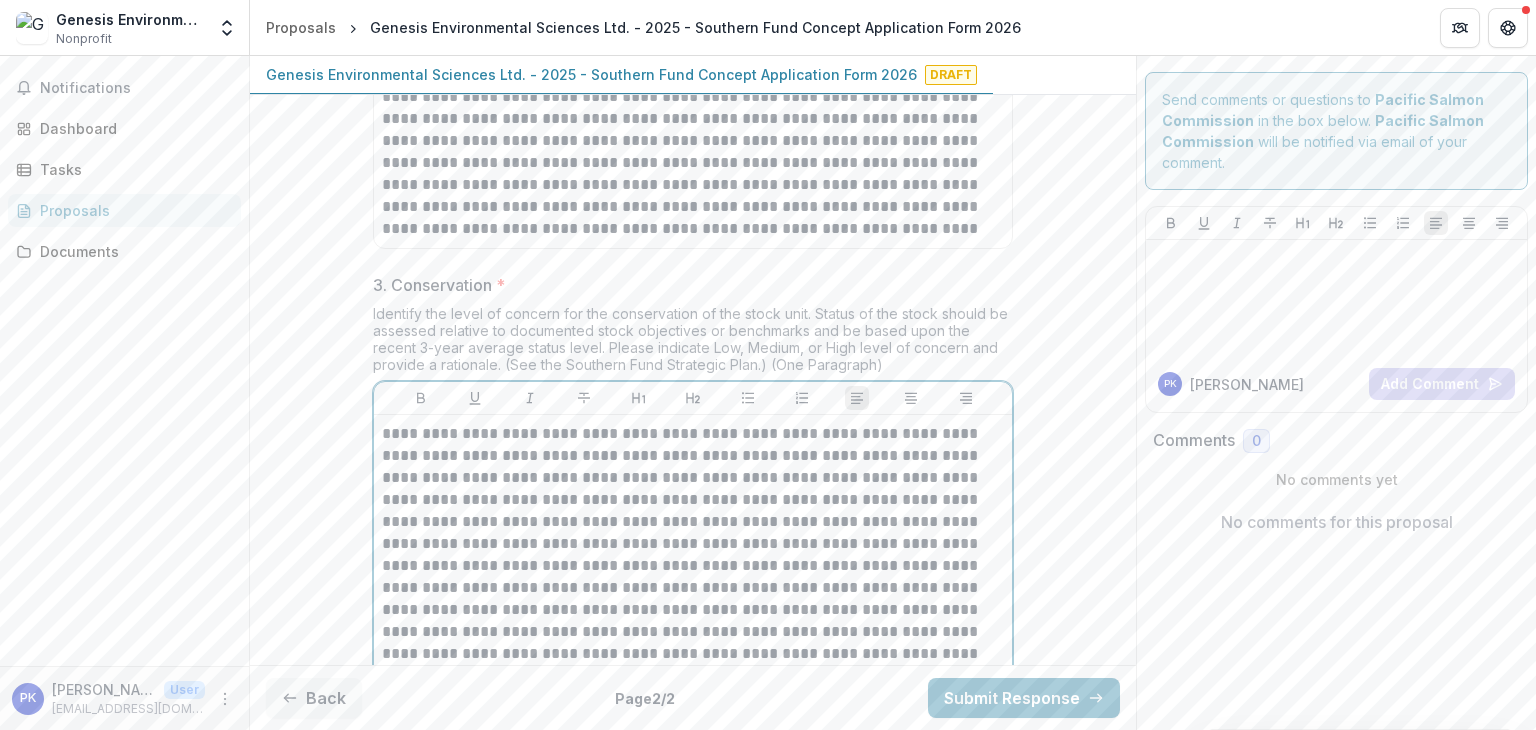 click on "**********" at bounding box center [693, 555] 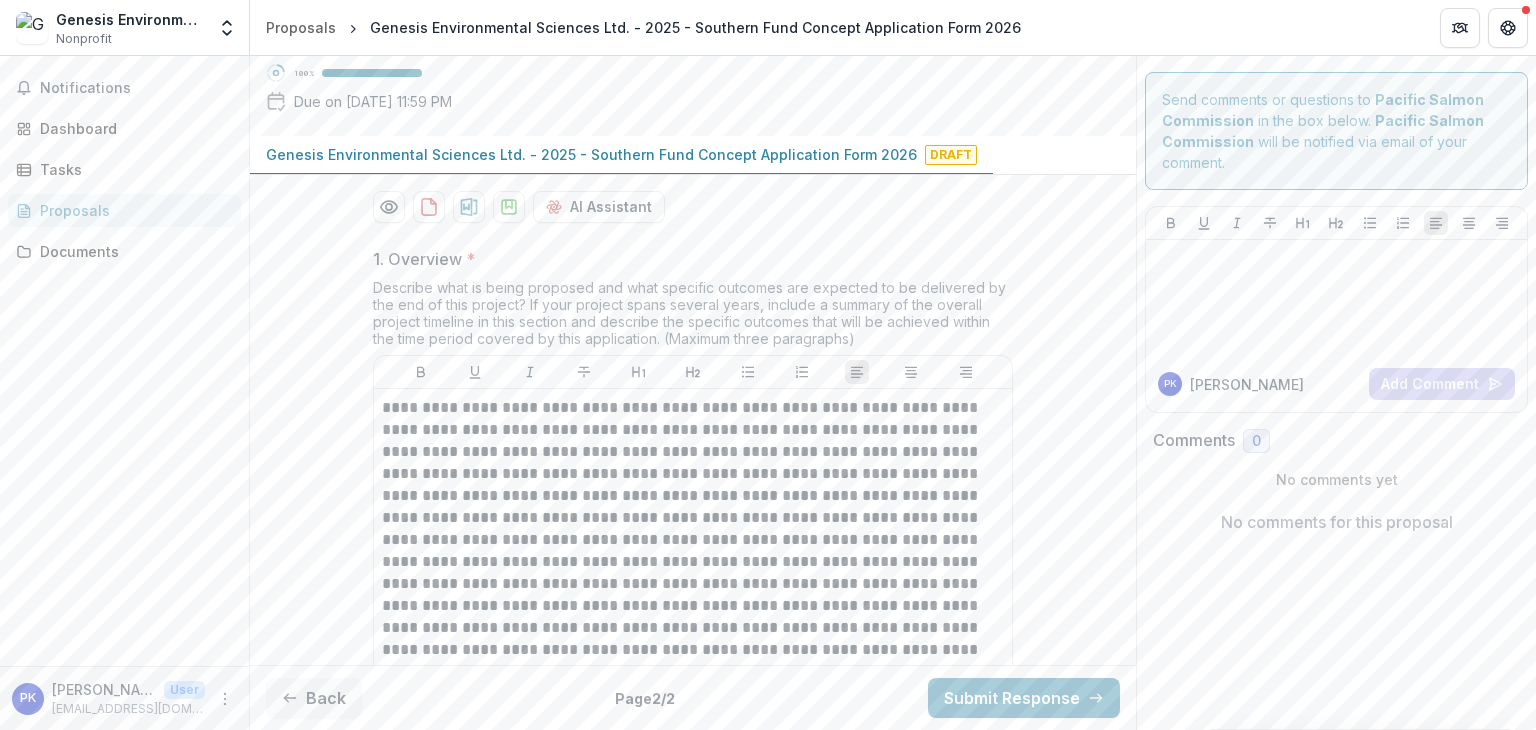 scroll, scrollTop: 0, scrollLeft: 0, axis: both 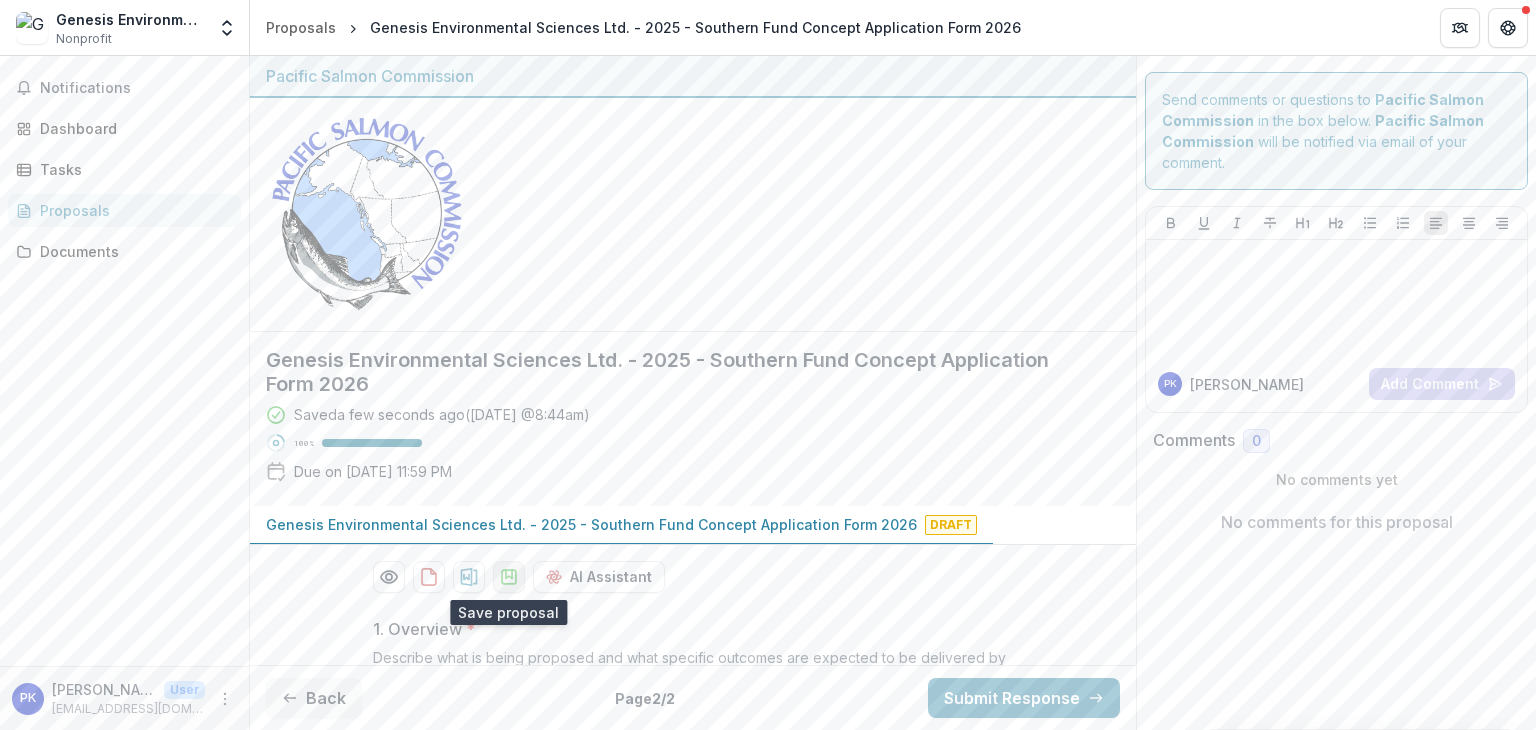 click 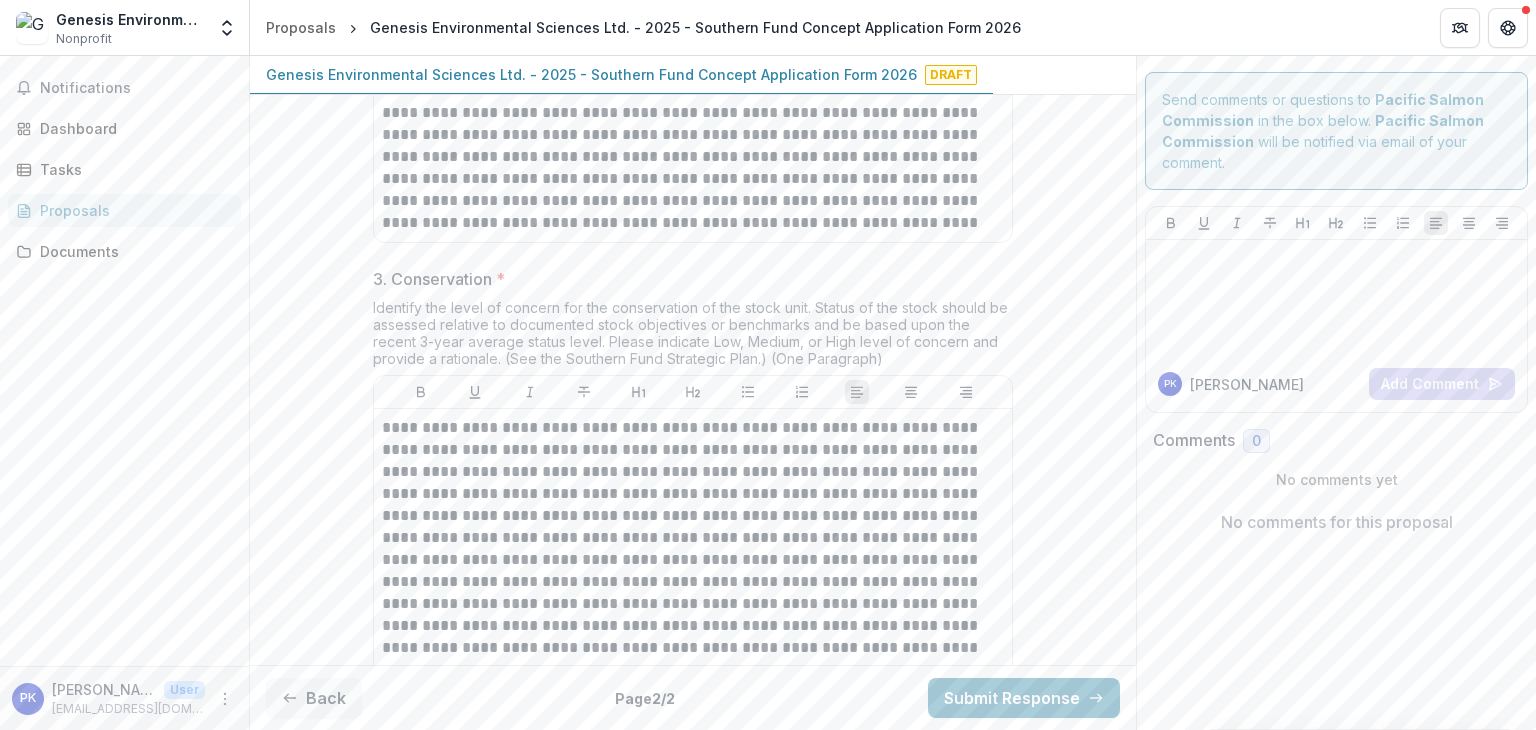 scroll, scrollTop: 2500, scrollLeft: 0, axis: vertical 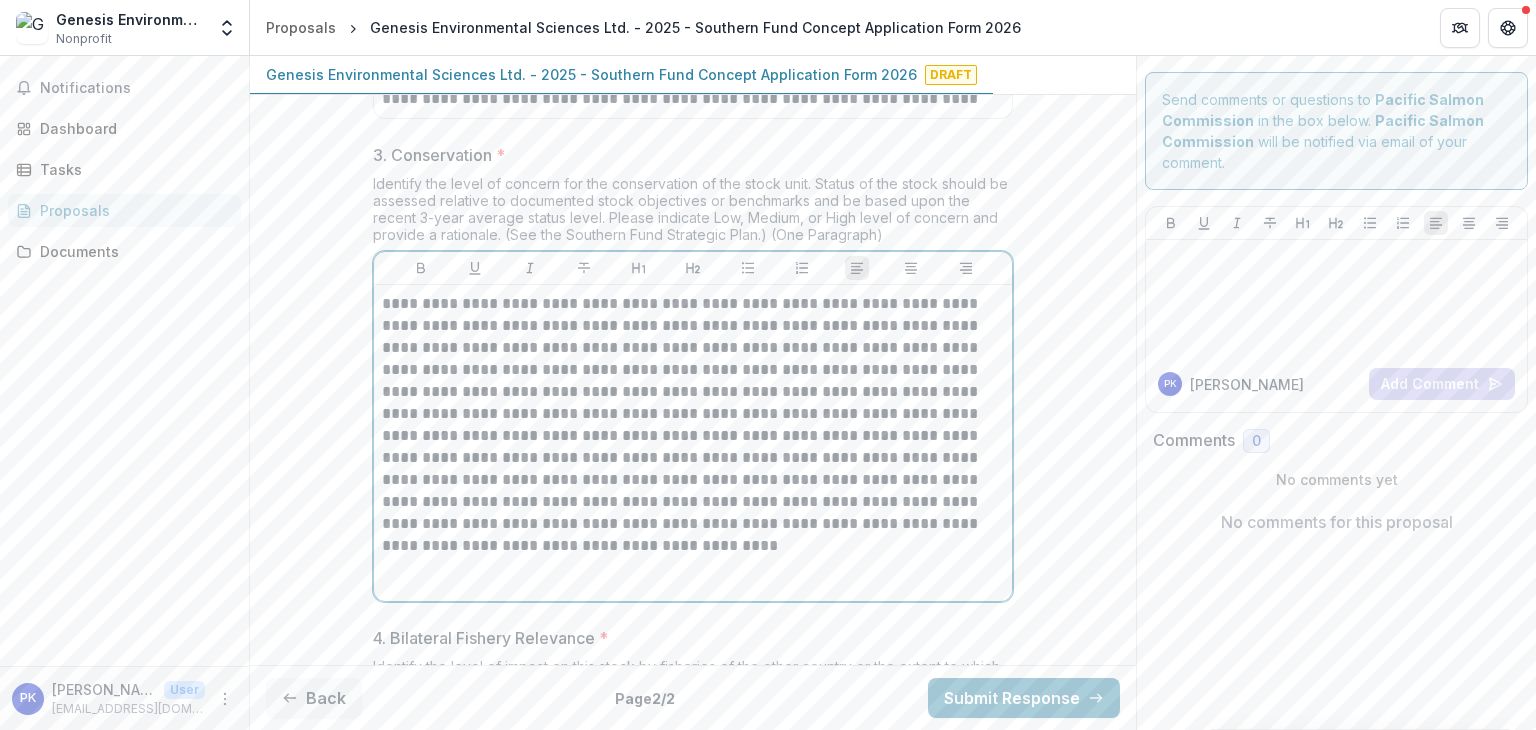 click on "**********" at bounding box center [693, 425] 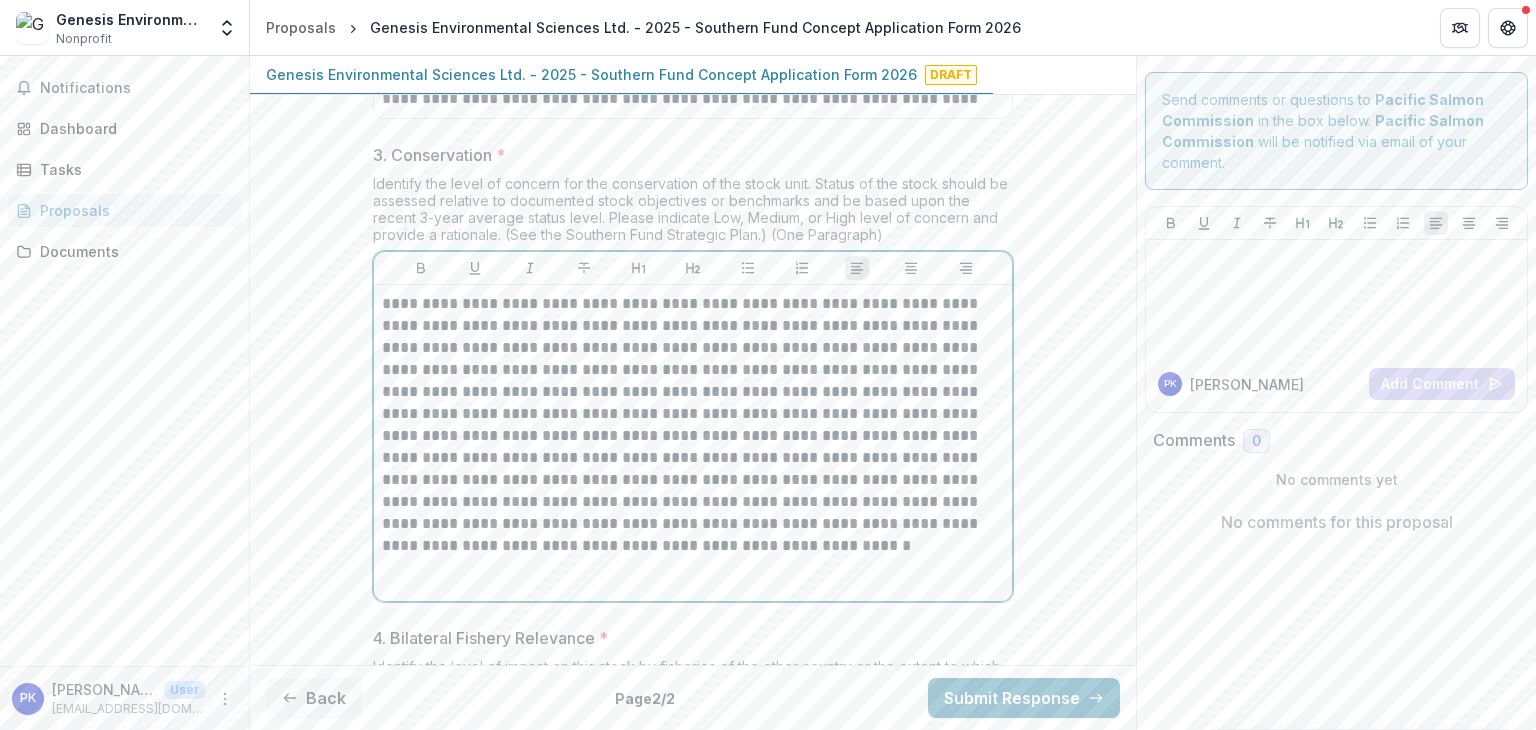 click on "**********" at bounding box center (693, 425) 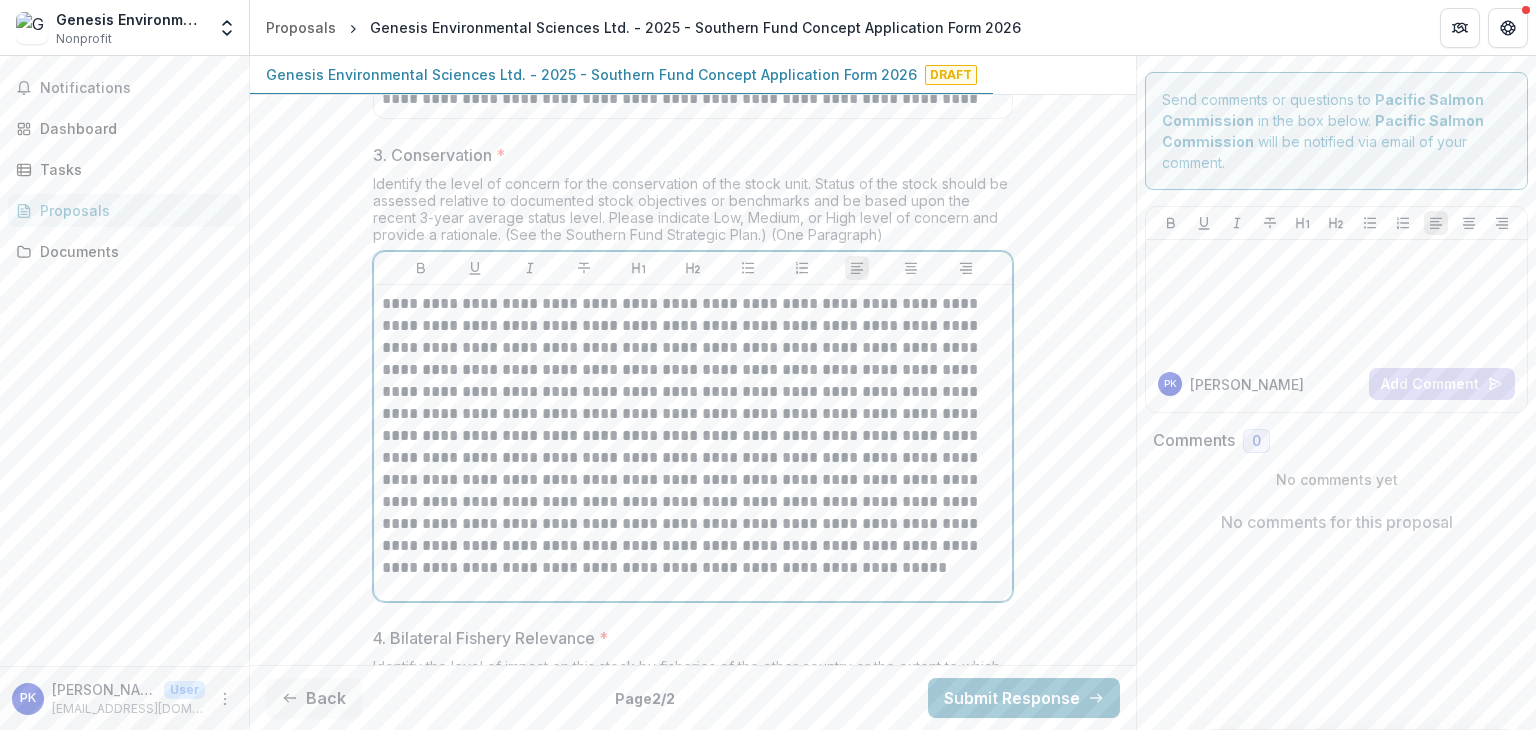 click on "**********" at bounding box center [693, 436] 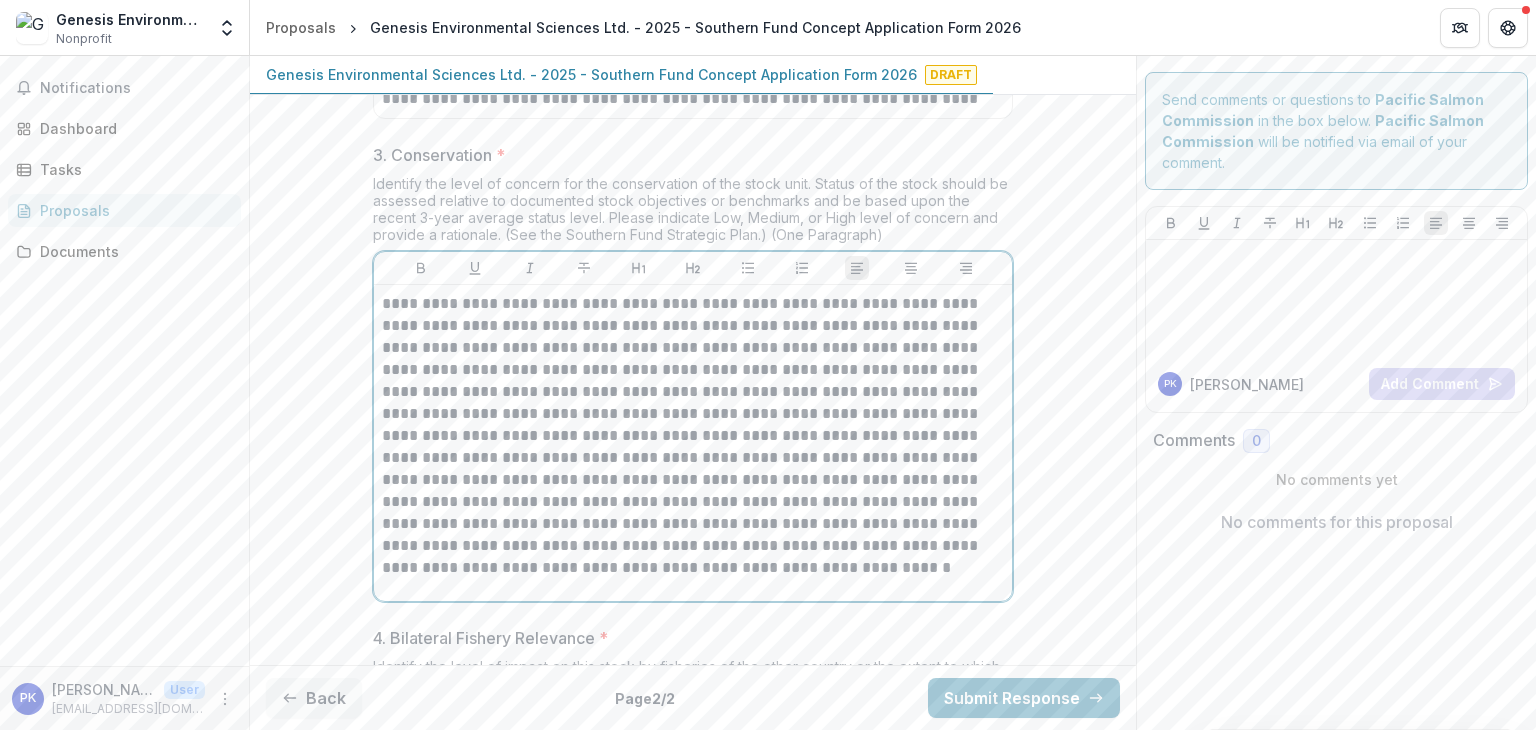 click on "**********" at bounding box center [693, 436] 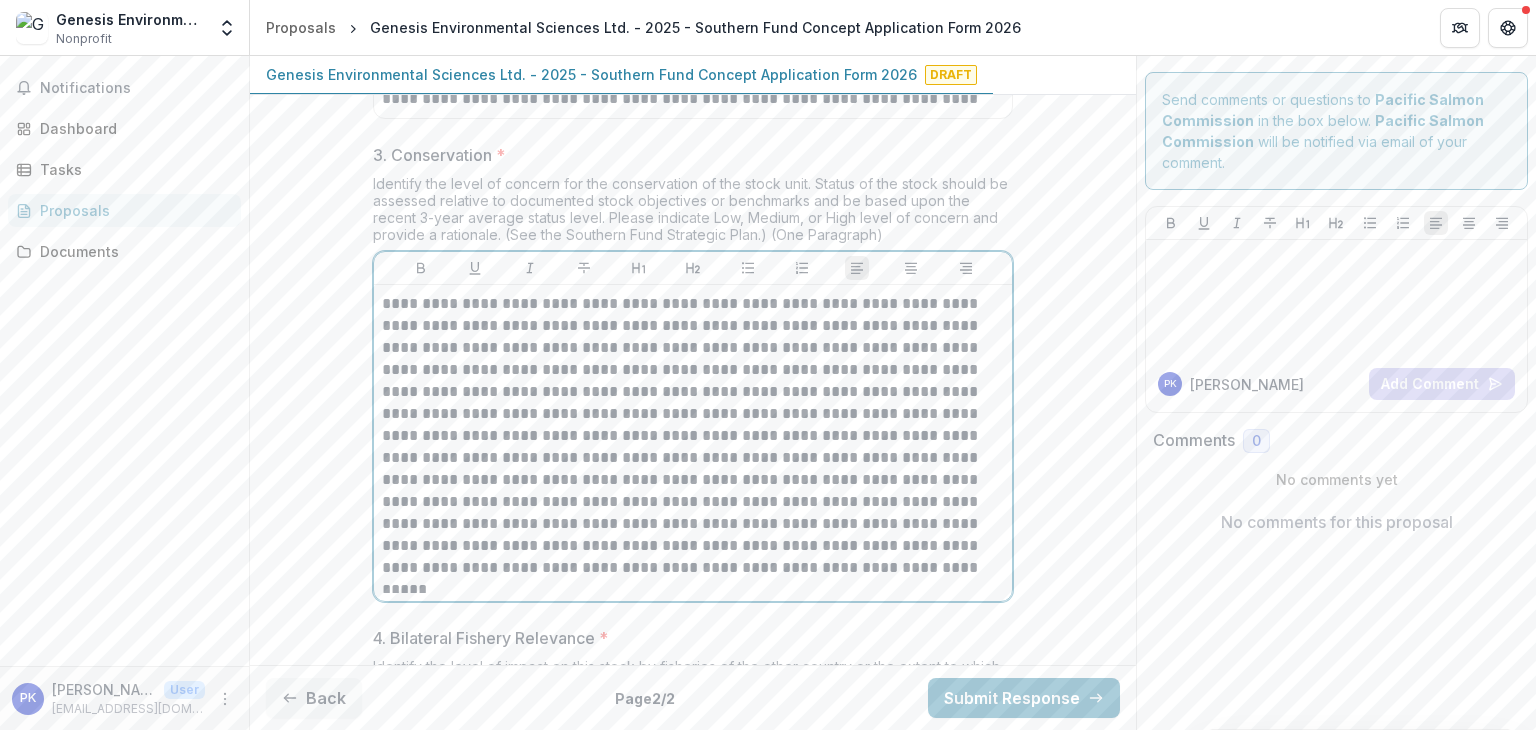 click on "**********" at bounding box center [693, 436] 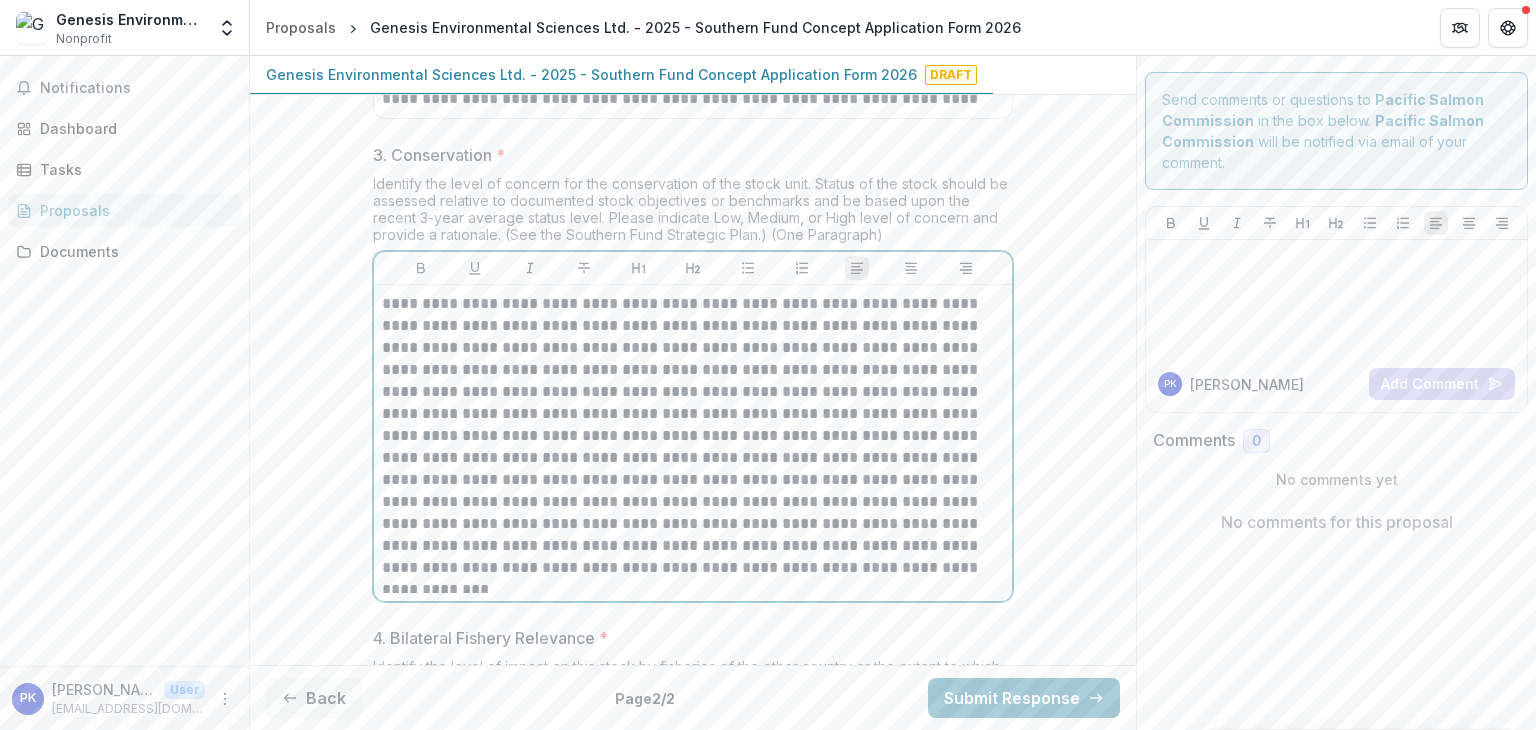 click on "**********" at bounding box center [693, 436] 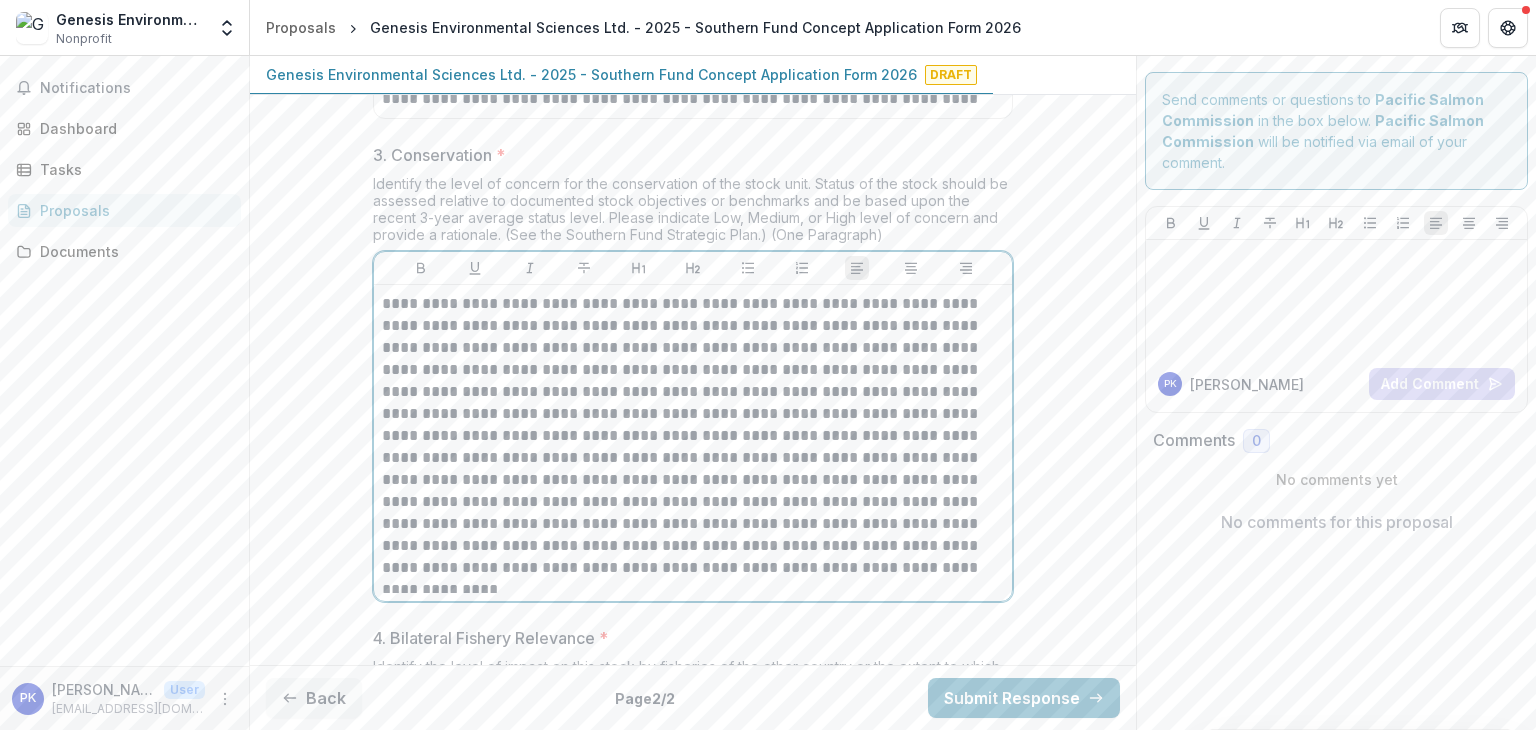 click on "**********" at bounding box center [693, 436] 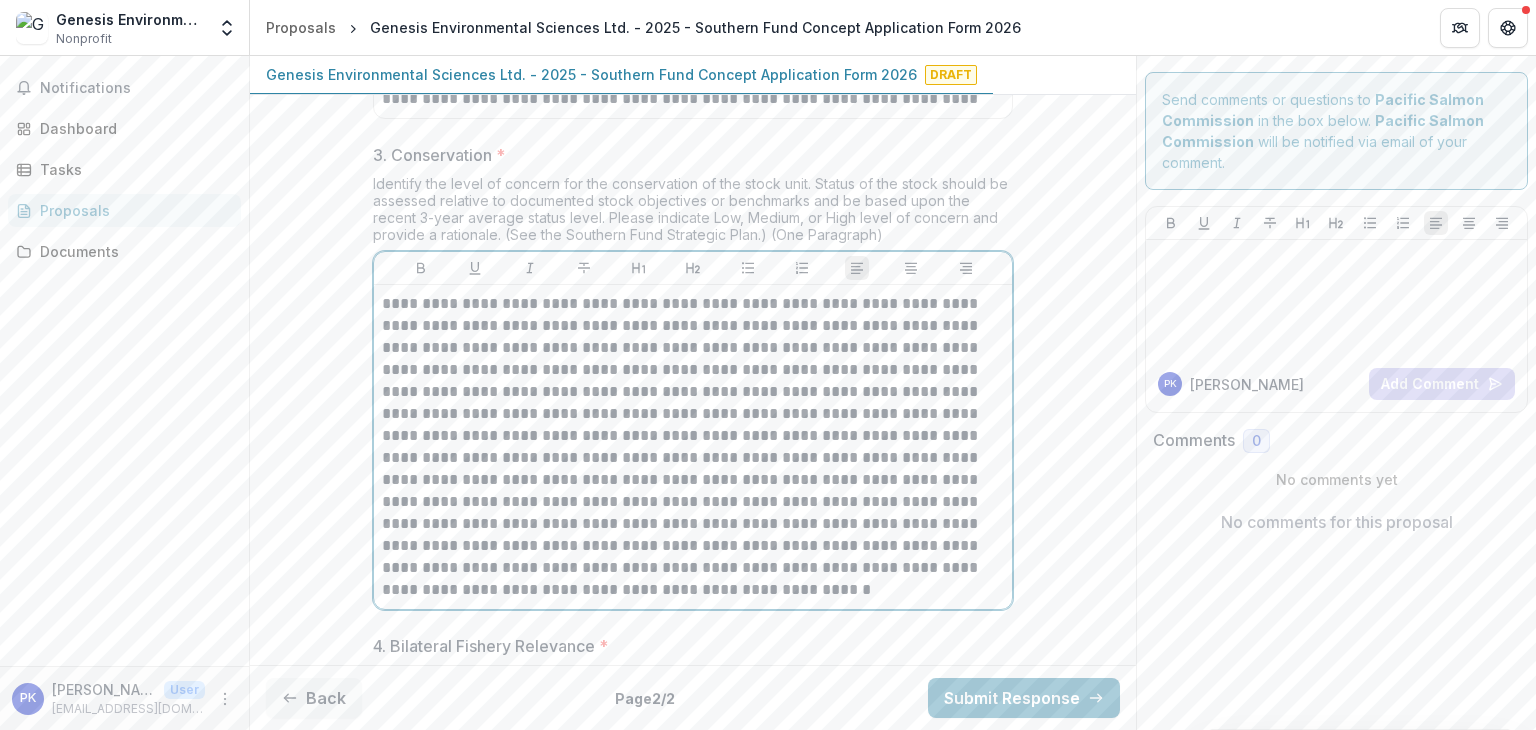 click at bounding box center [693, 447] 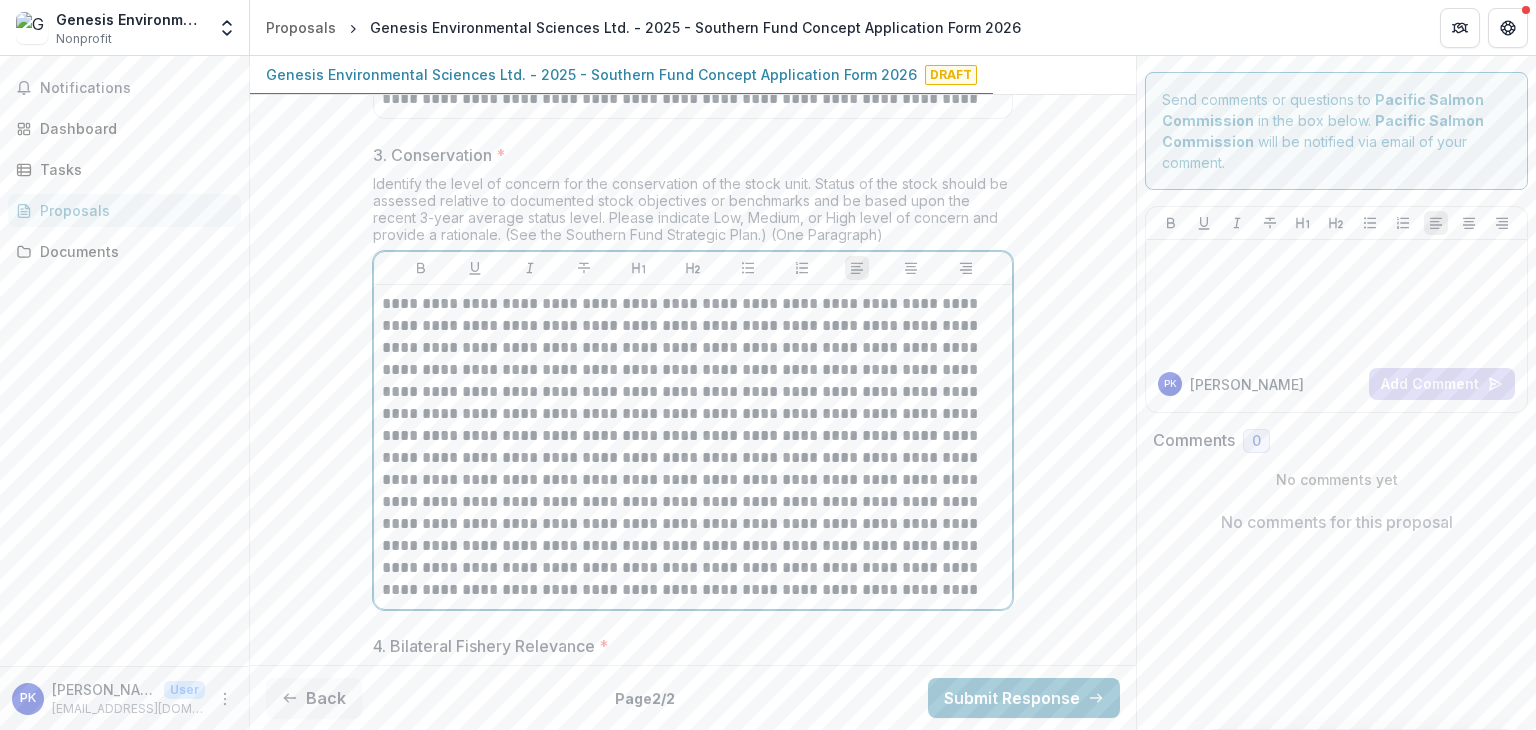 click at bounding box center [693, 447] 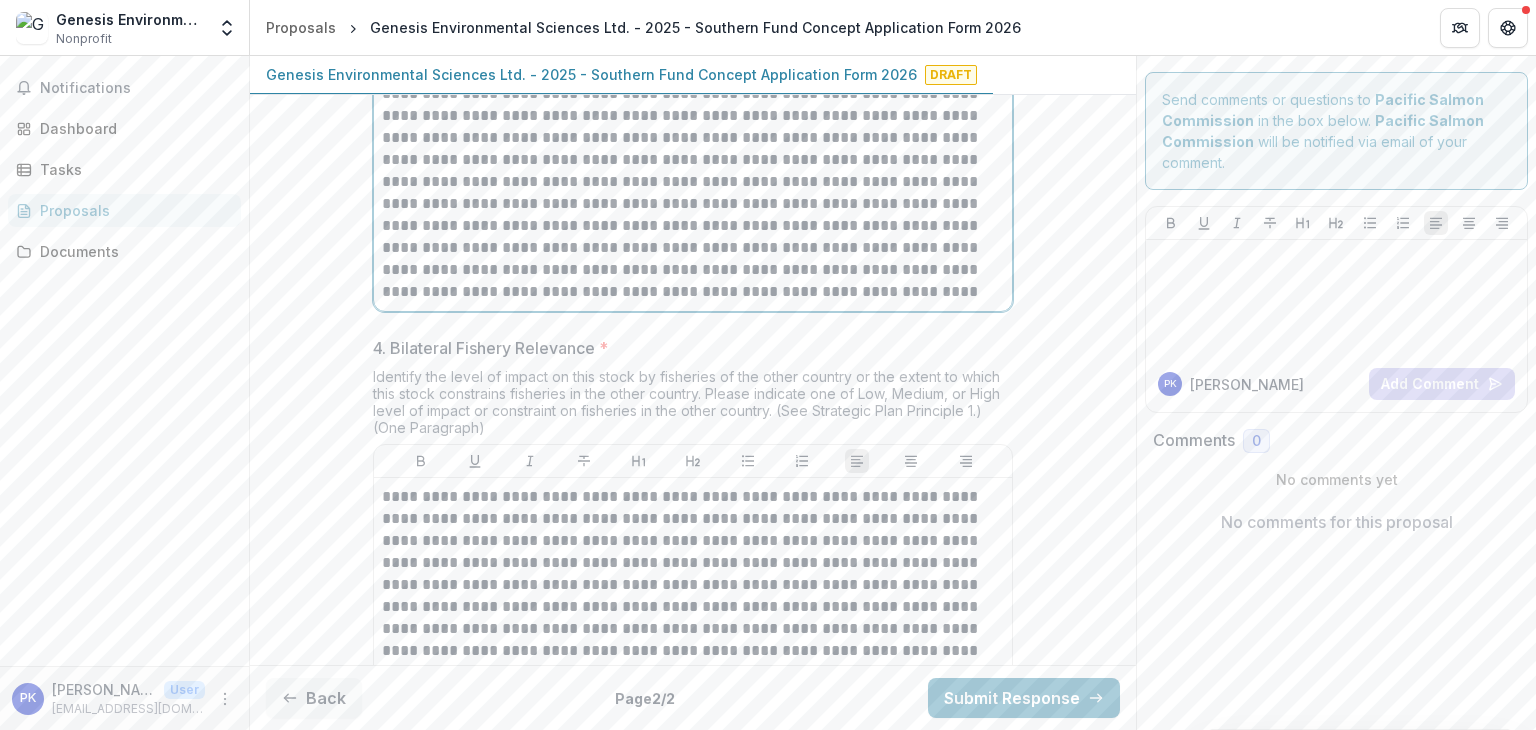 scroll, scrollTop: 2800, scrollLeft: 0, axis: vertical 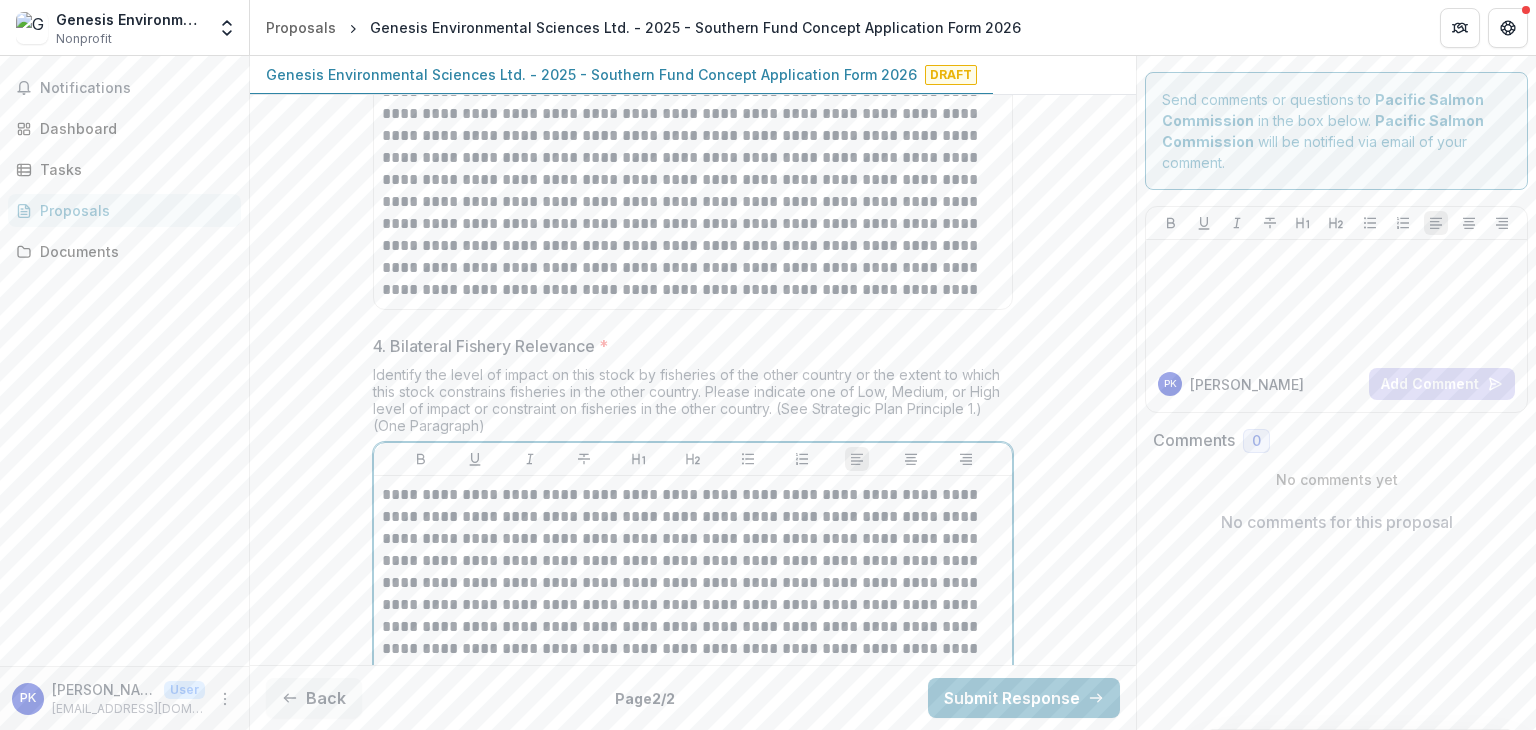 click at bounding box center (693, 649) 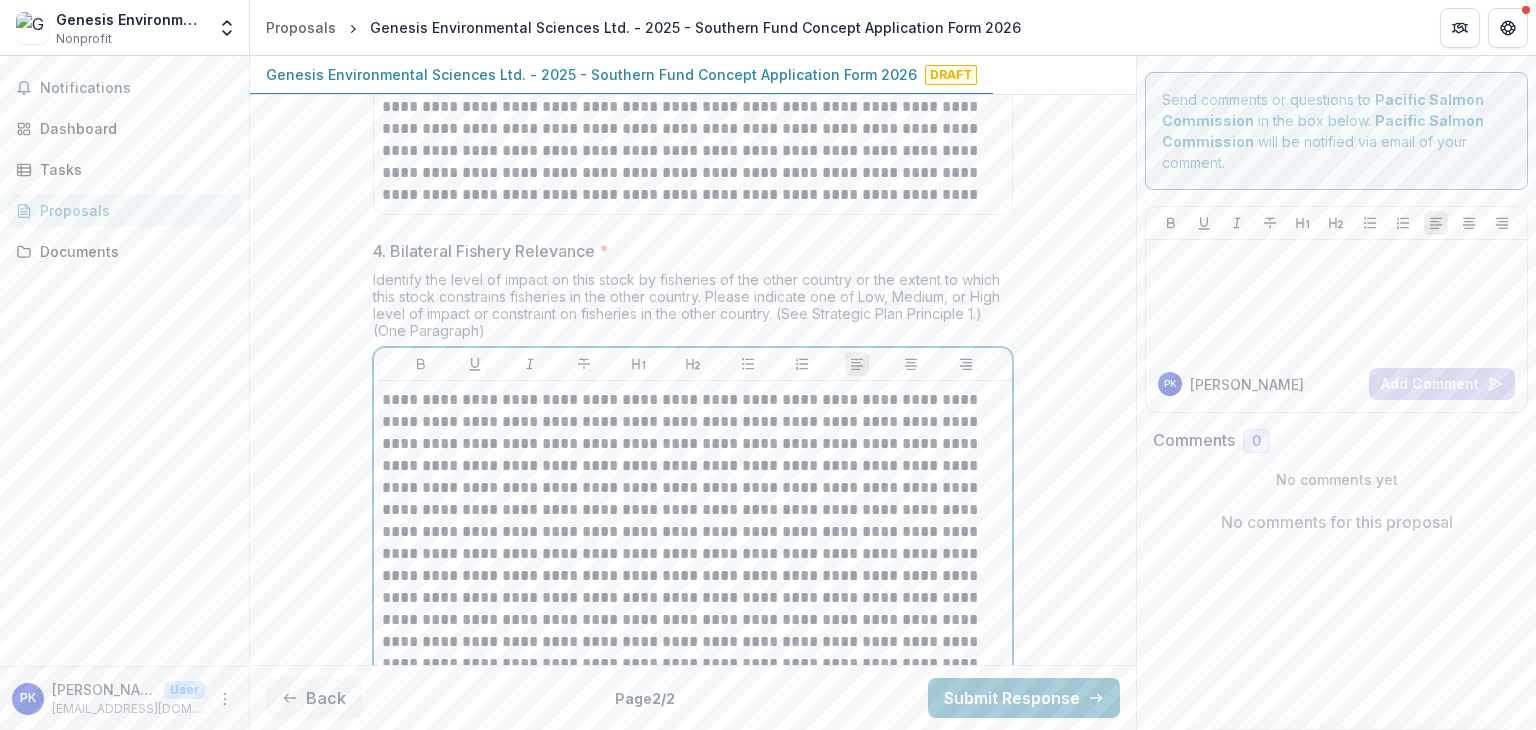 scroll, scrollTop: 2900, scrollLeft: 0, axis: vertical 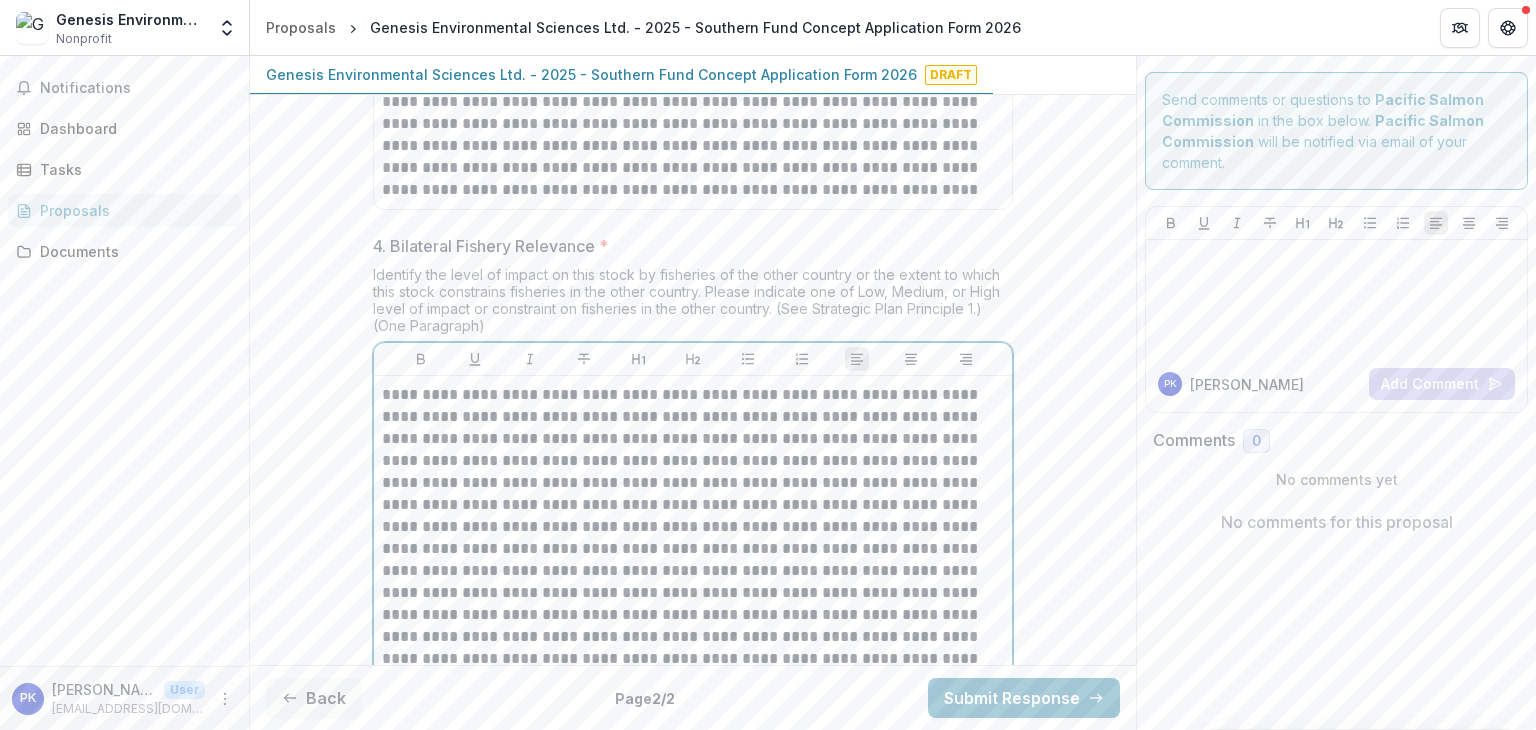 click at bounding box center (693, 560) 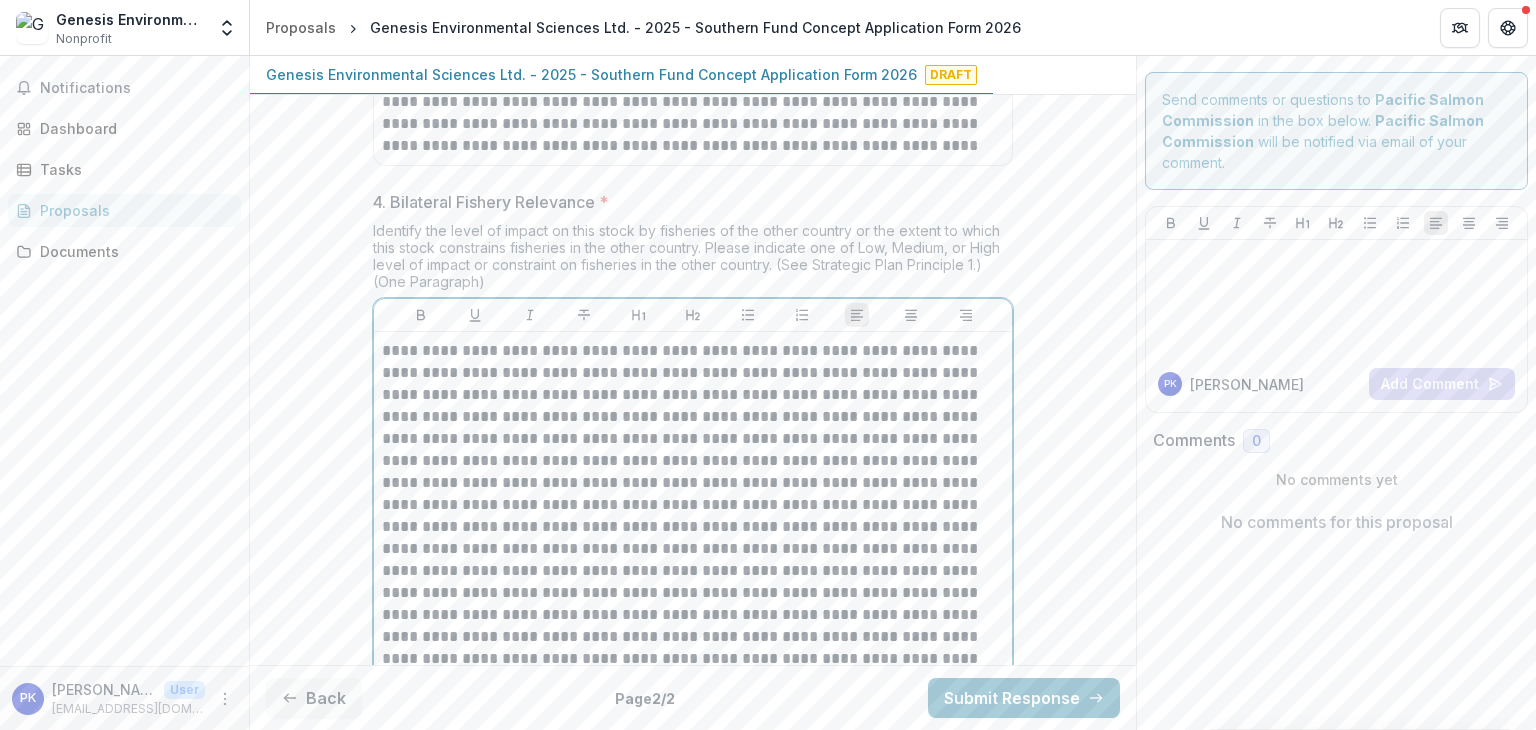scroll, scrollTop: 3000, scrollLeft: 0, axis: vertical 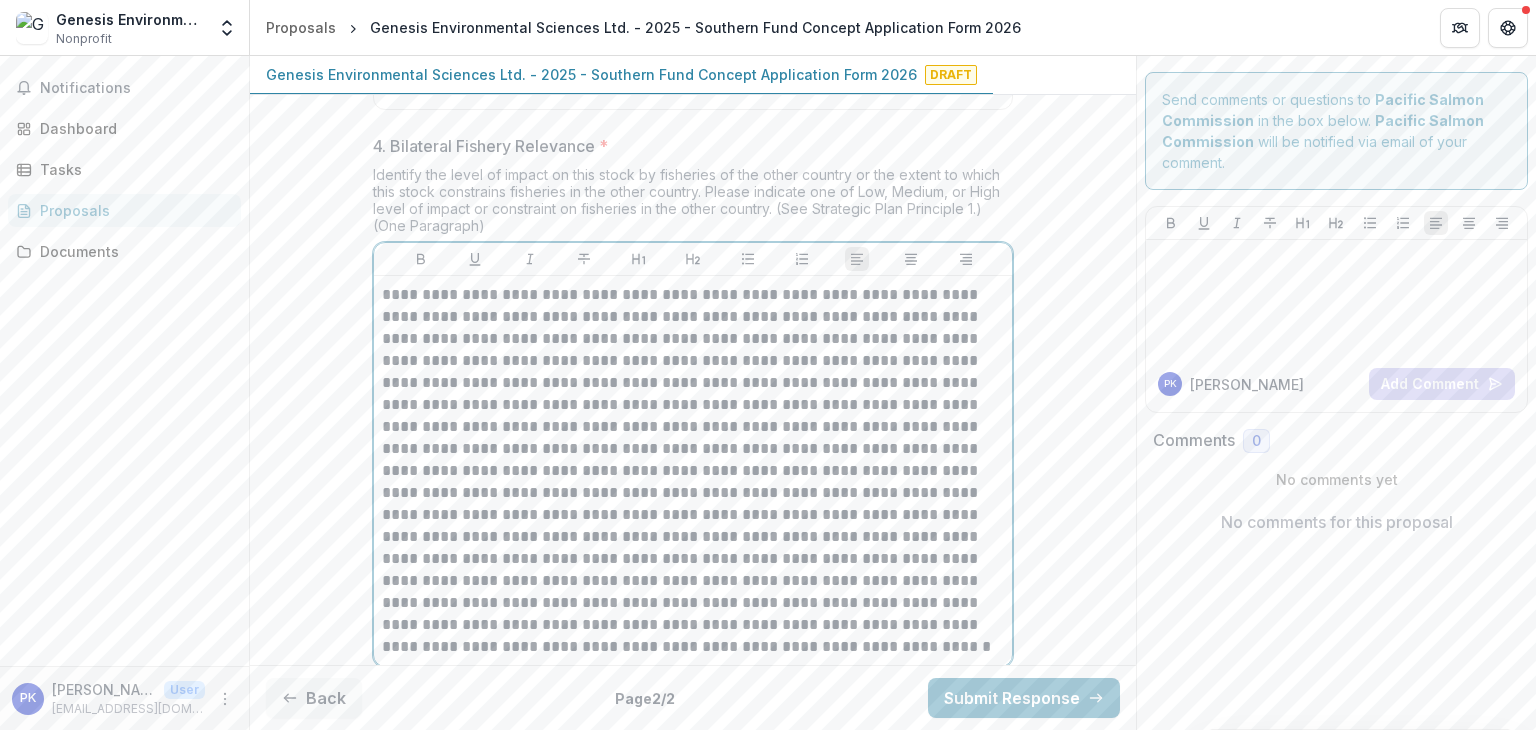 click at bounding box center [693, 471] 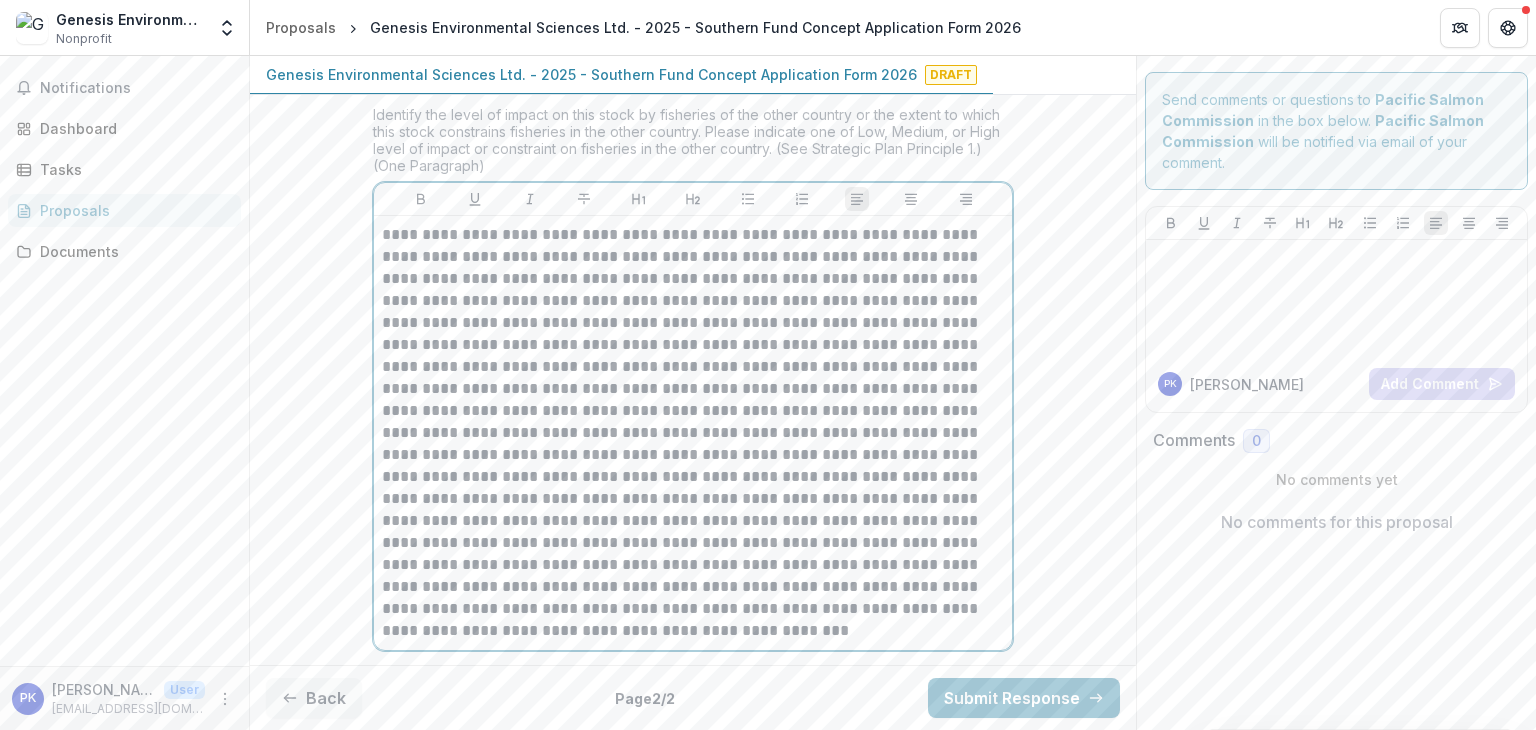 scroll, scrollTop: 3100, scrollLeft: 0, axis: vertical 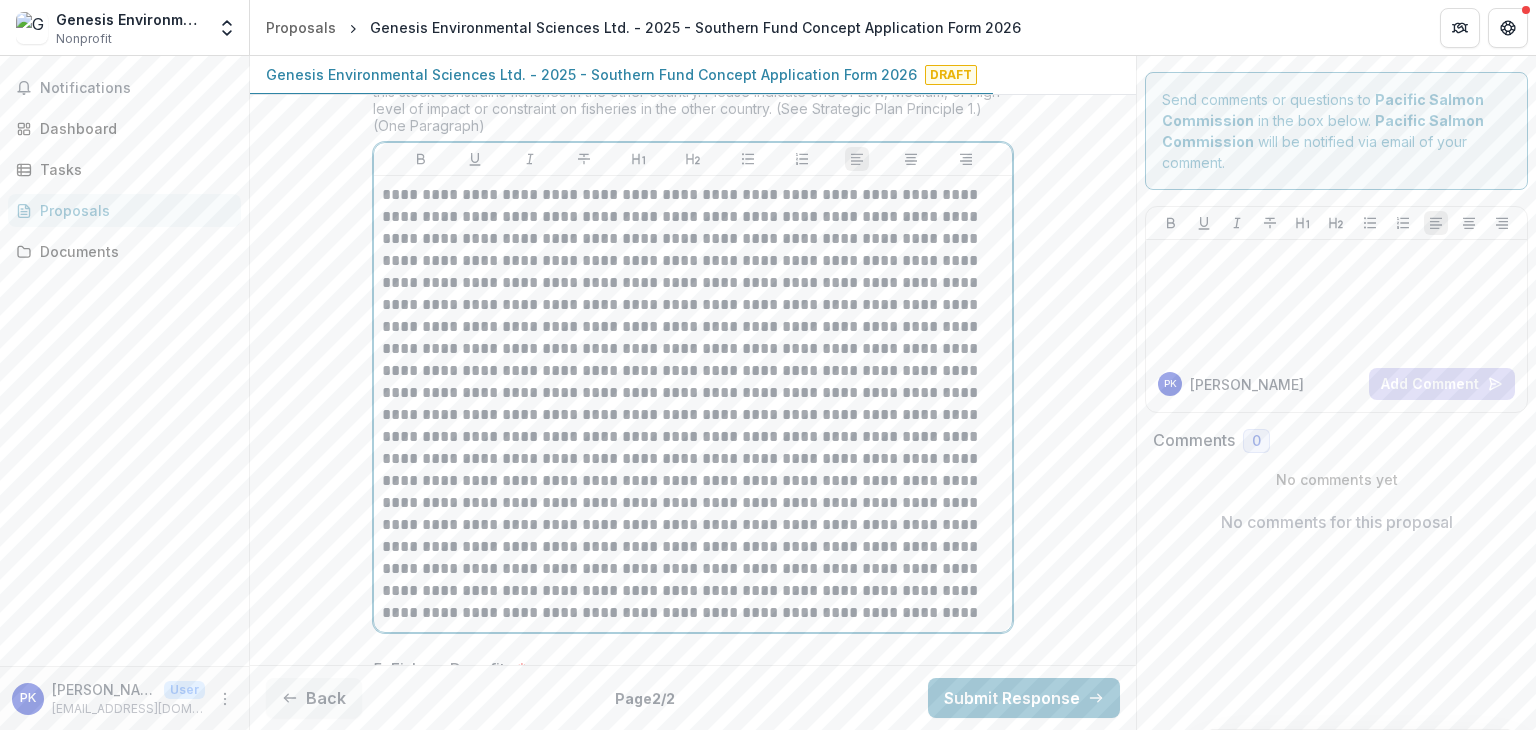 click at bounding box center [693, 404] 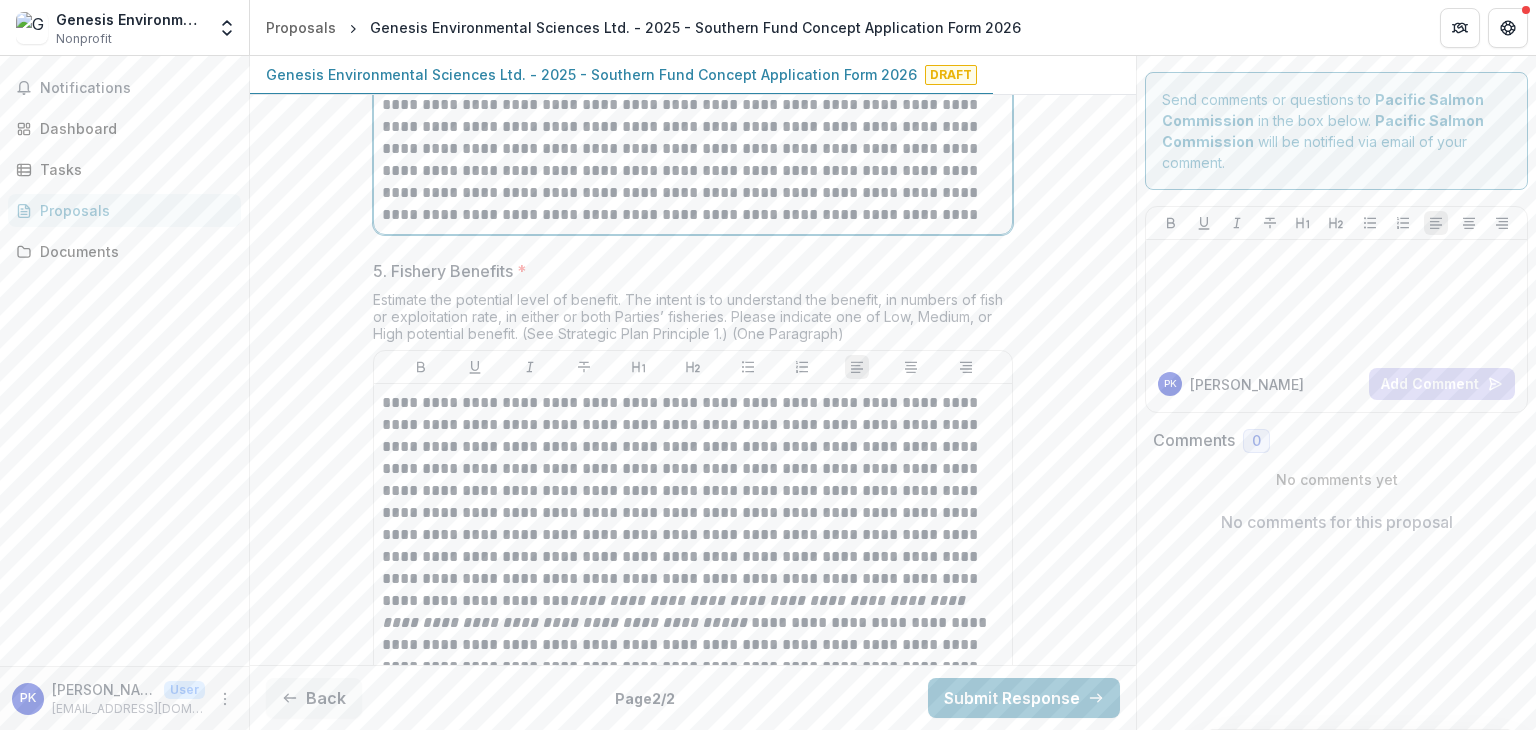 scroll, scrollTop: 3500, scrollLeft: 0, axis: vertical 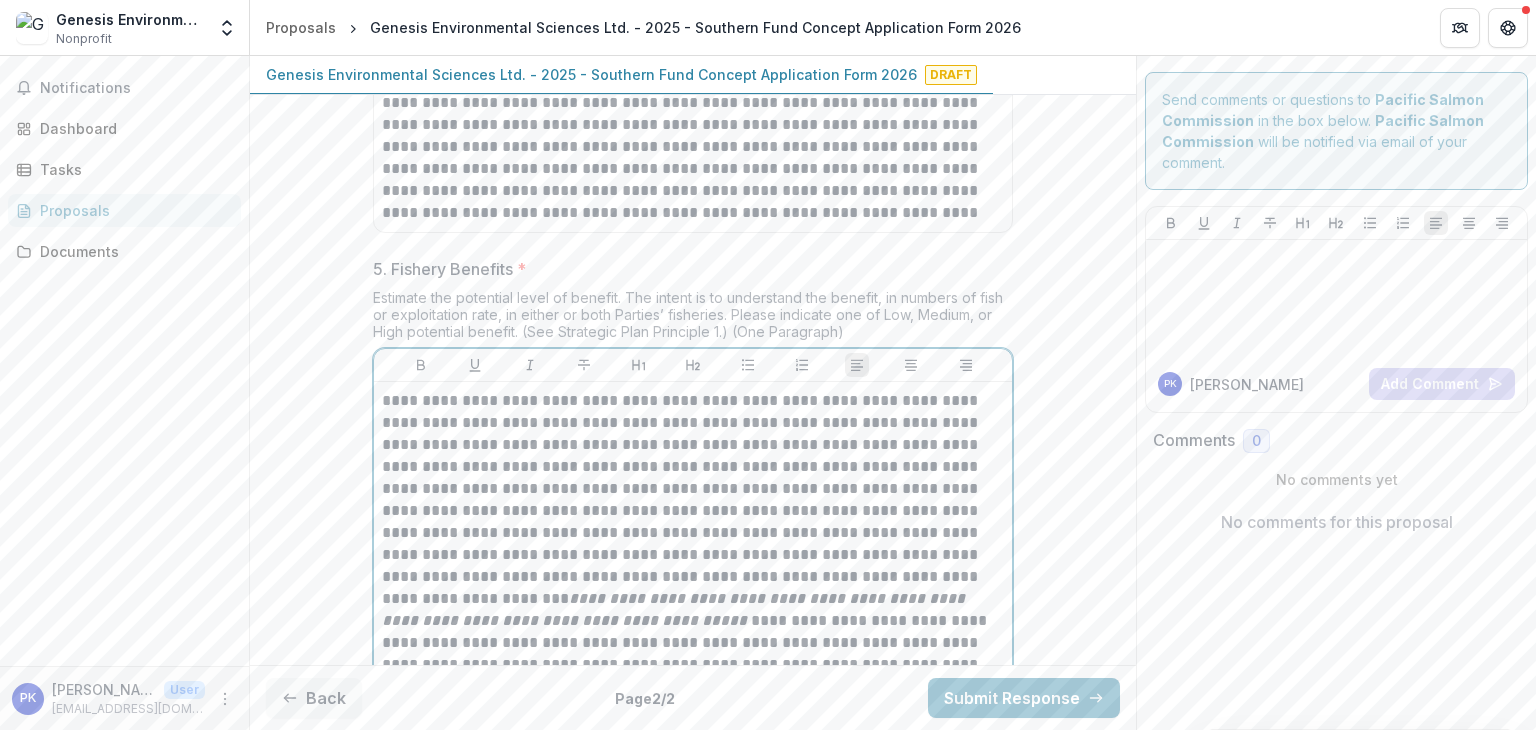 click on "**********" at bounding box center [693, 621] 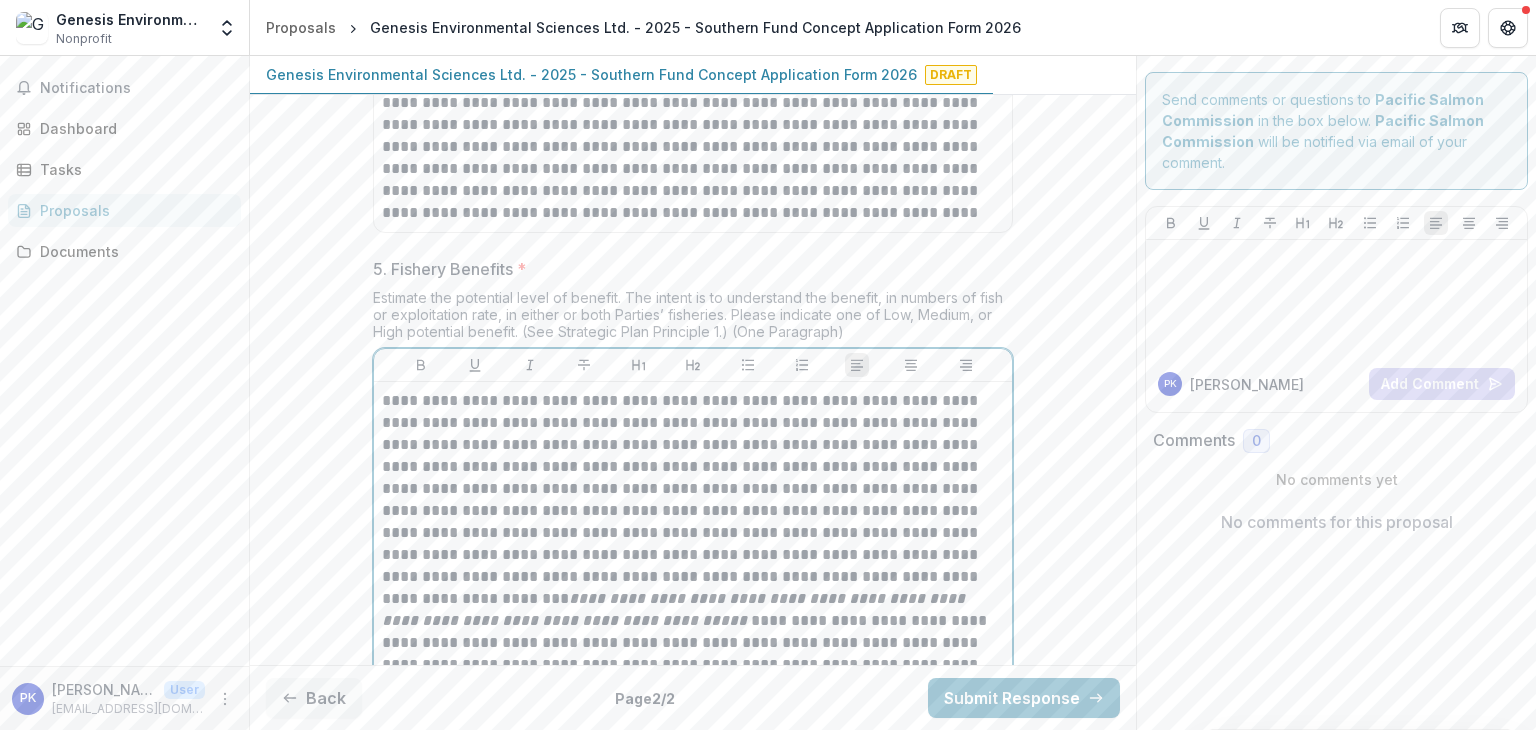 click on "**********" at bounding box center [693, 621] 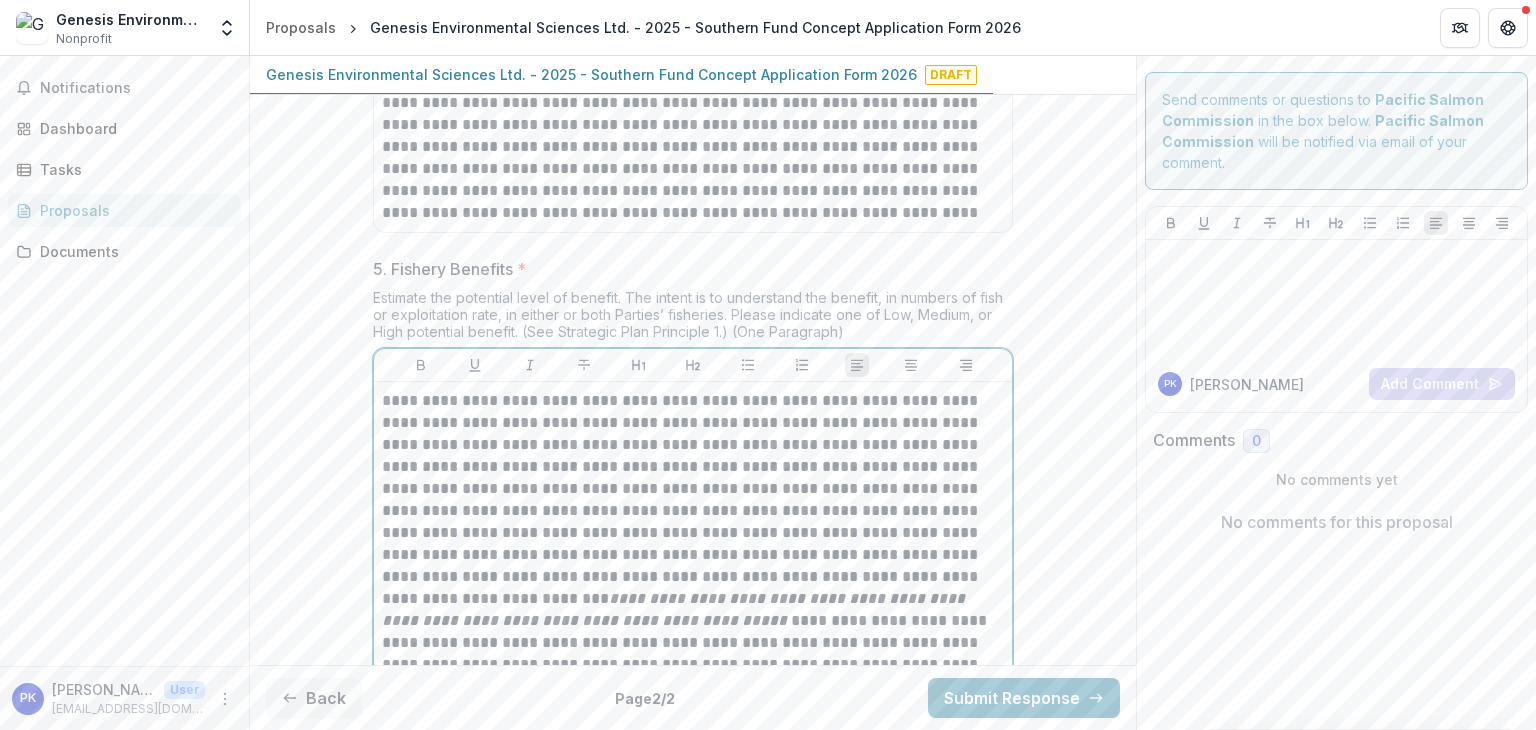 click on "**********" at bounding box center (693, 621) 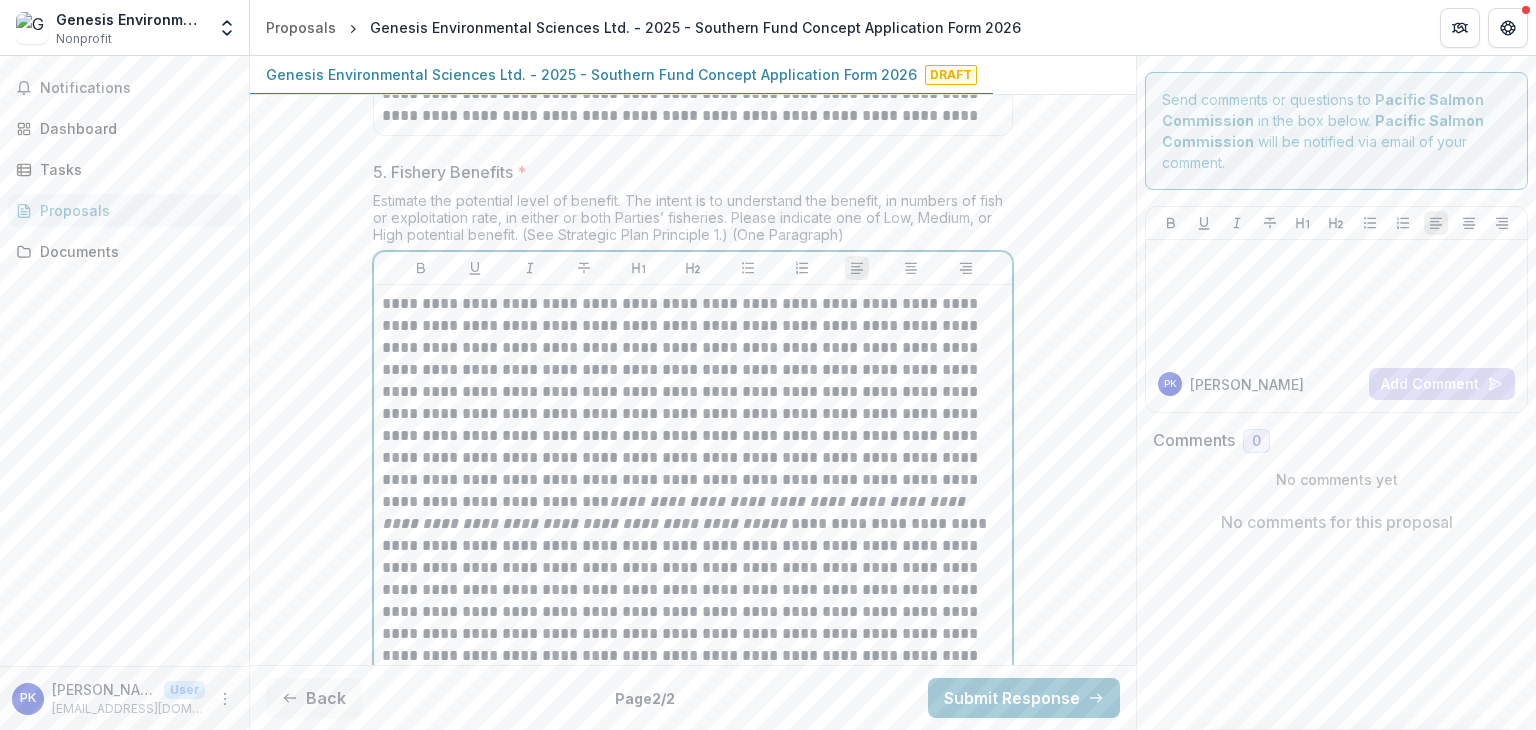 scroll, scrollTop: 3600, scrollLeft: 0, axis: vertical 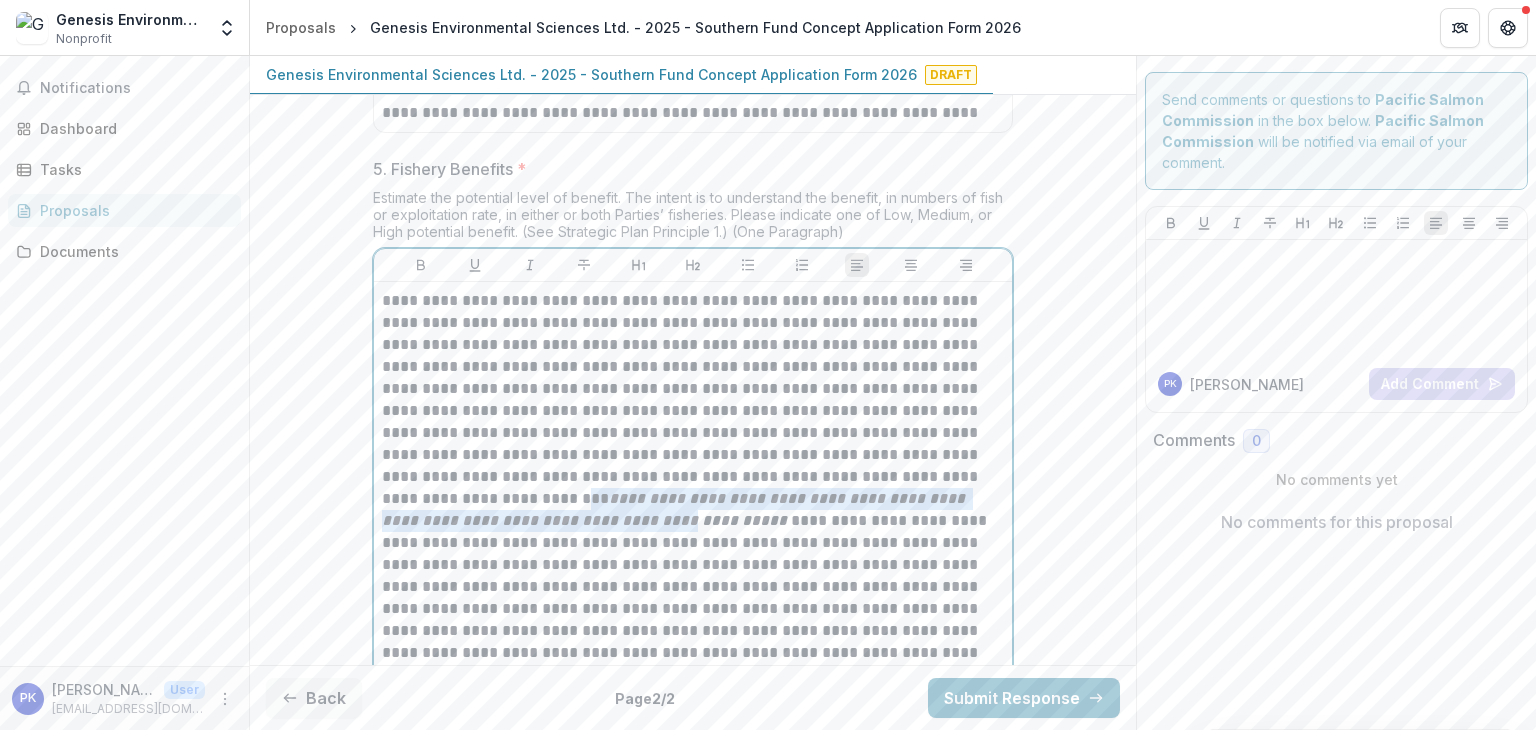 drag, startPoint x: 874, startPoint y: 461, endPoint x: 958, endPoint y: 481, distance: 86.34813 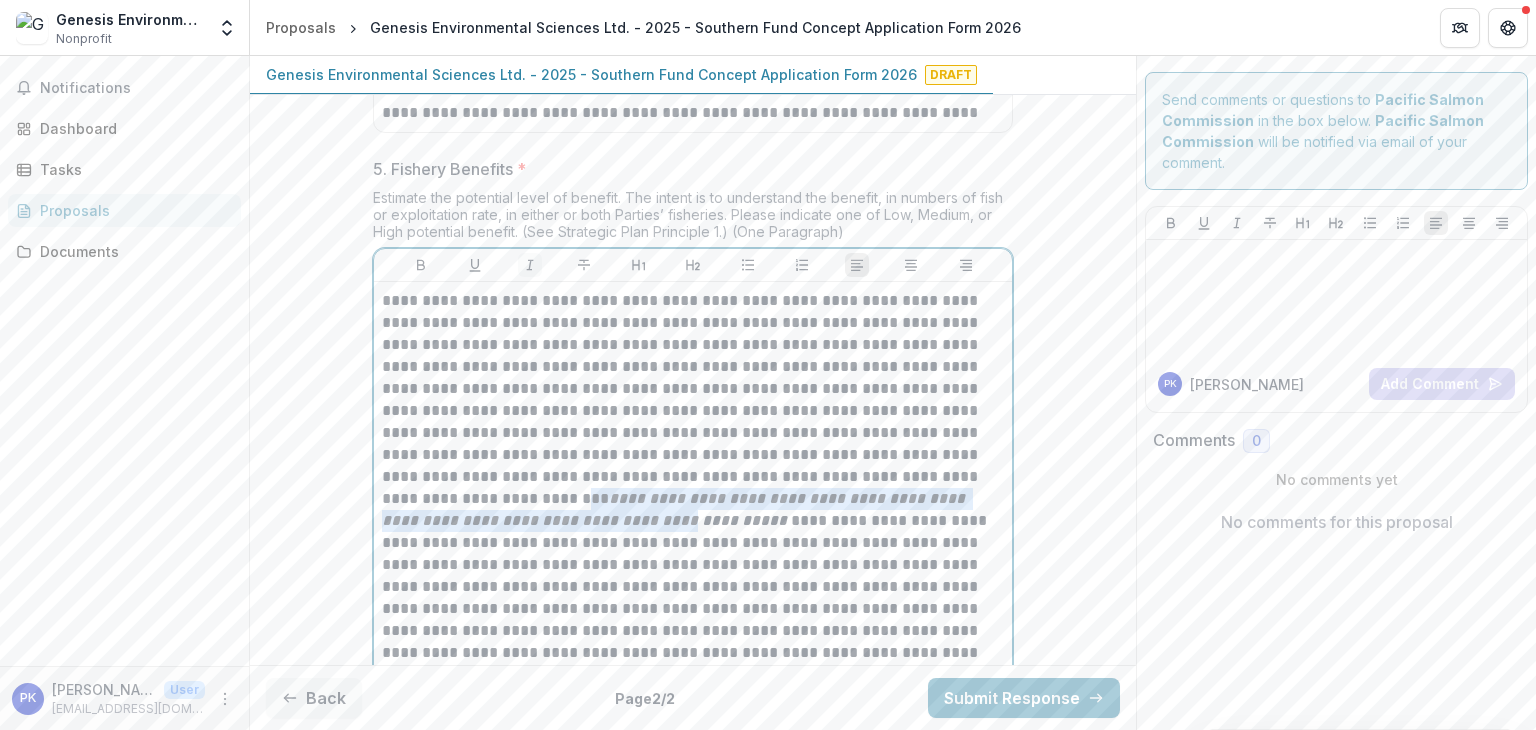 click 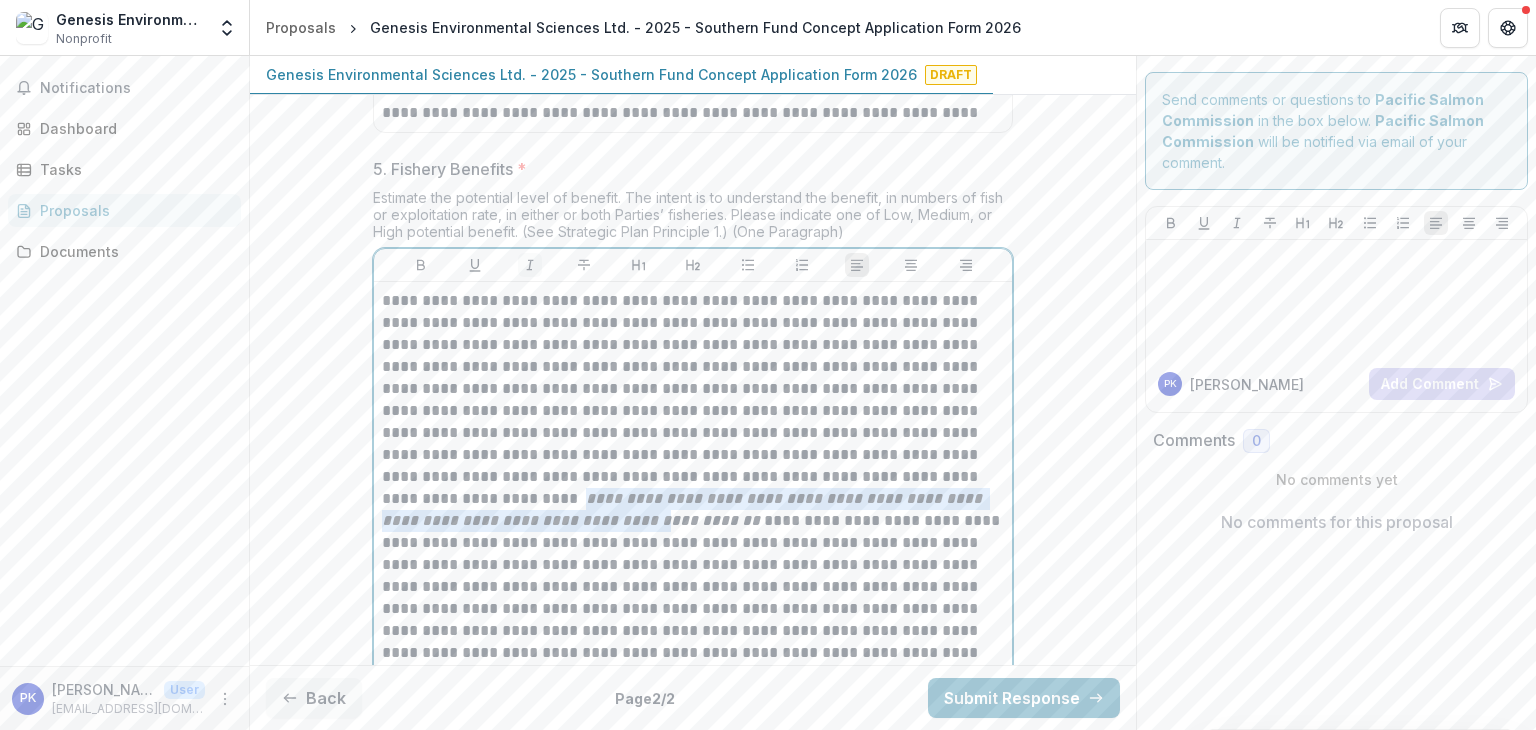 click 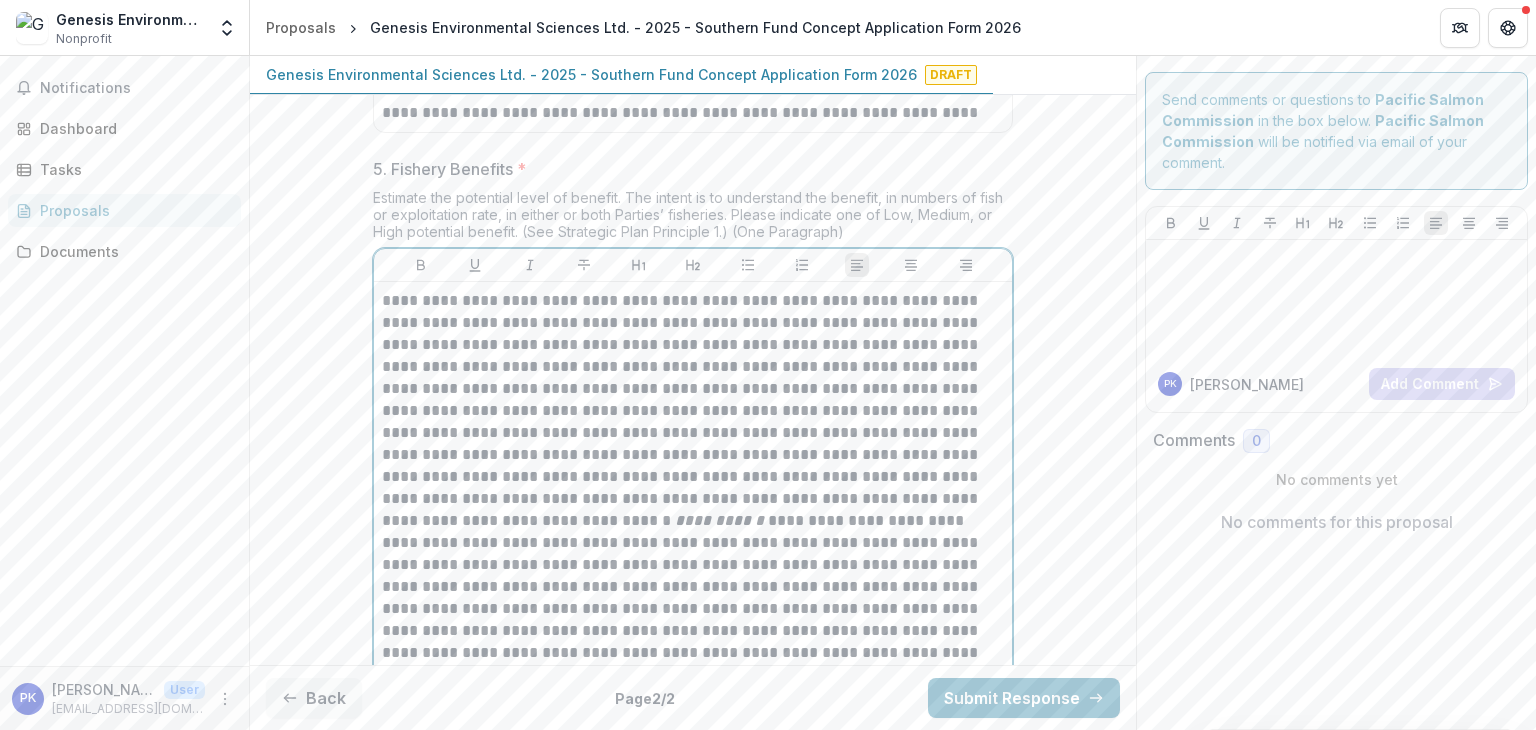 click on "**********" at bounding box center [693, 521] 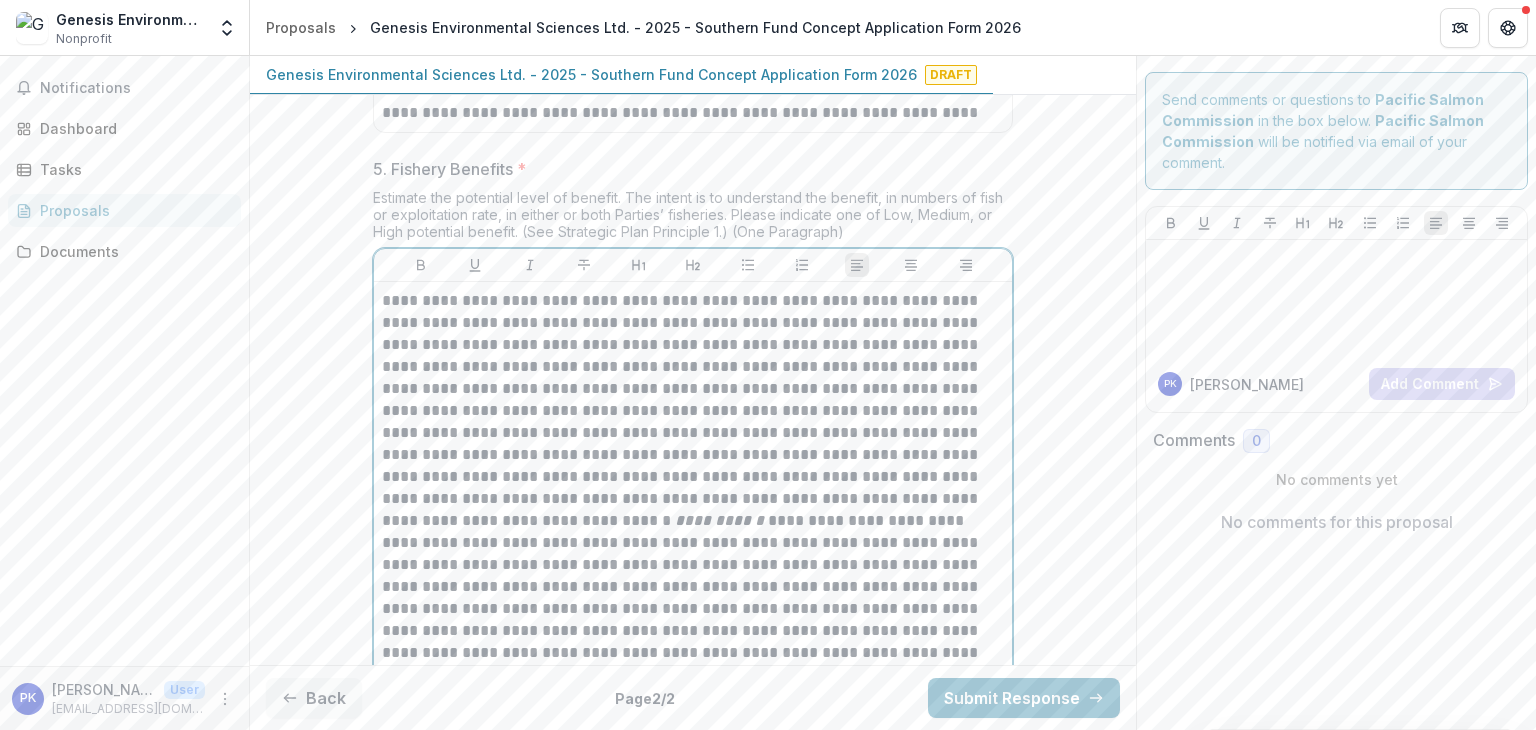click on "**********" at bounding box center [693, 521] 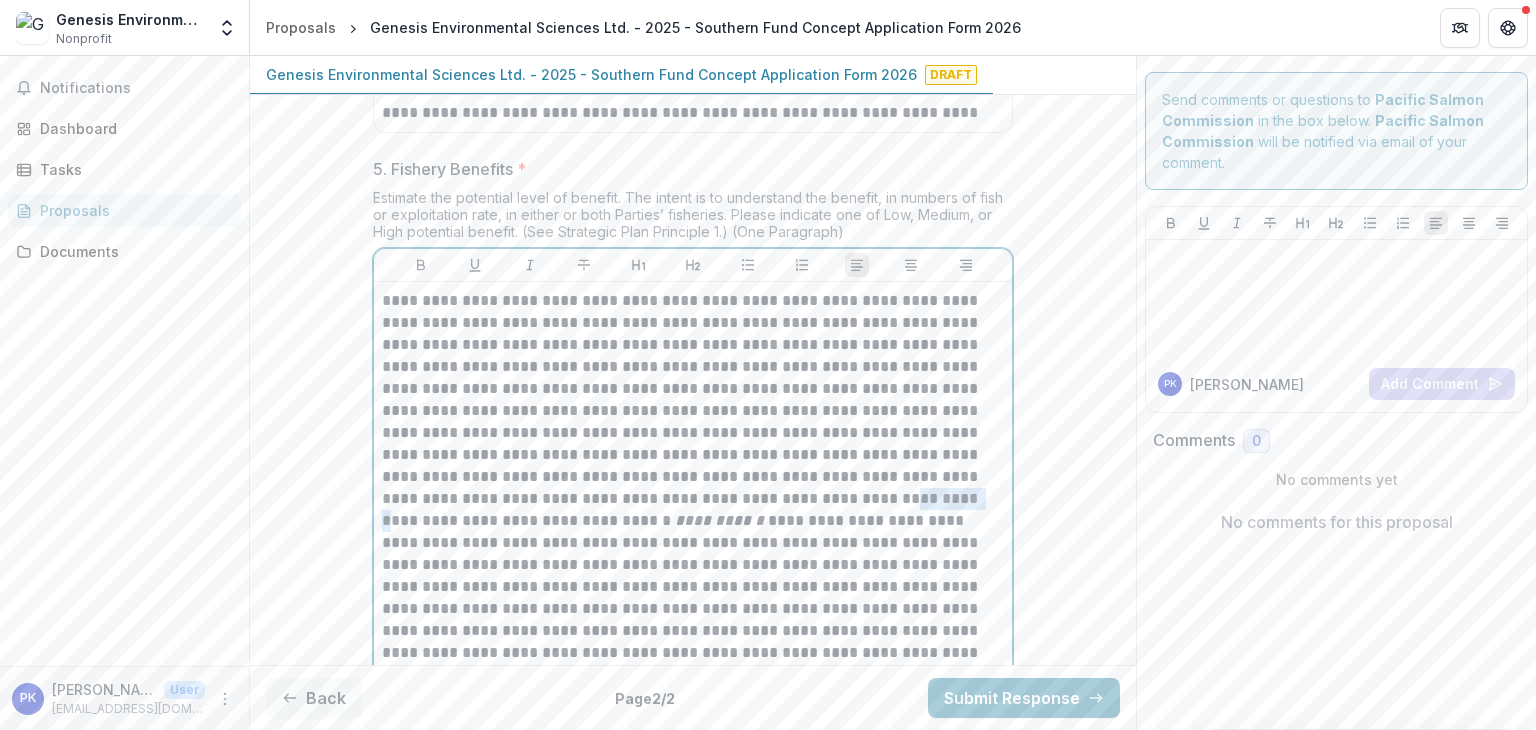 click on "**********" at bounding box center [693, 521] 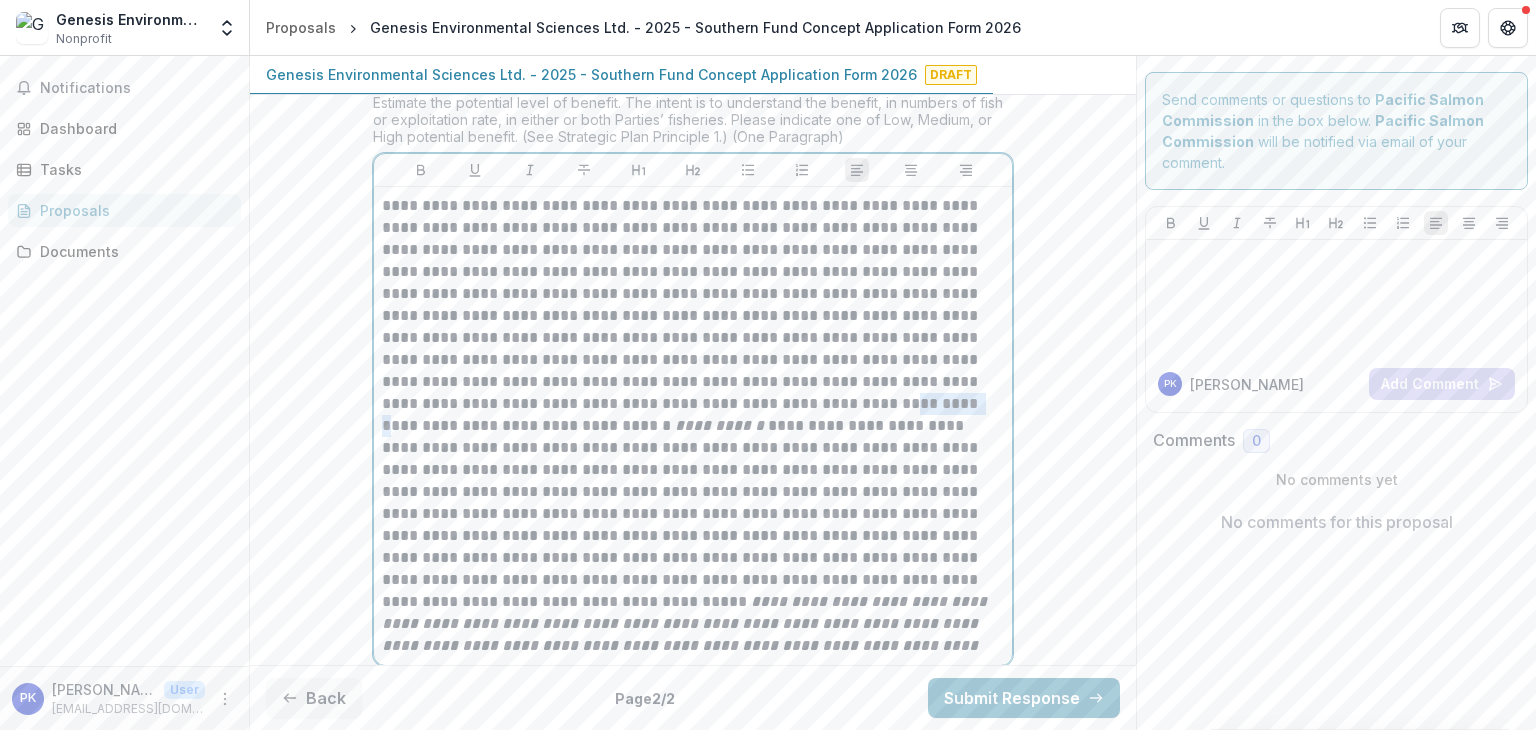 scroll, scrollTop: 3700, scrollLeft: 0, axis: vertical 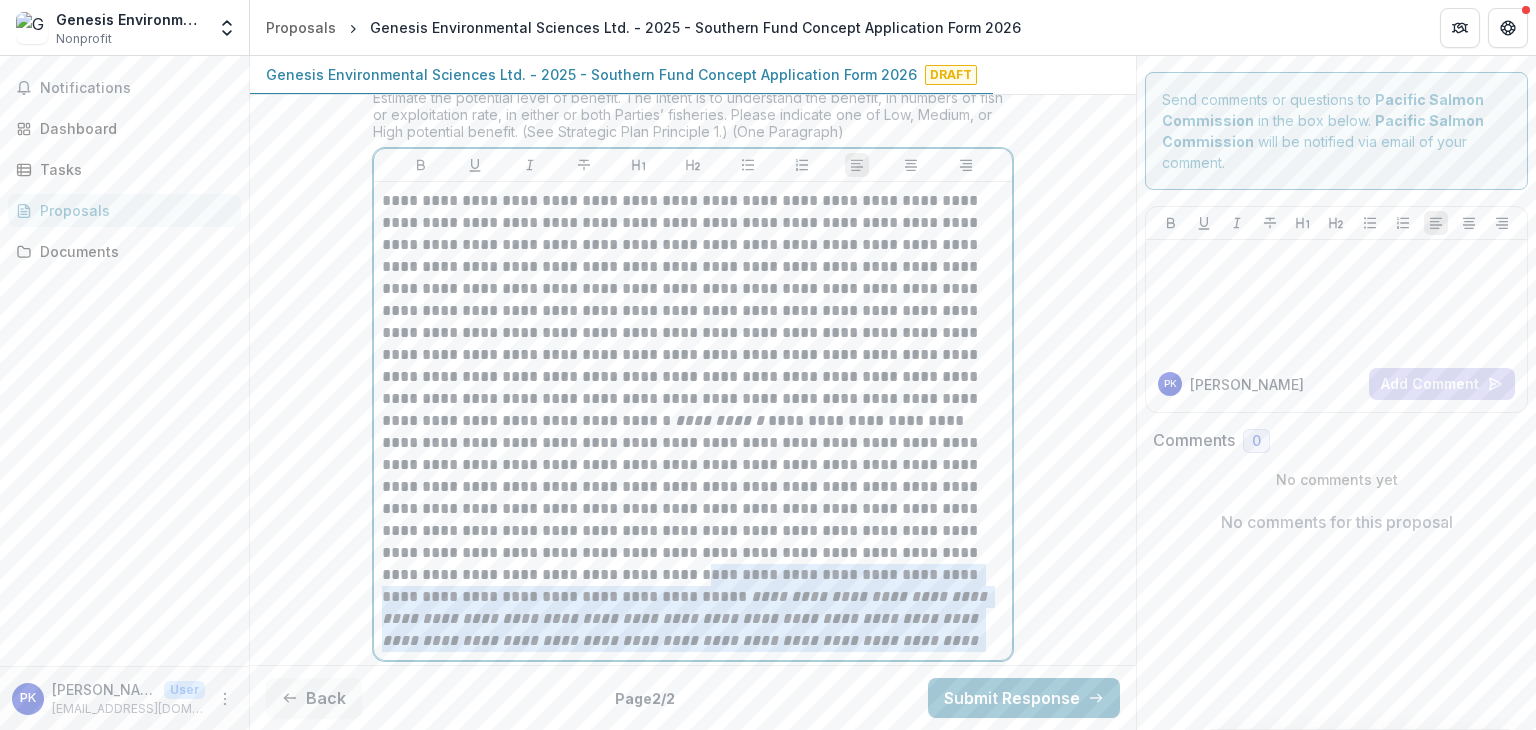 drag, startPoint x: 793, startPoint y: 544, endPoint x: 796, endPoint y: 644, distance: 100.04499 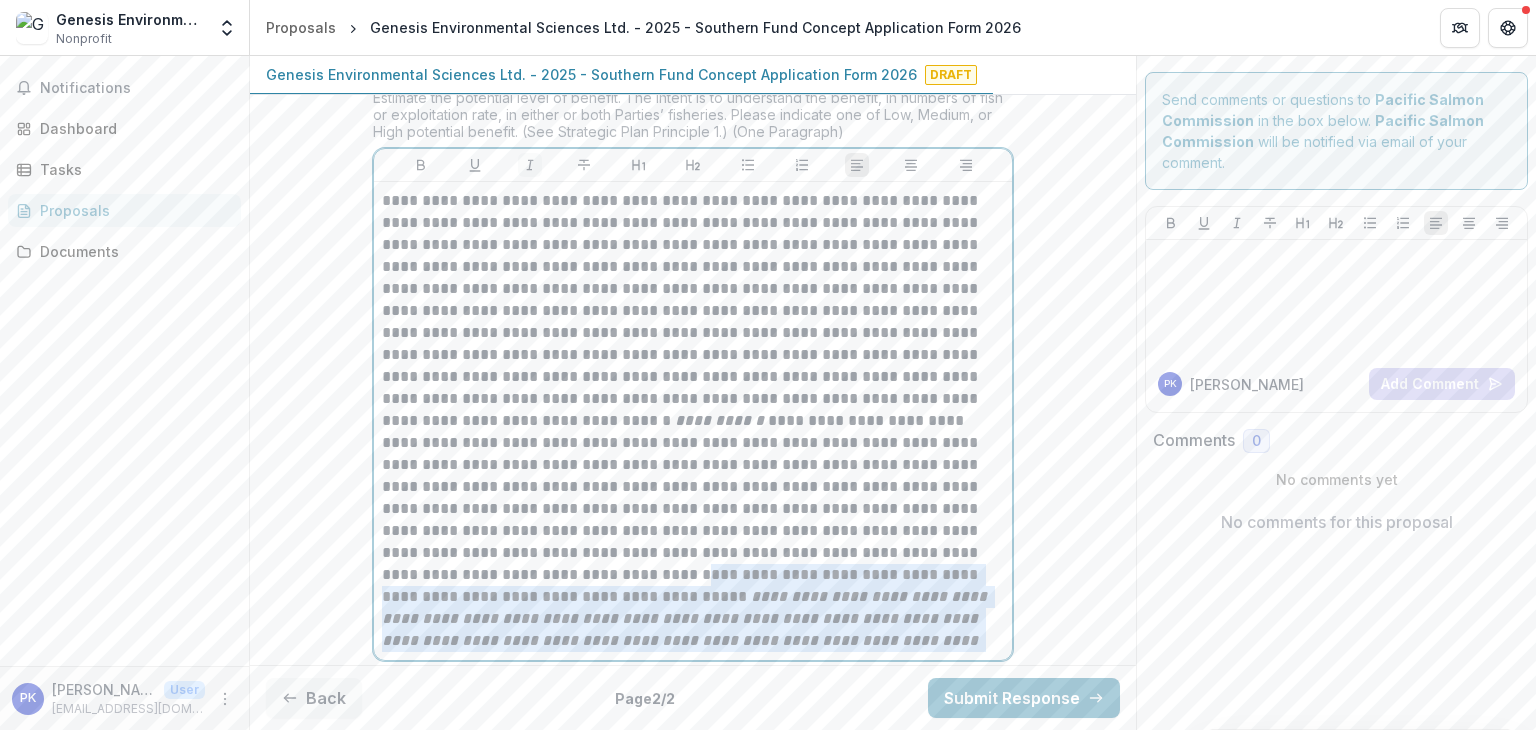 click 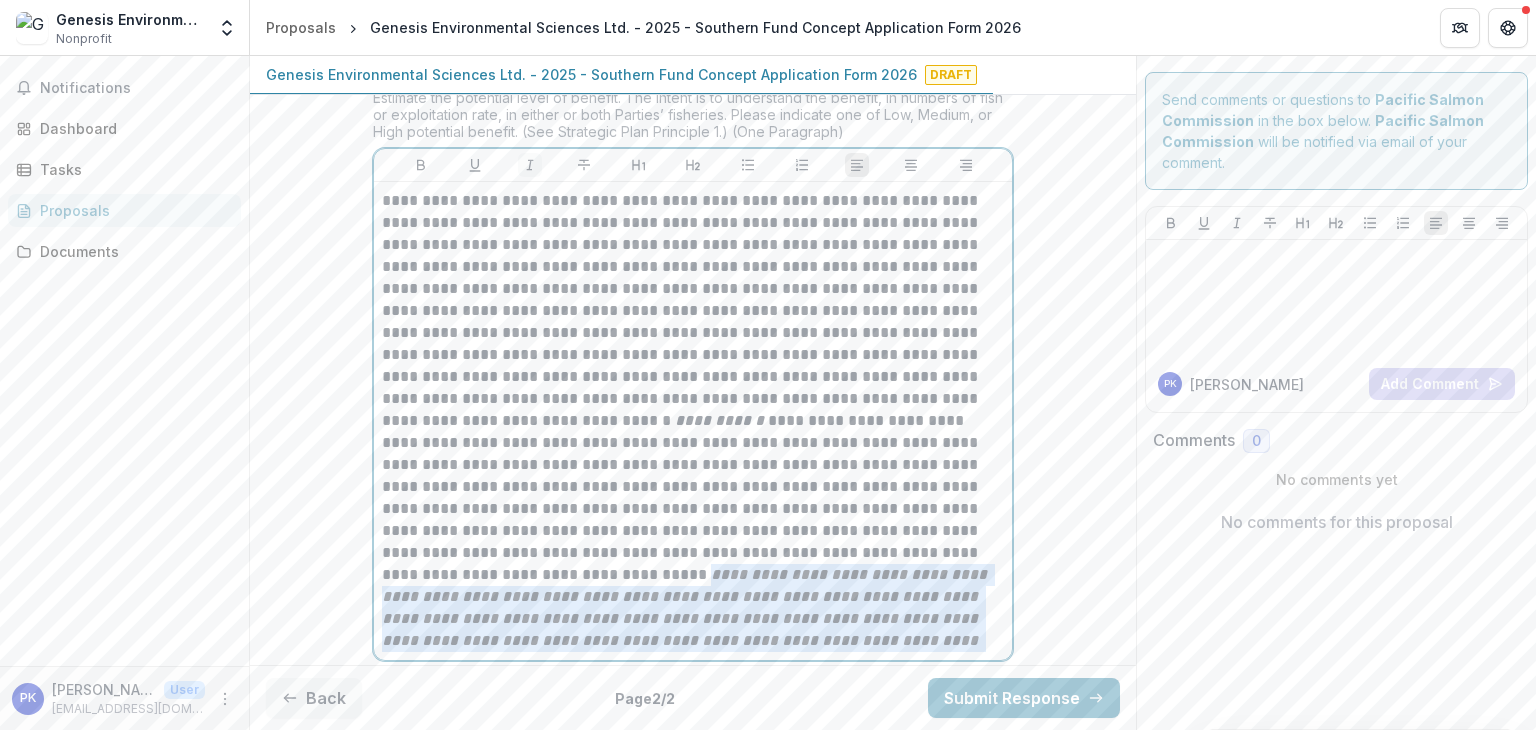 click 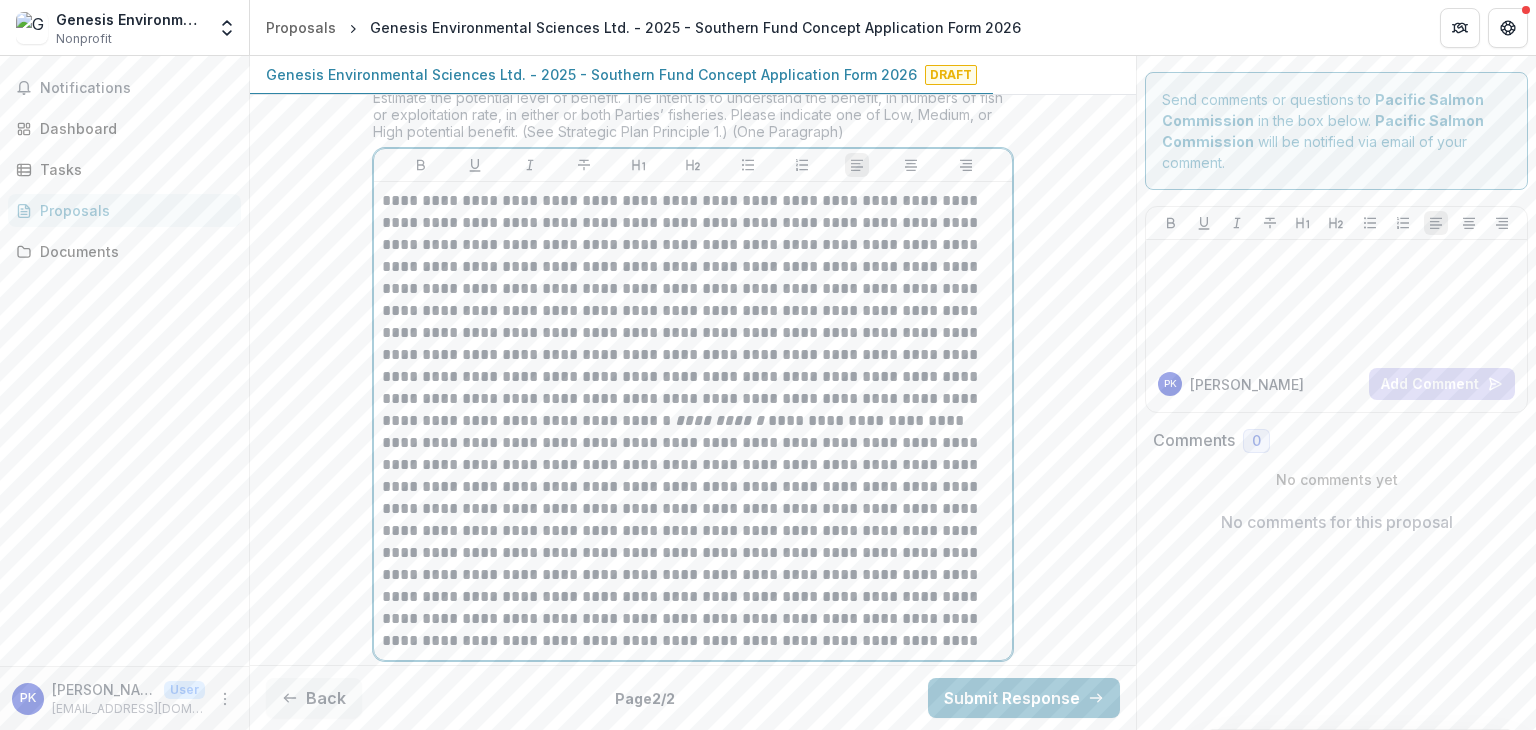 click on "**********" at bounding box center [693, 421] 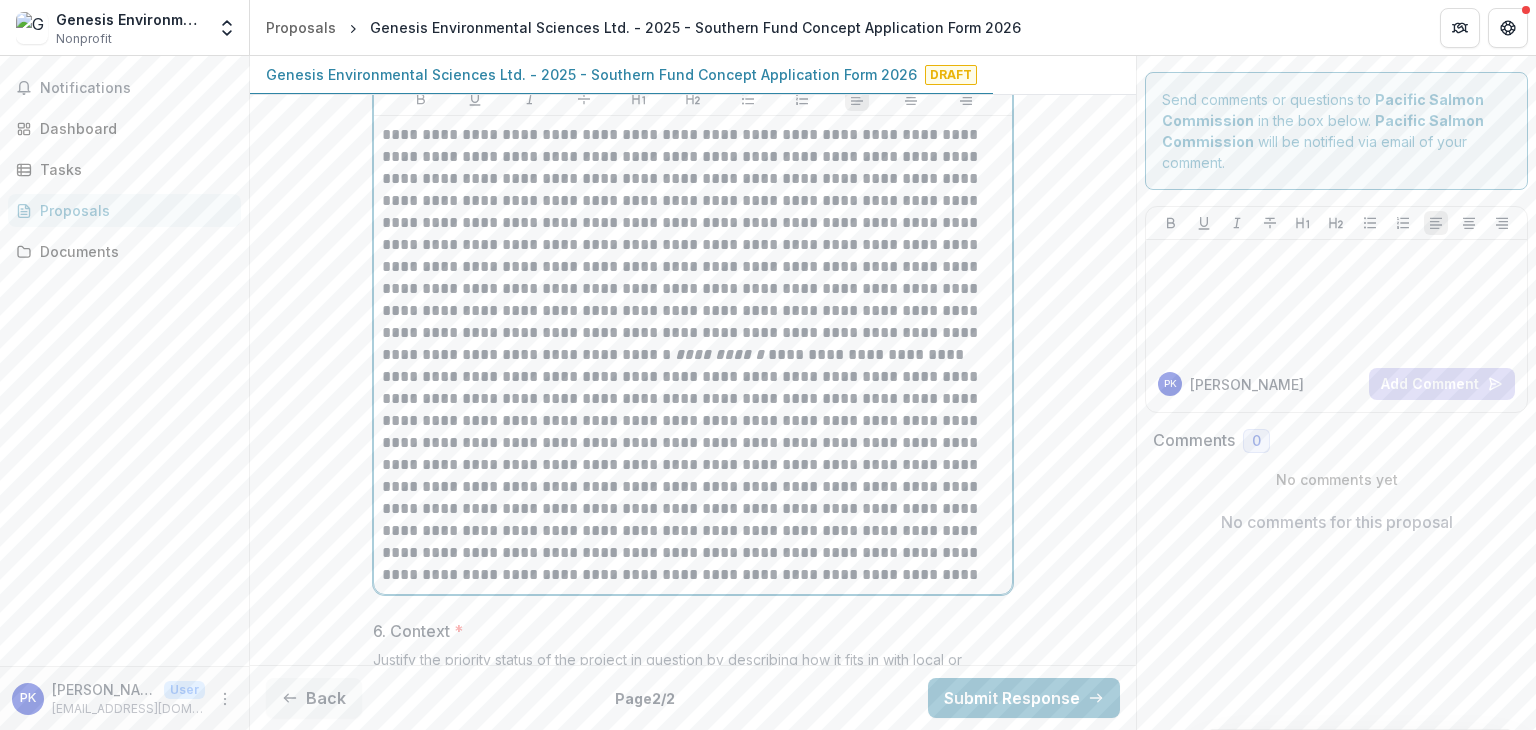 scroll, scrollTop: 3800, scrollLeft: 0, axis: vertical 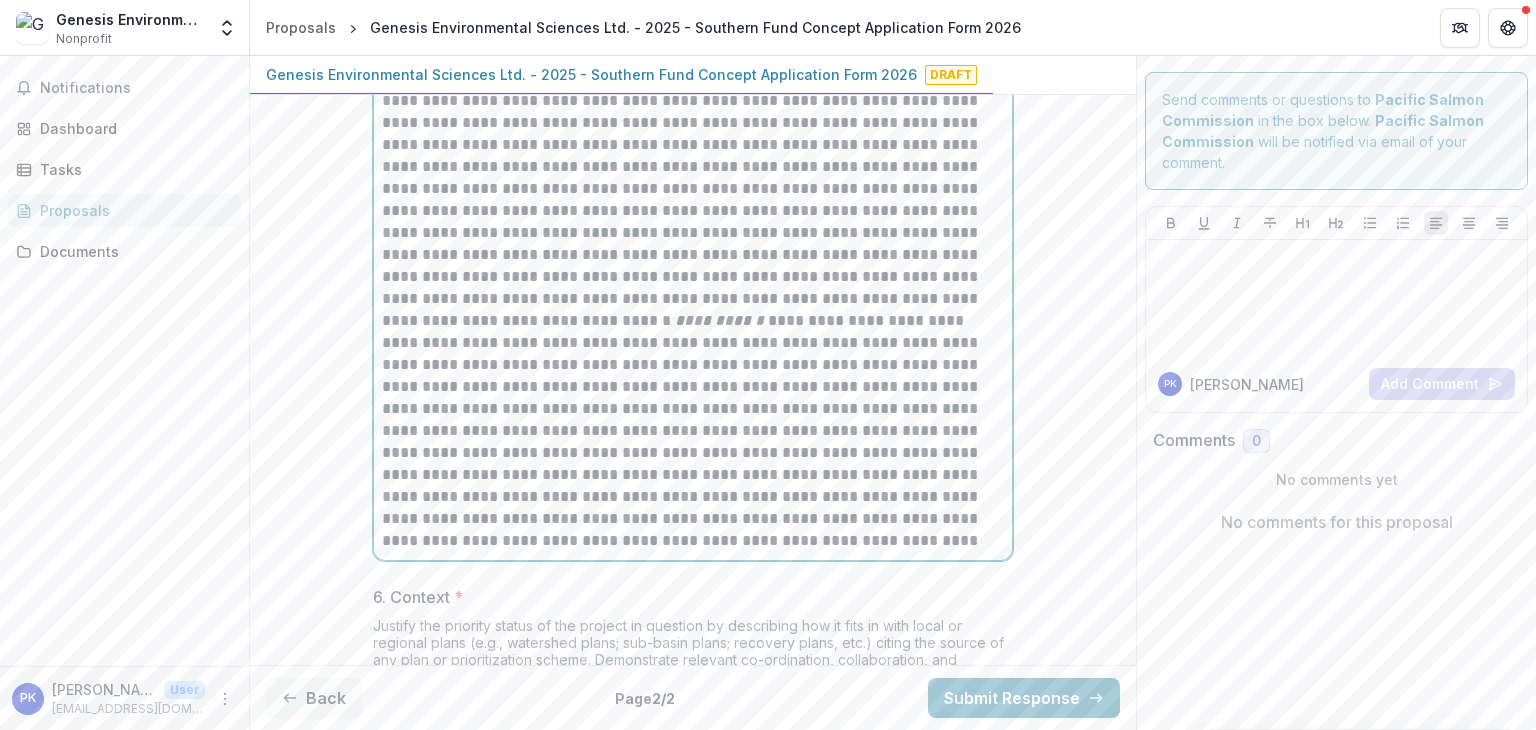 click on "**********" at bounding box center [693, 321] 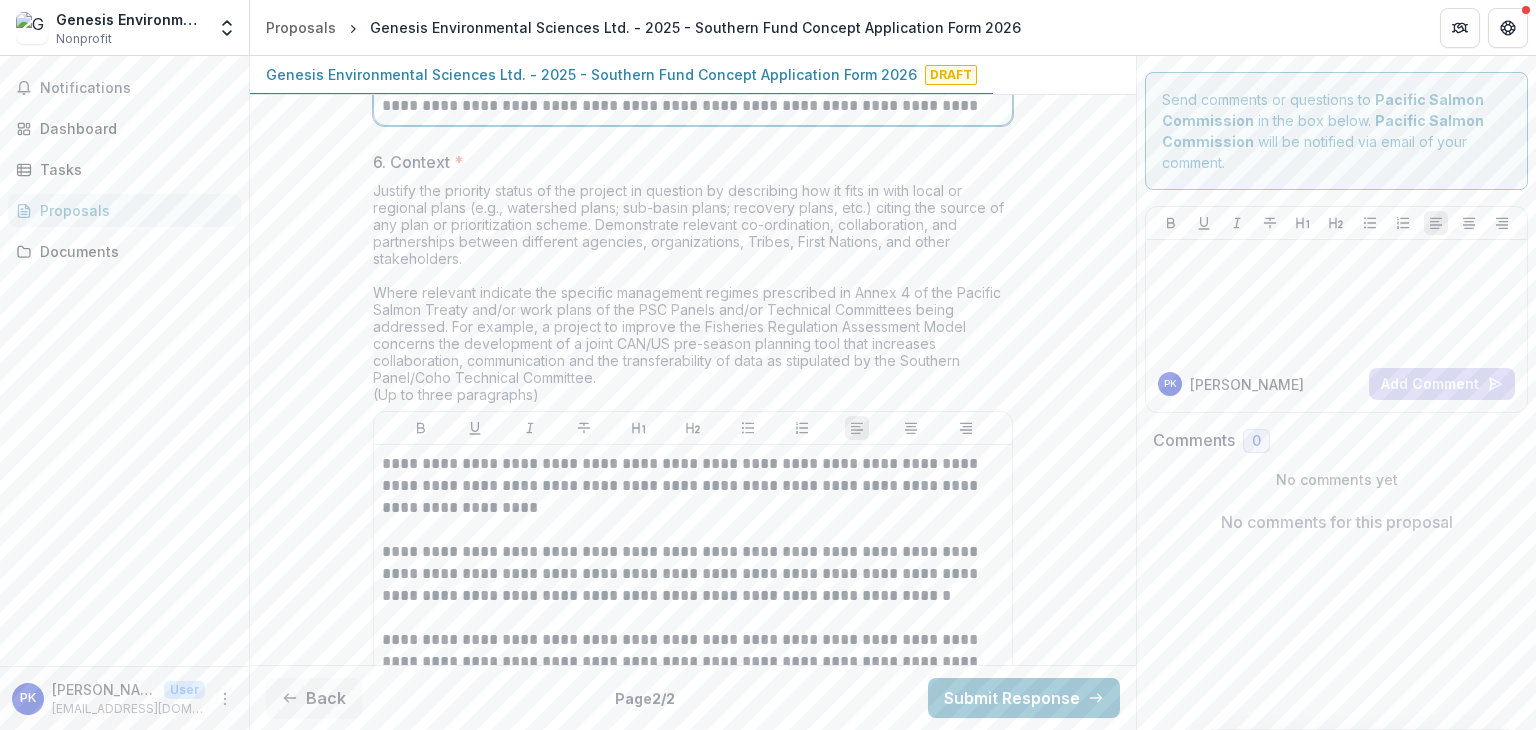 scroll, scrollTop: 4300, scrollLeft: 0, axis: vertical 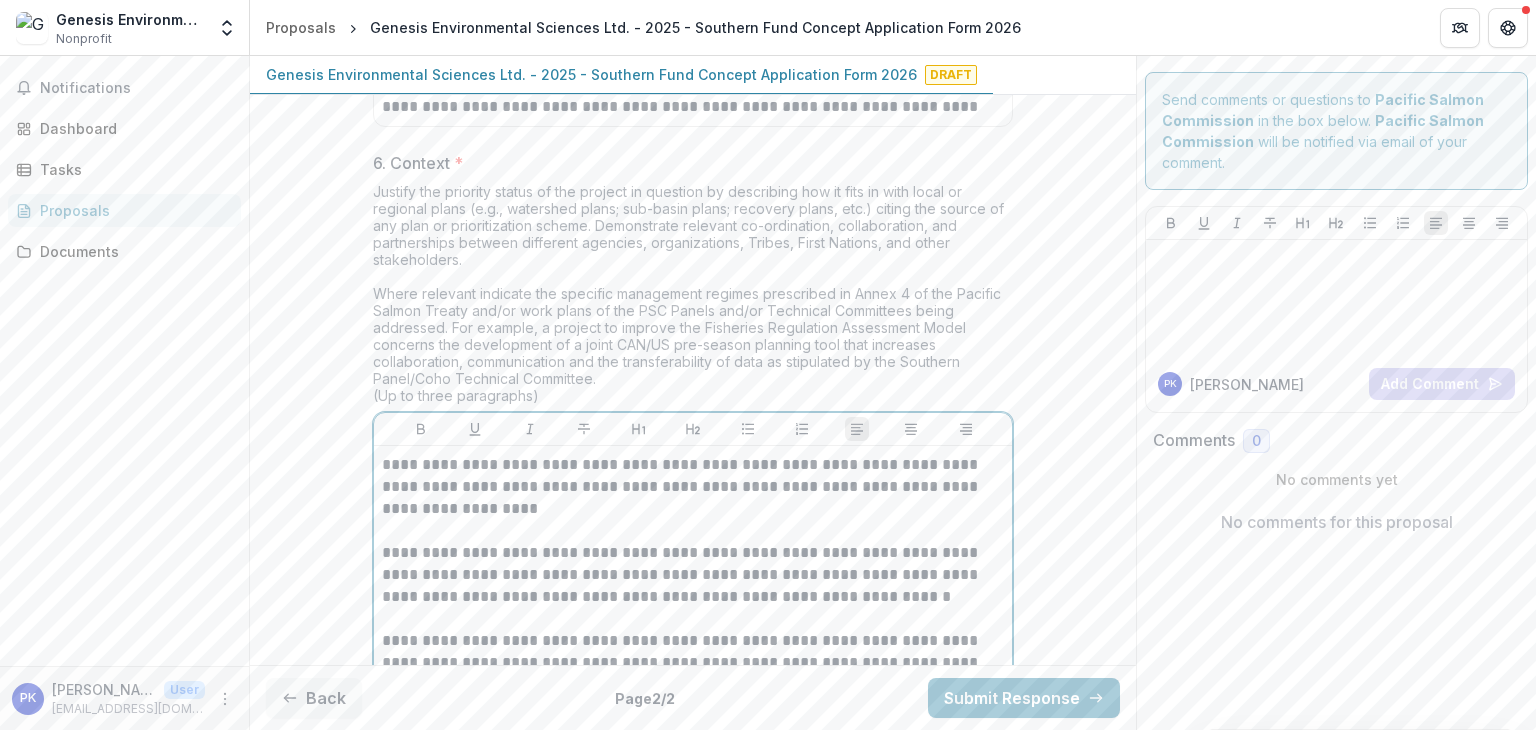 click on "**********" at bounding box center [693, 487] 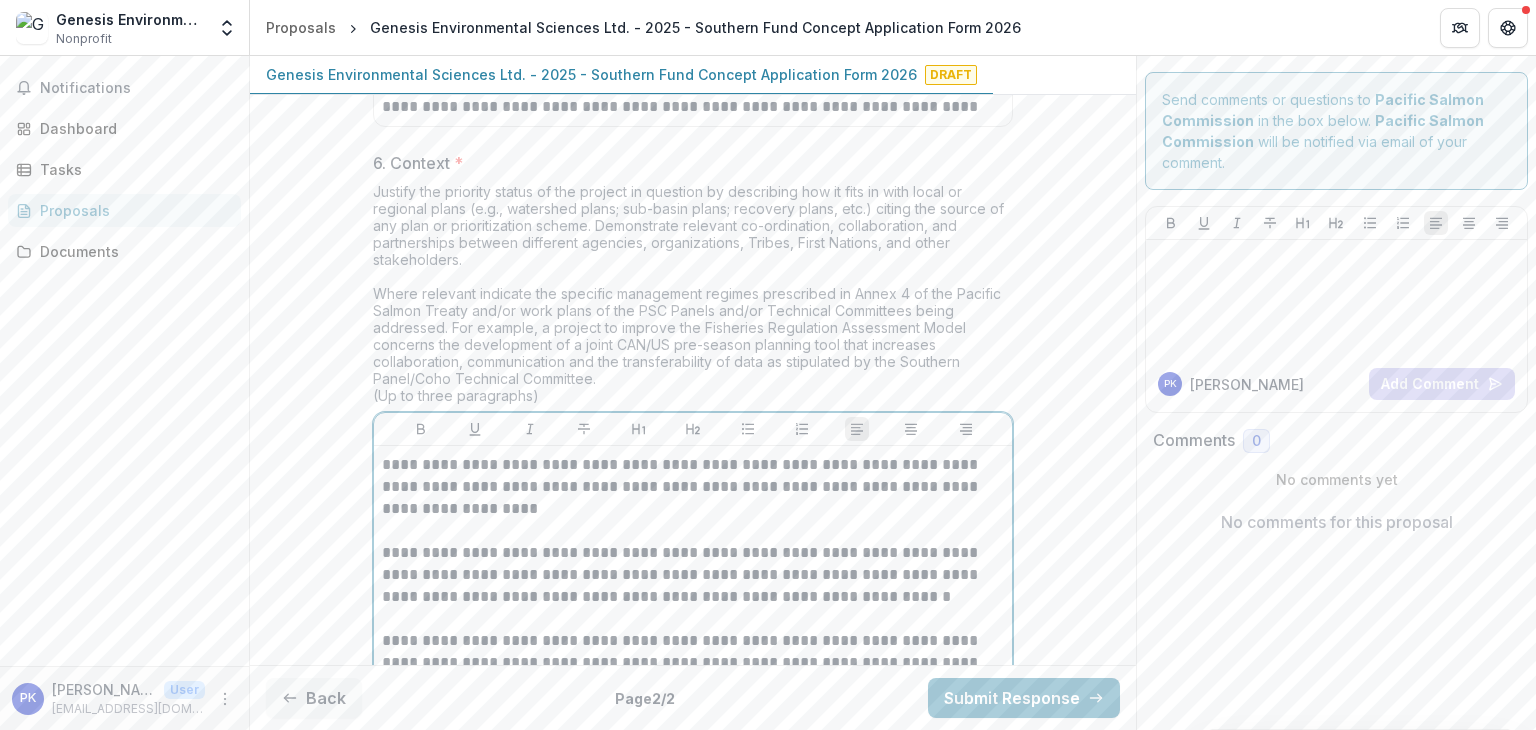 type 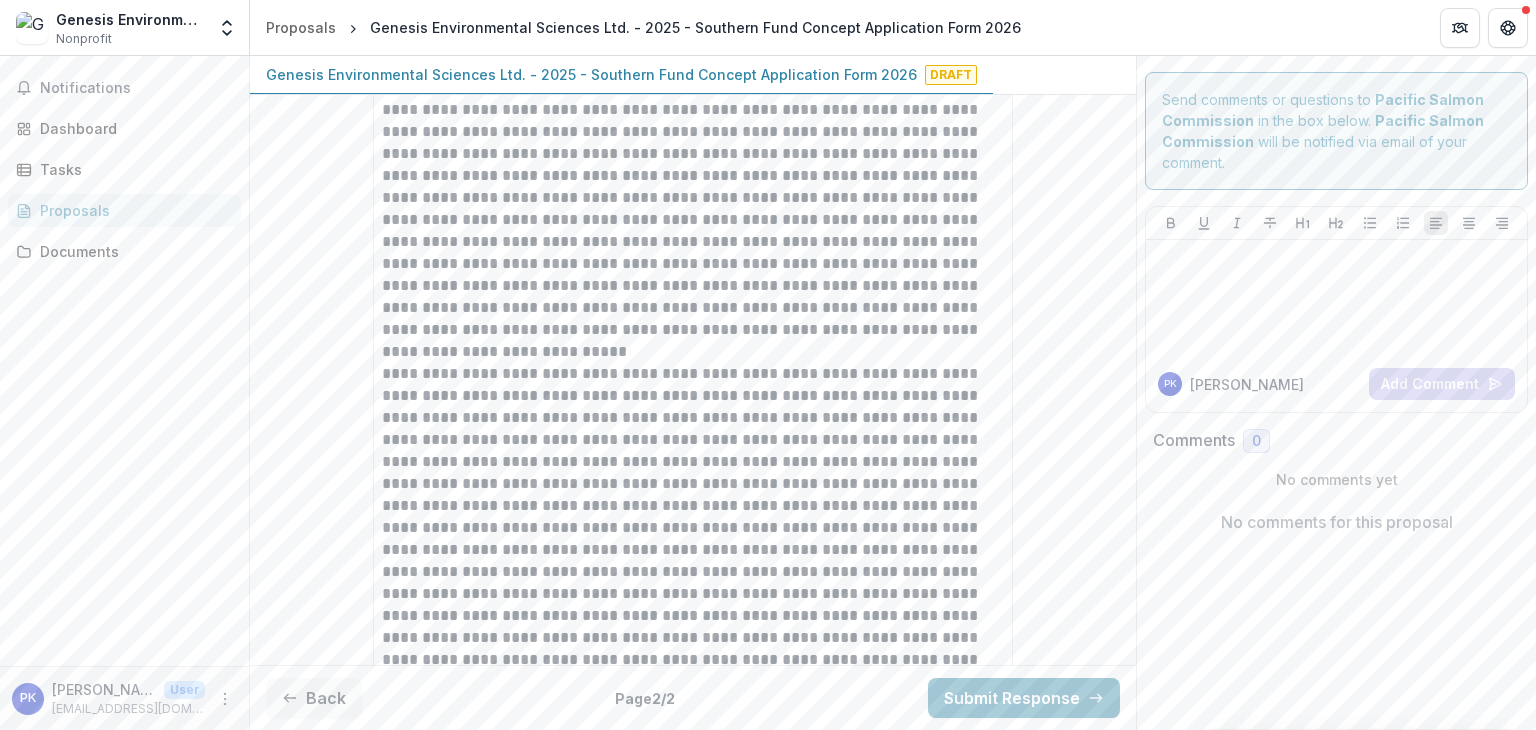 scroll, scrollTop: 0, scrollLeft: 0, axis: both 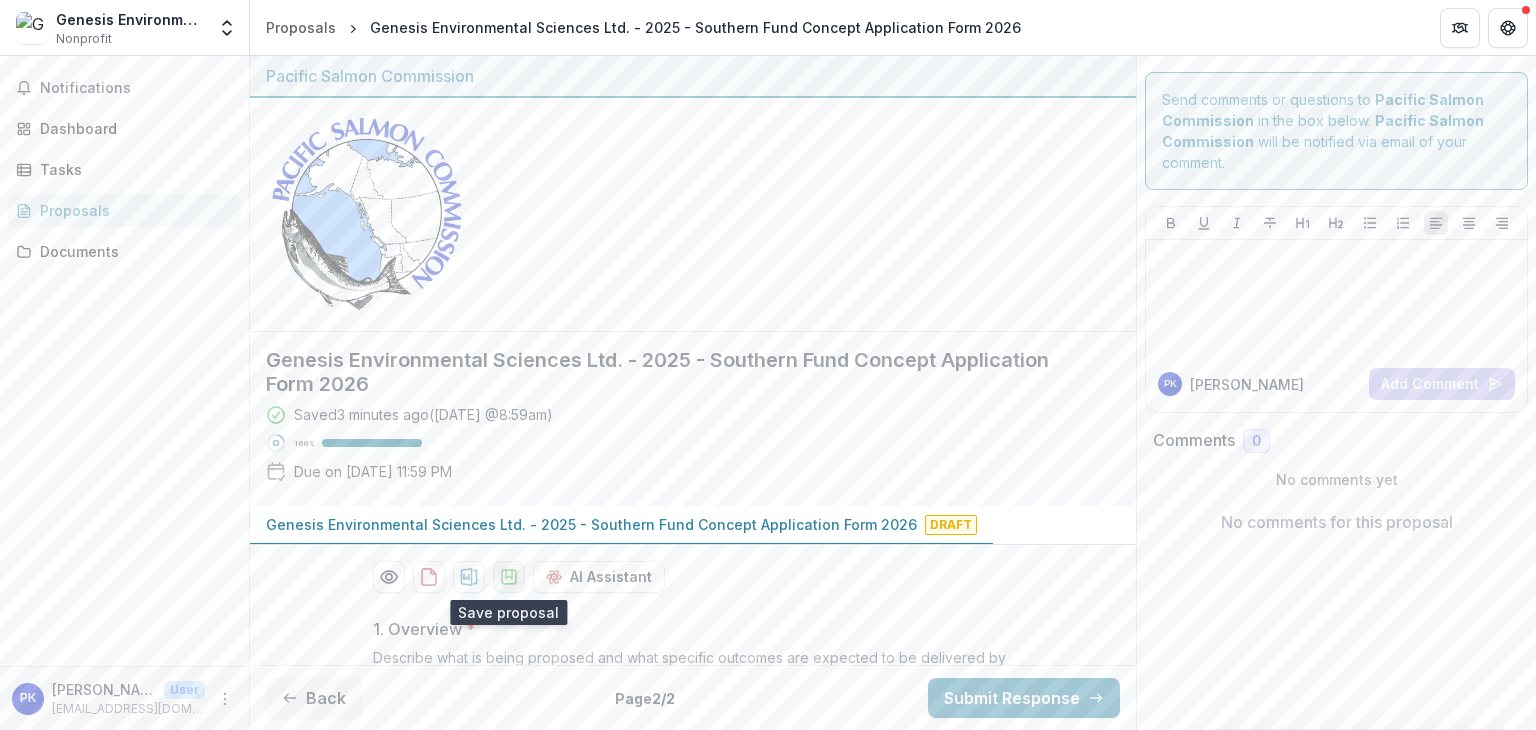 click 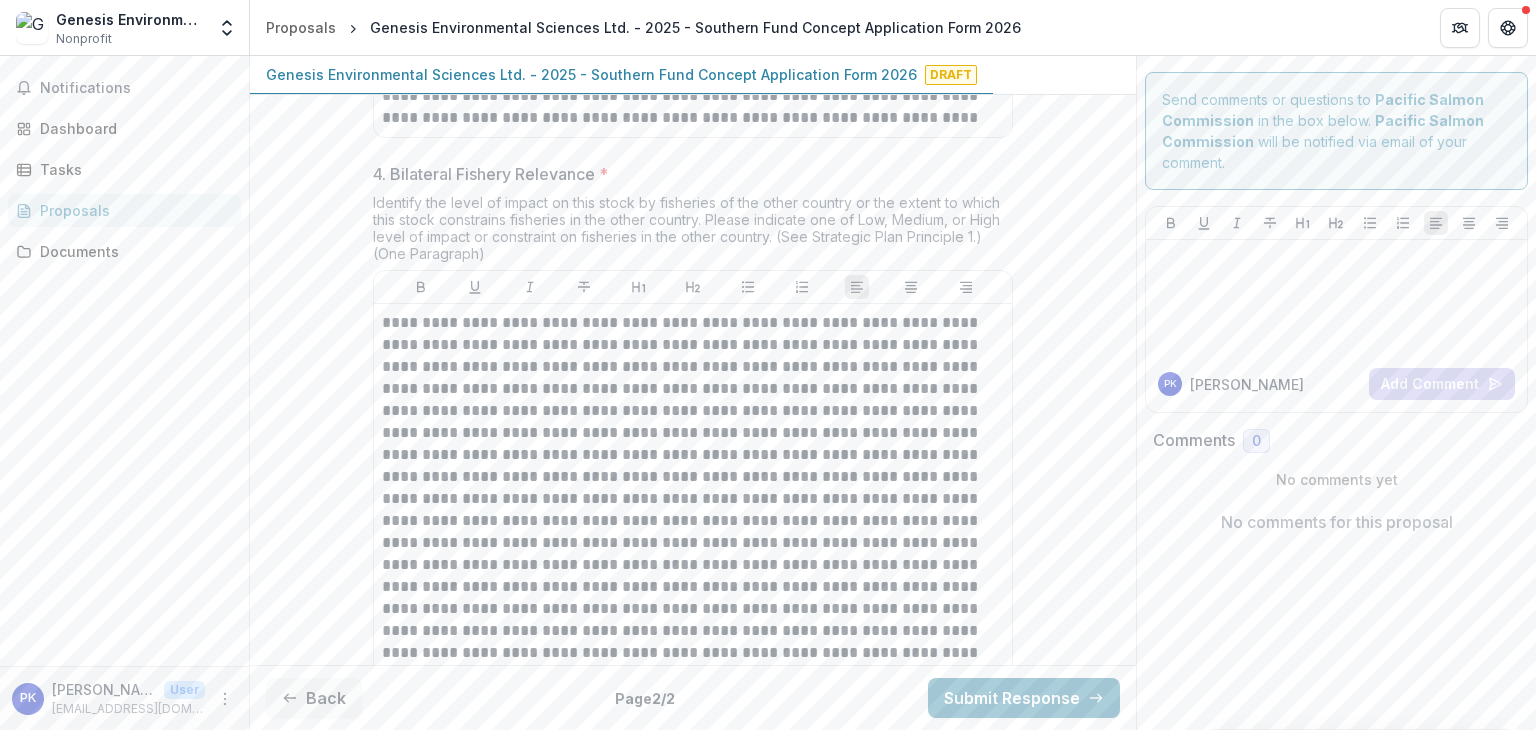 scroll, scrollTop: 3000, scrollLeft: 0, axis: vertical 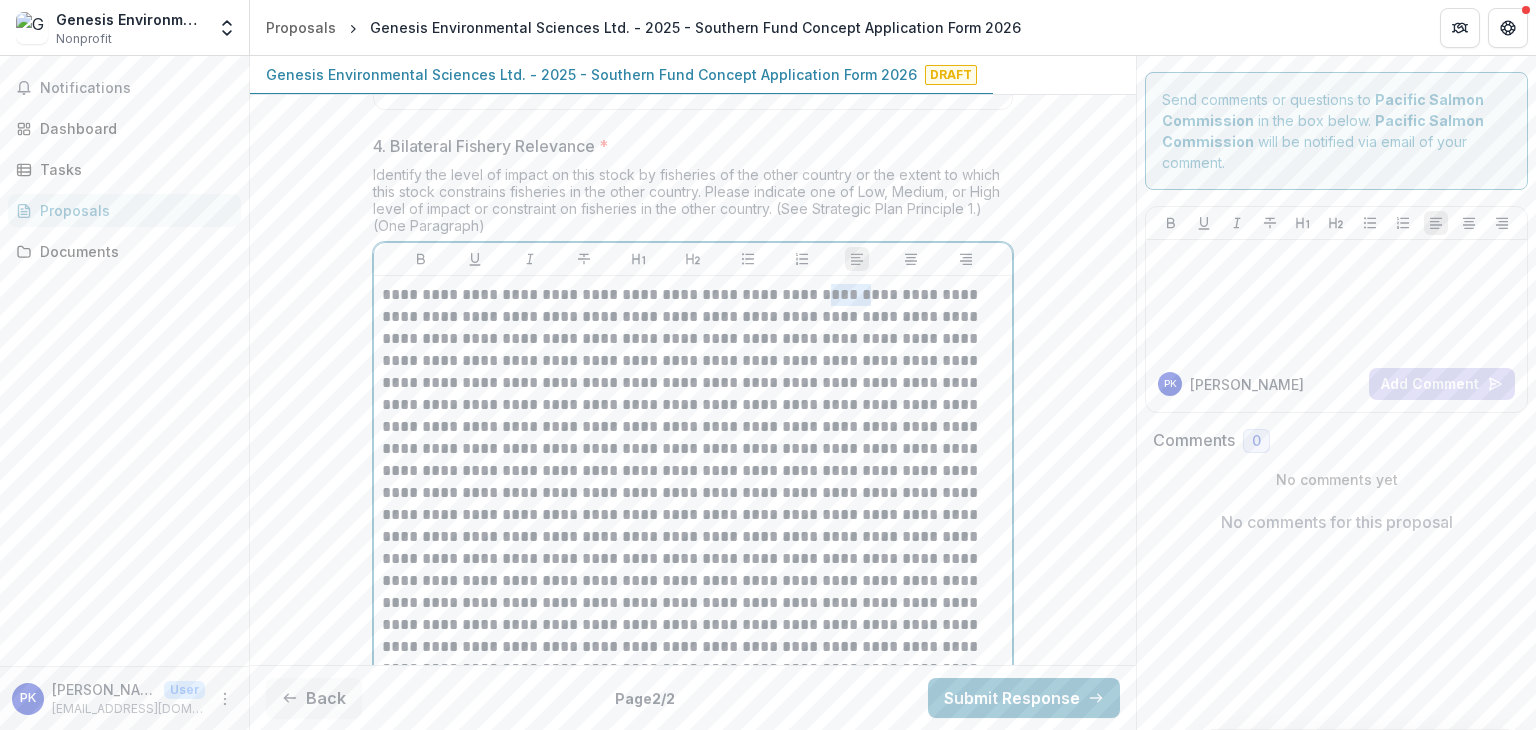 drag, startPoint x: 850, startPoint y: 287, endPoint x: 807, endPoint y: 290, distance: 43.104523 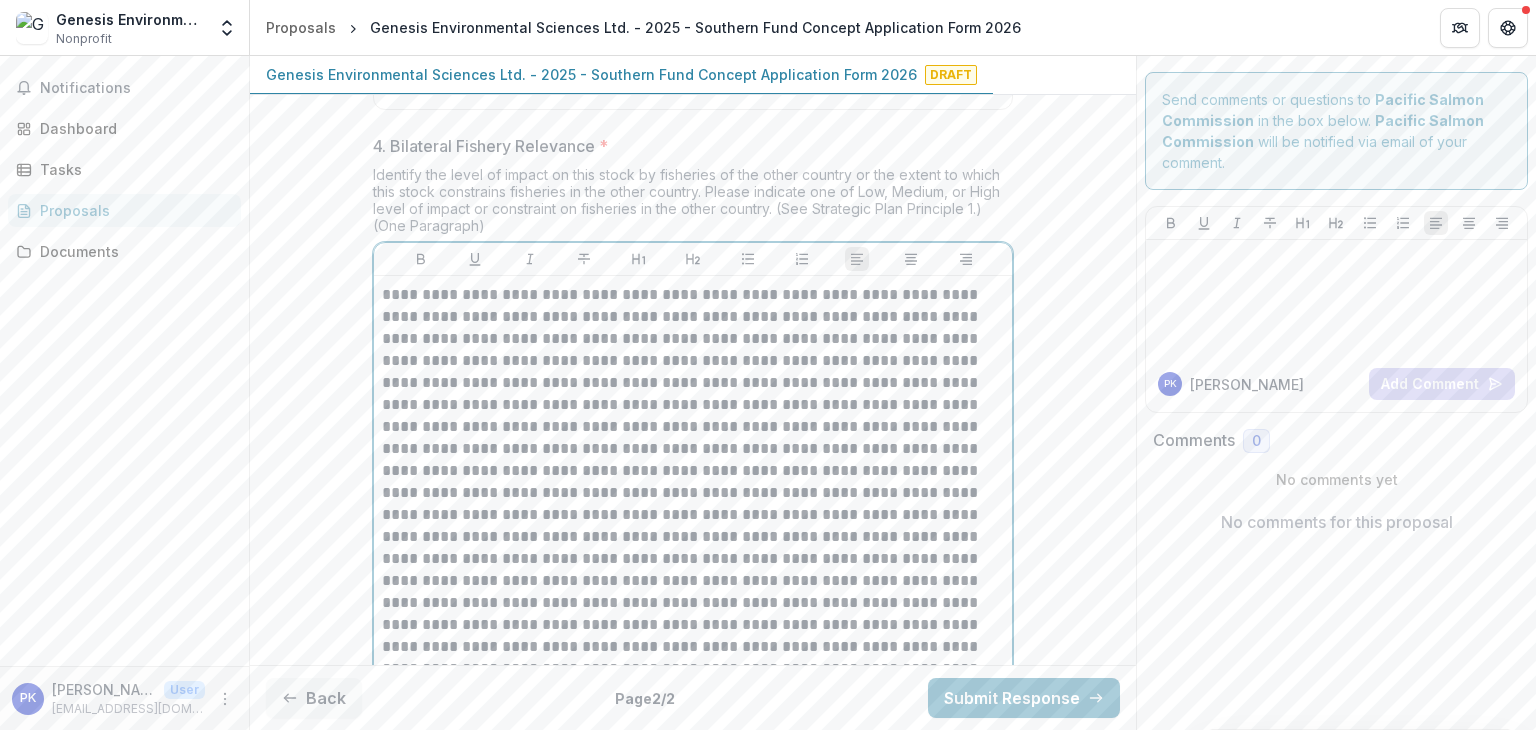 click at bounding box center (693, 504) 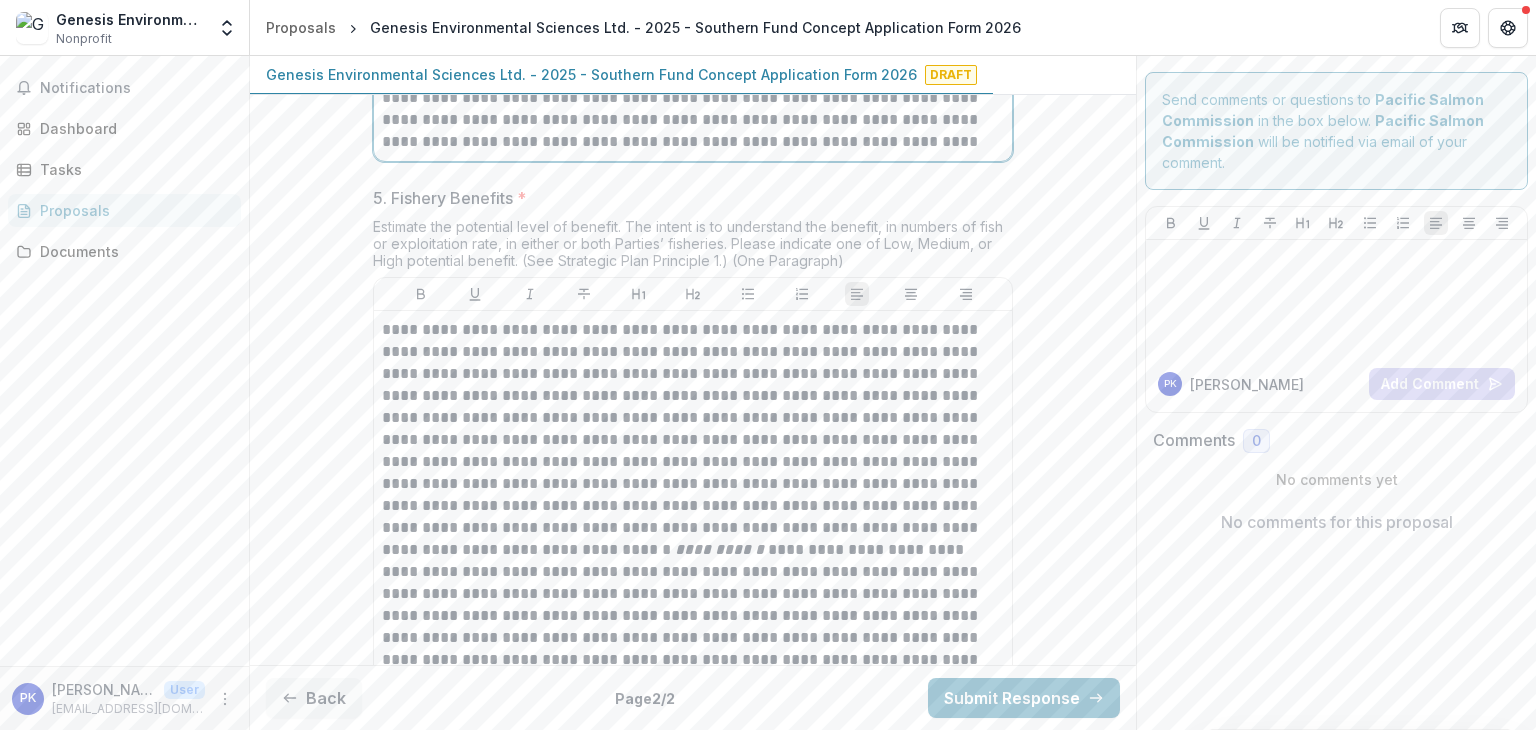 scroll, scrollTop: 3600, scrollLeft: 0, axis: vertical 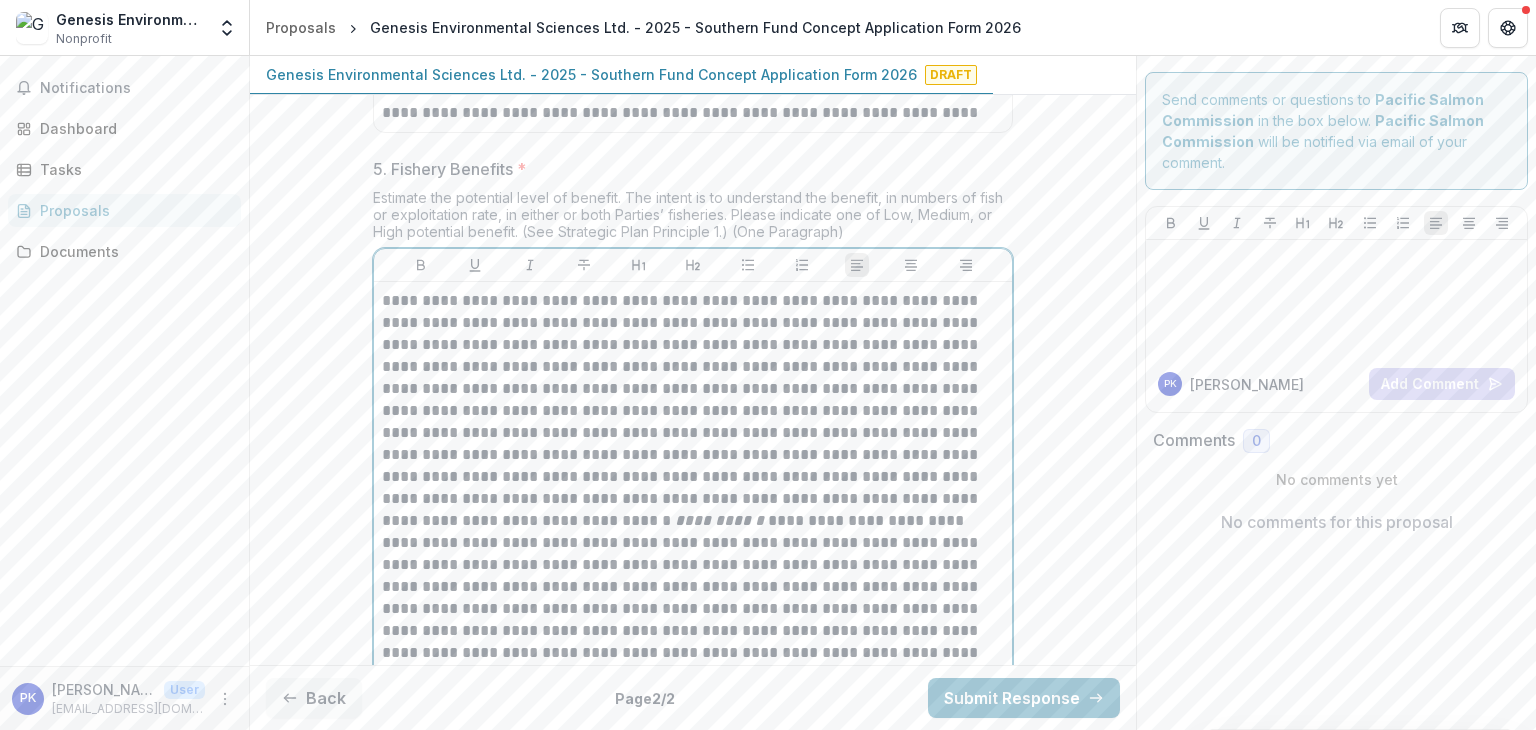 click on "**********" at bounding box center [693, 554] 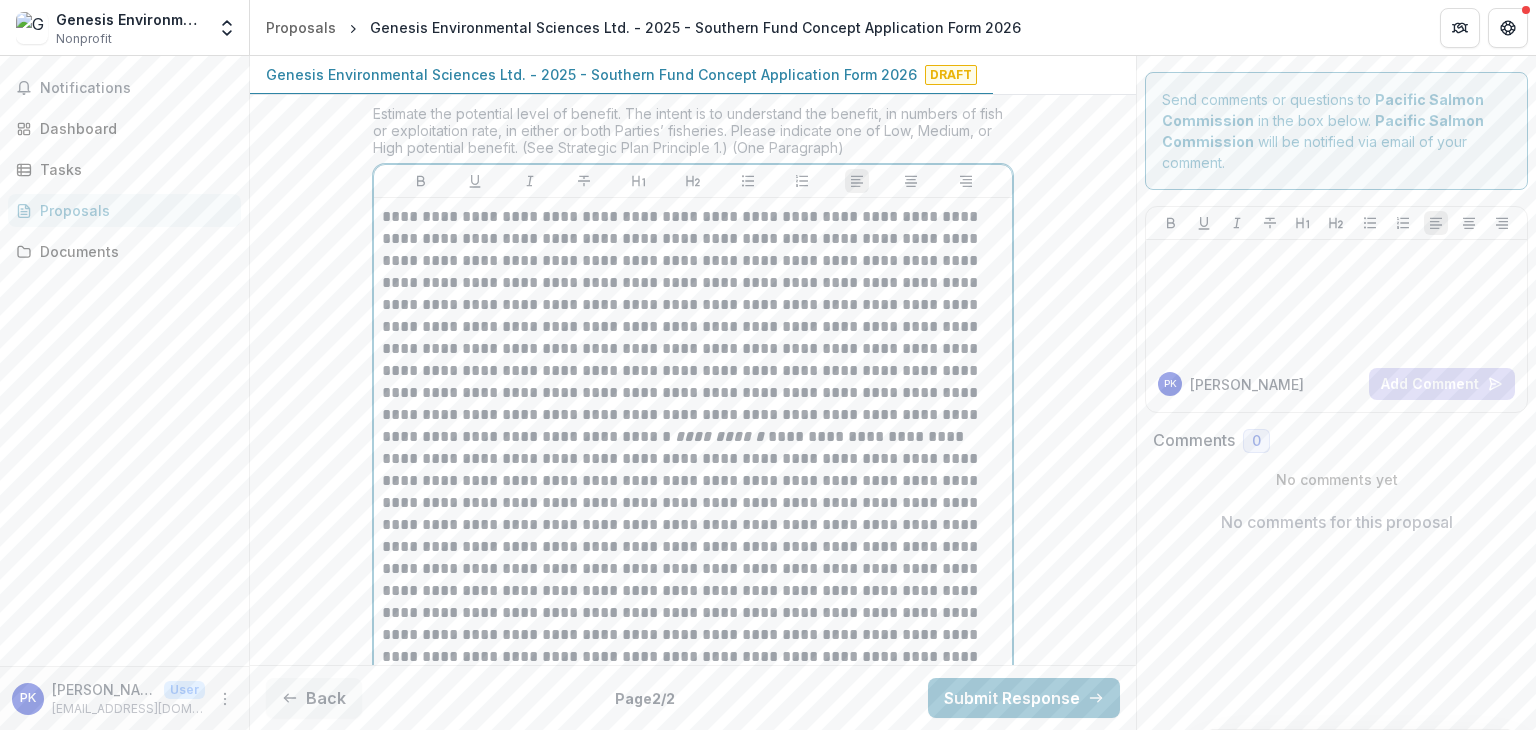 click on "**********" at bounding box center [693, 470] 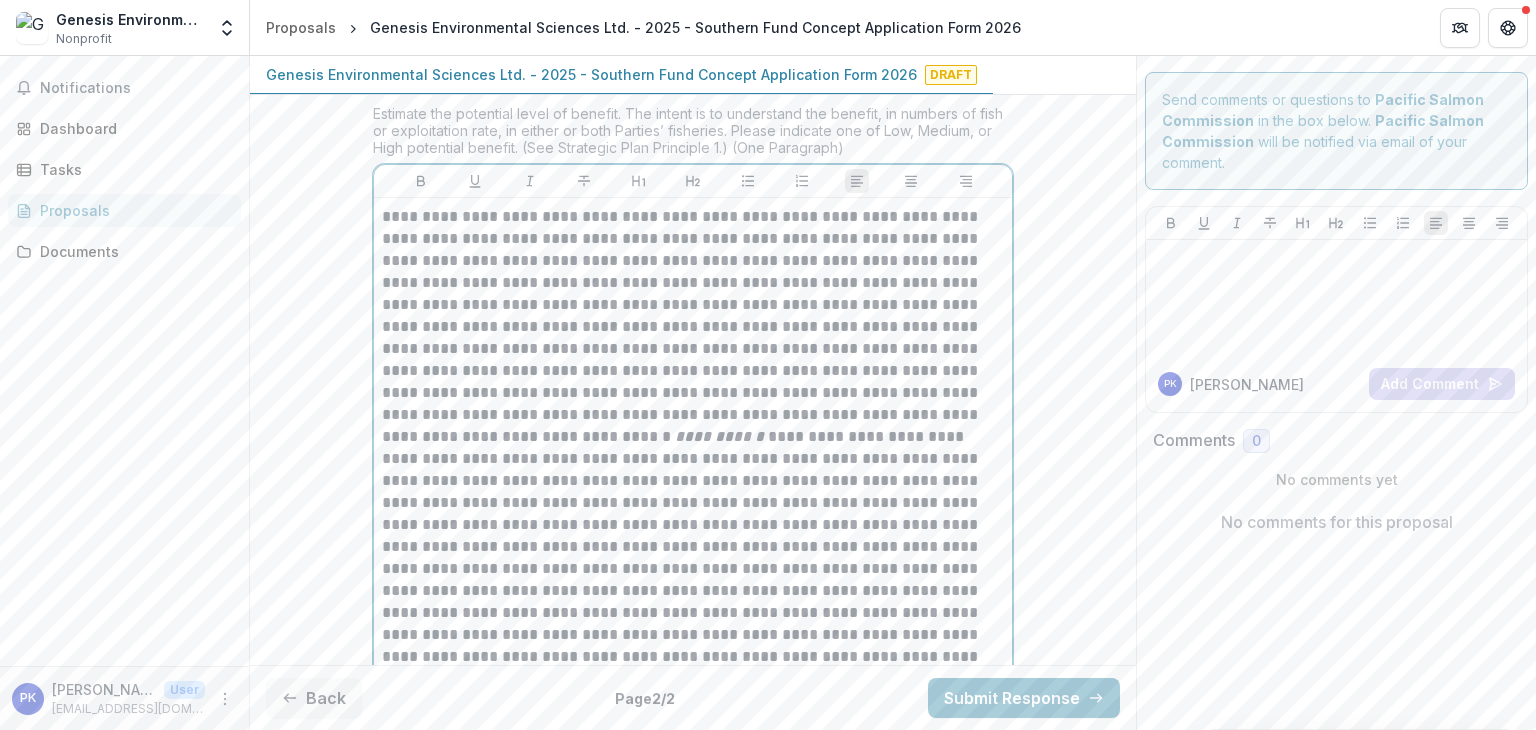 click on "**********" at bounding box center [693, 470] 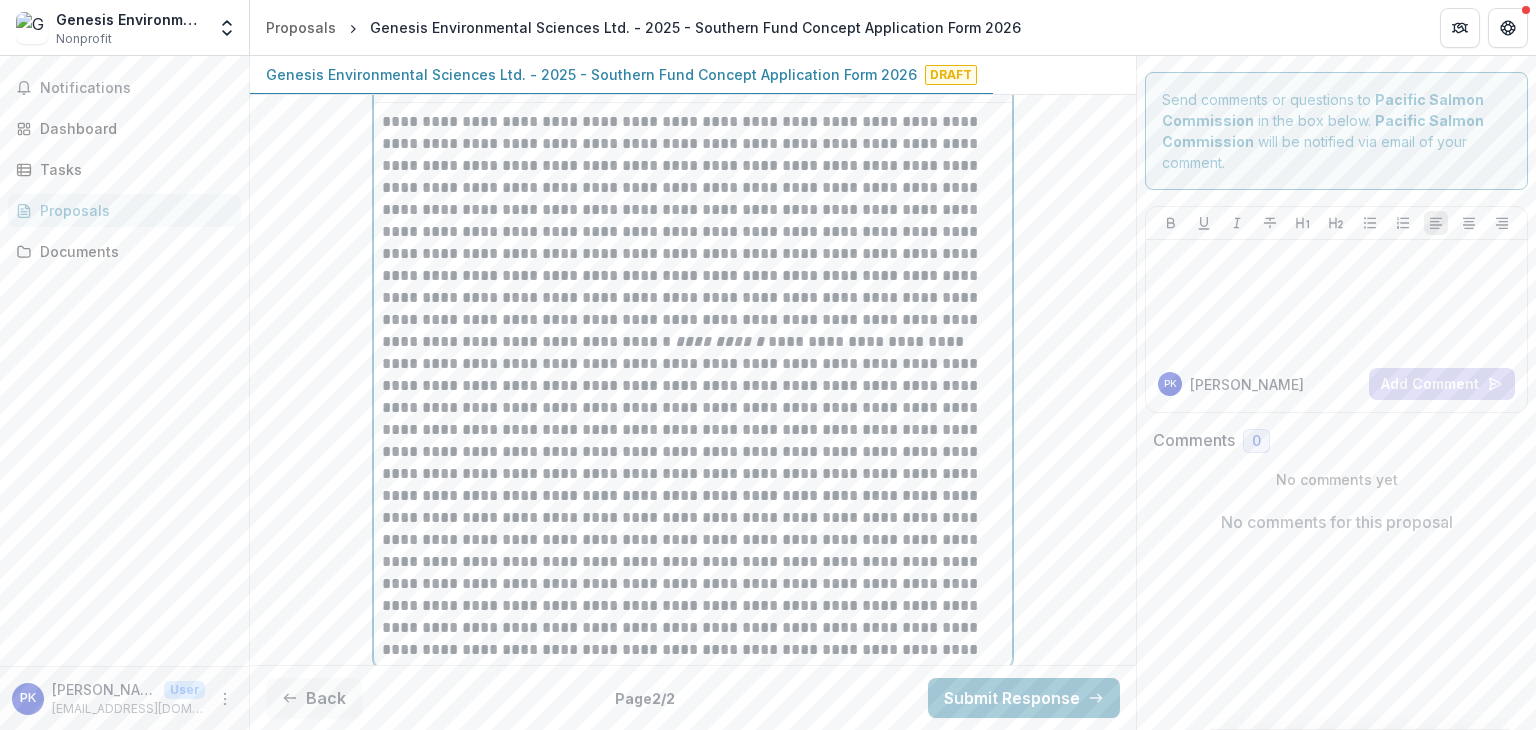 scroll, scrollTop: 3784, scrollLeft: 0, axis: vertical 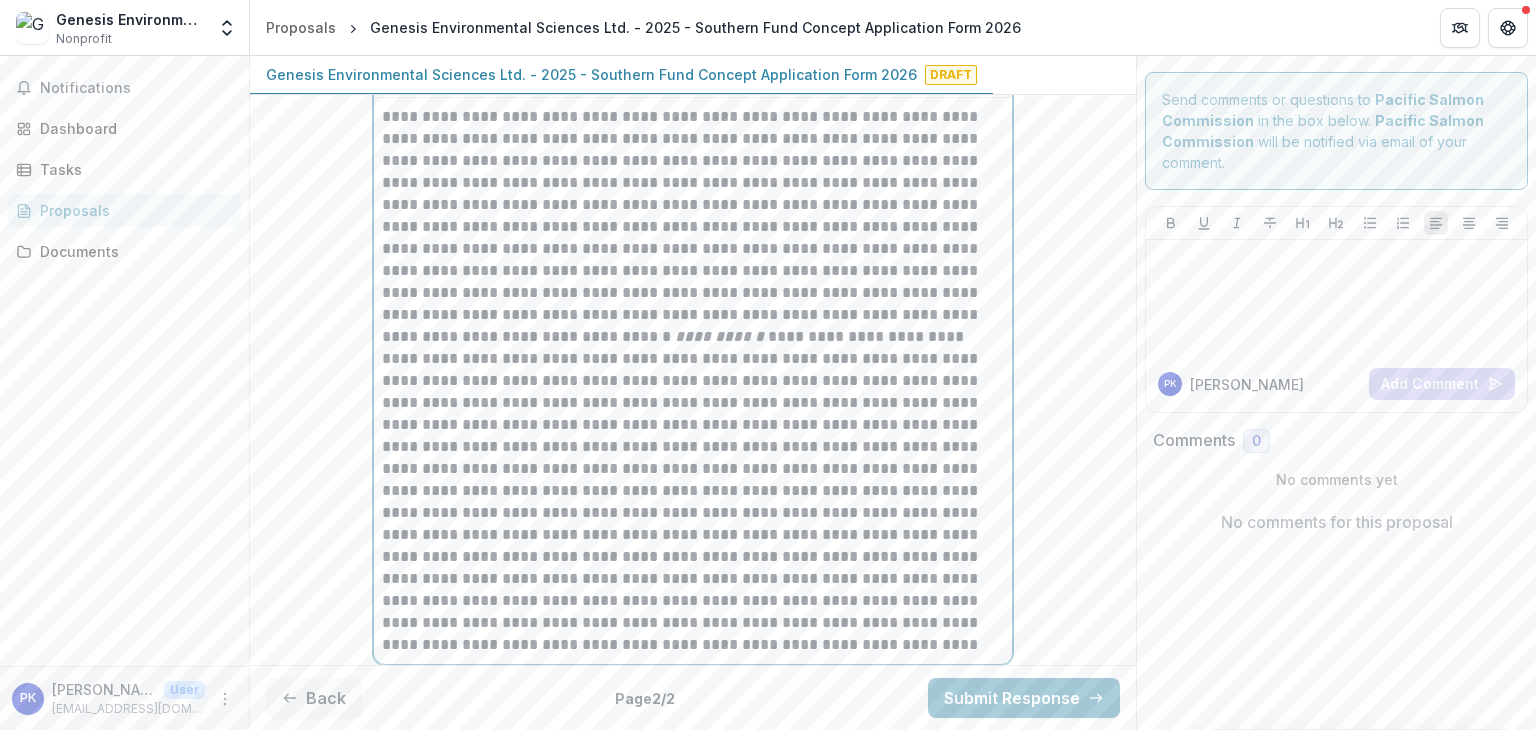 click on "**********" at bounding box center [693, 381] 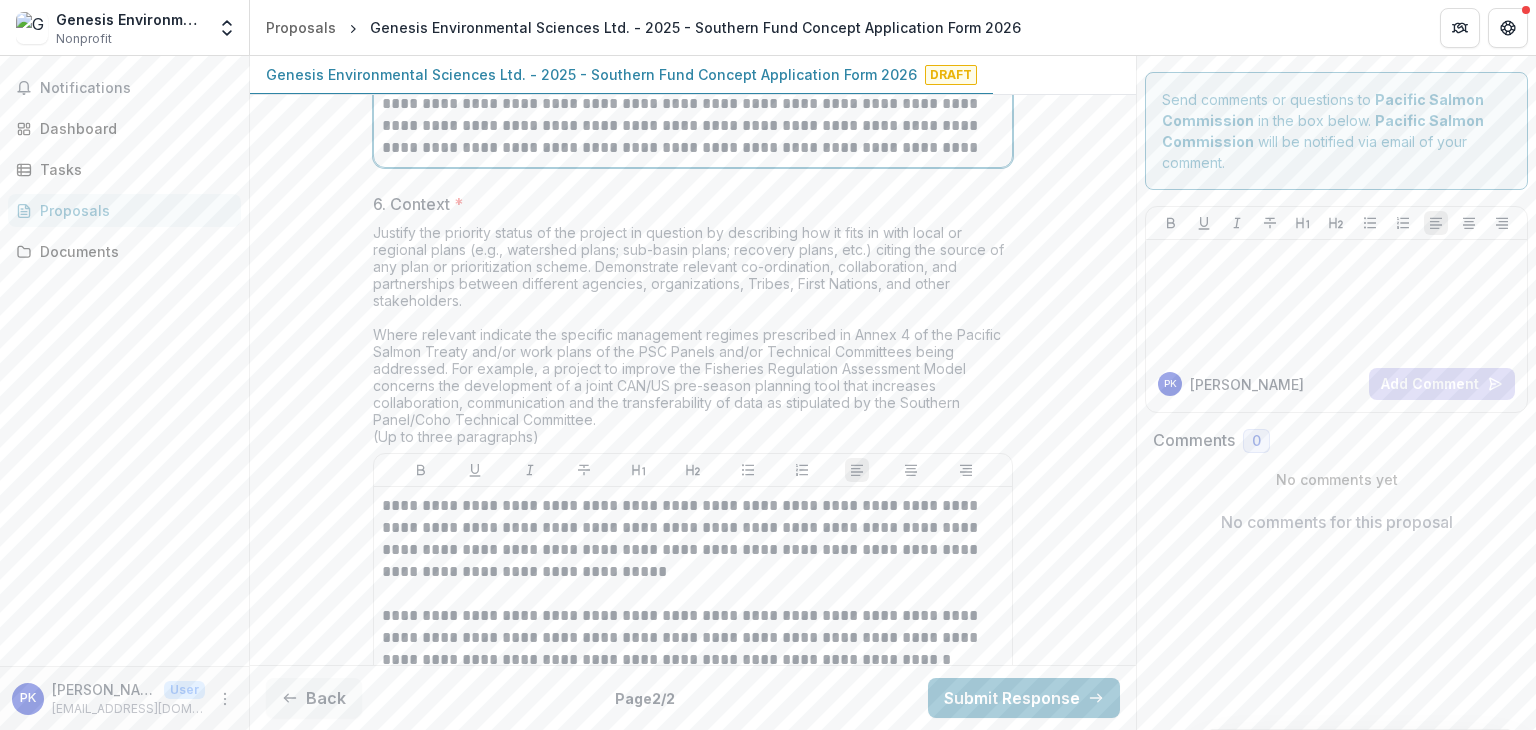 scroll, scrollTop: 4284, scrollLeft: 0, axis: vertical 